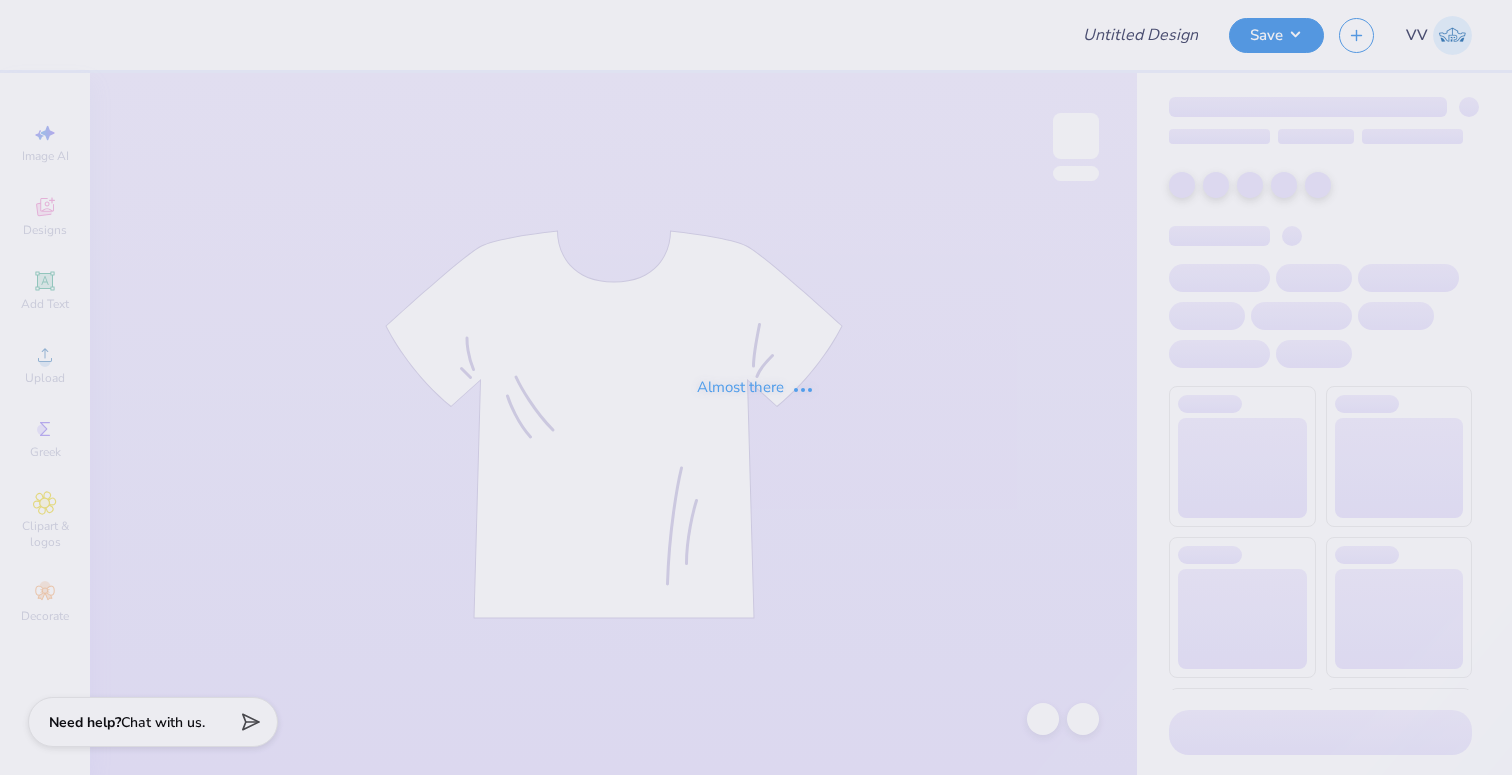 type on "Mirror Made Apparel Co." 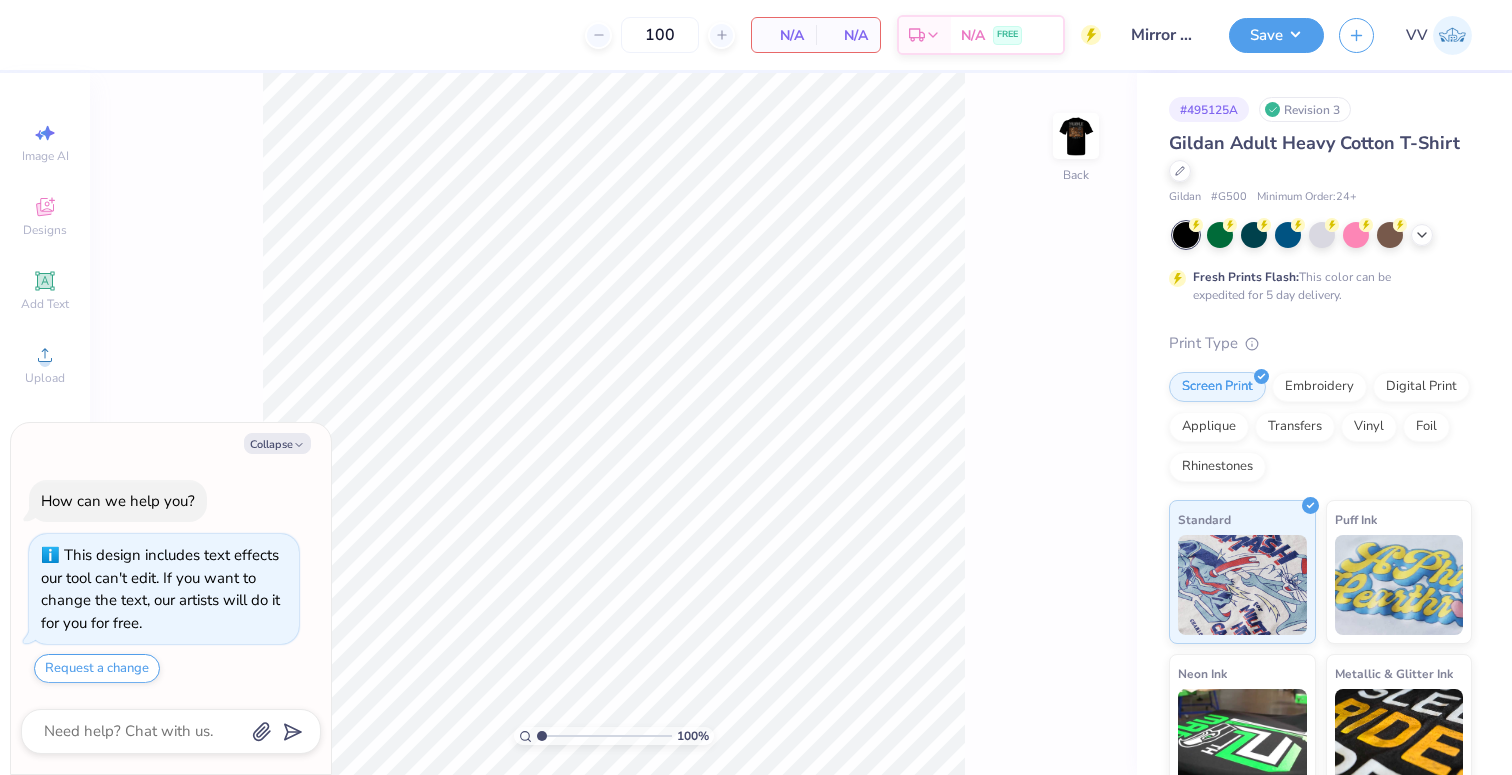 scroll, scrollTop: 0, scrollLeft: 0, axis: both 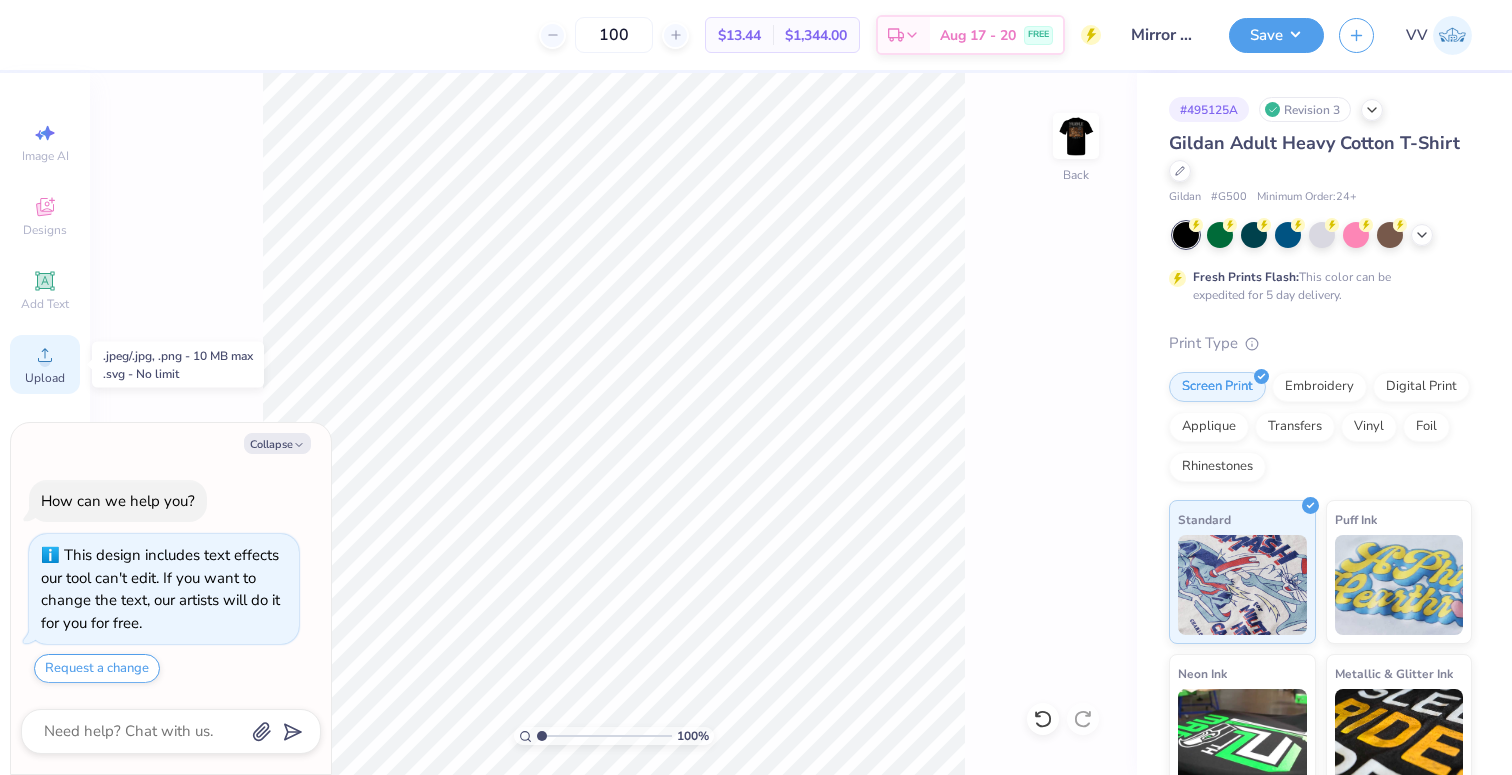 click 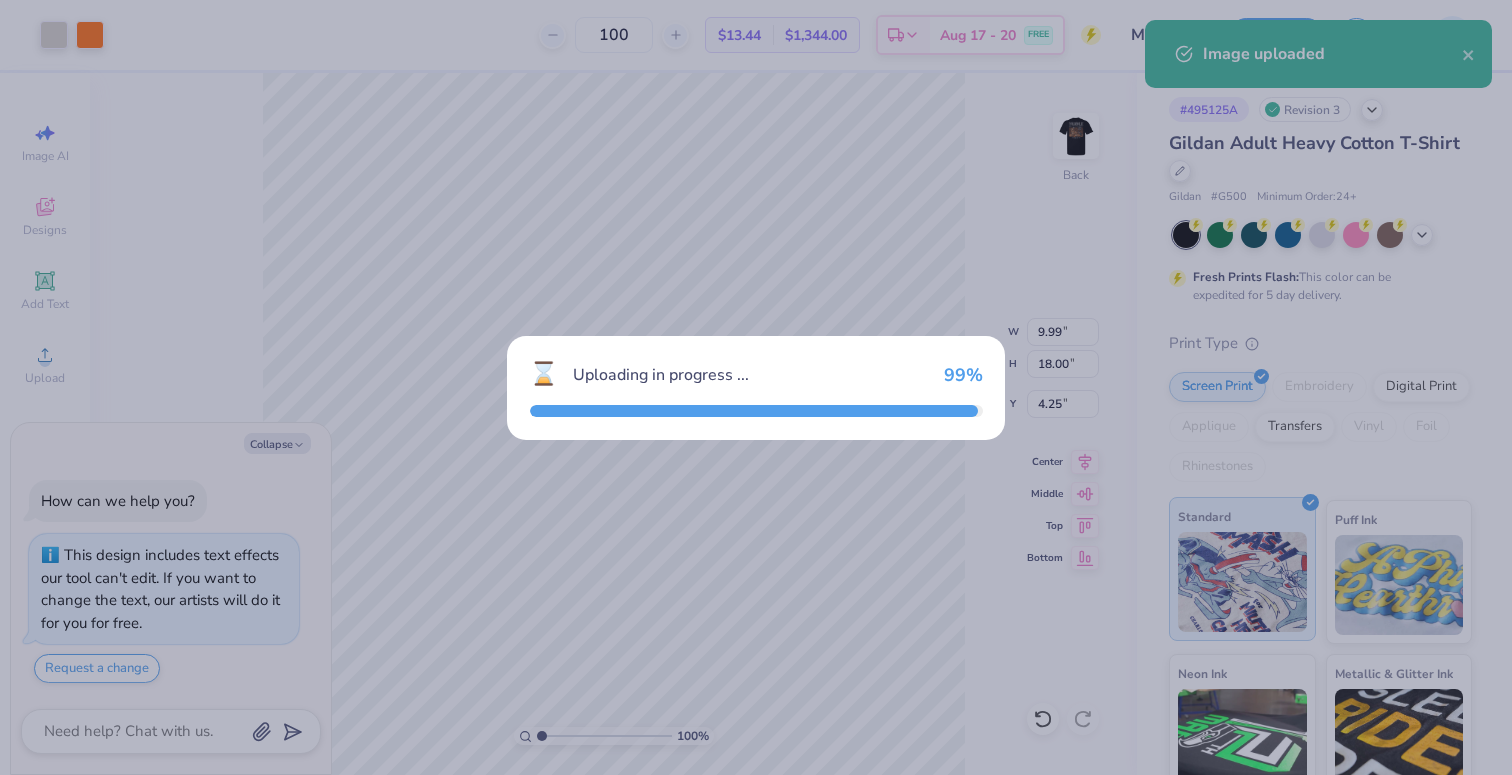 type on "x" 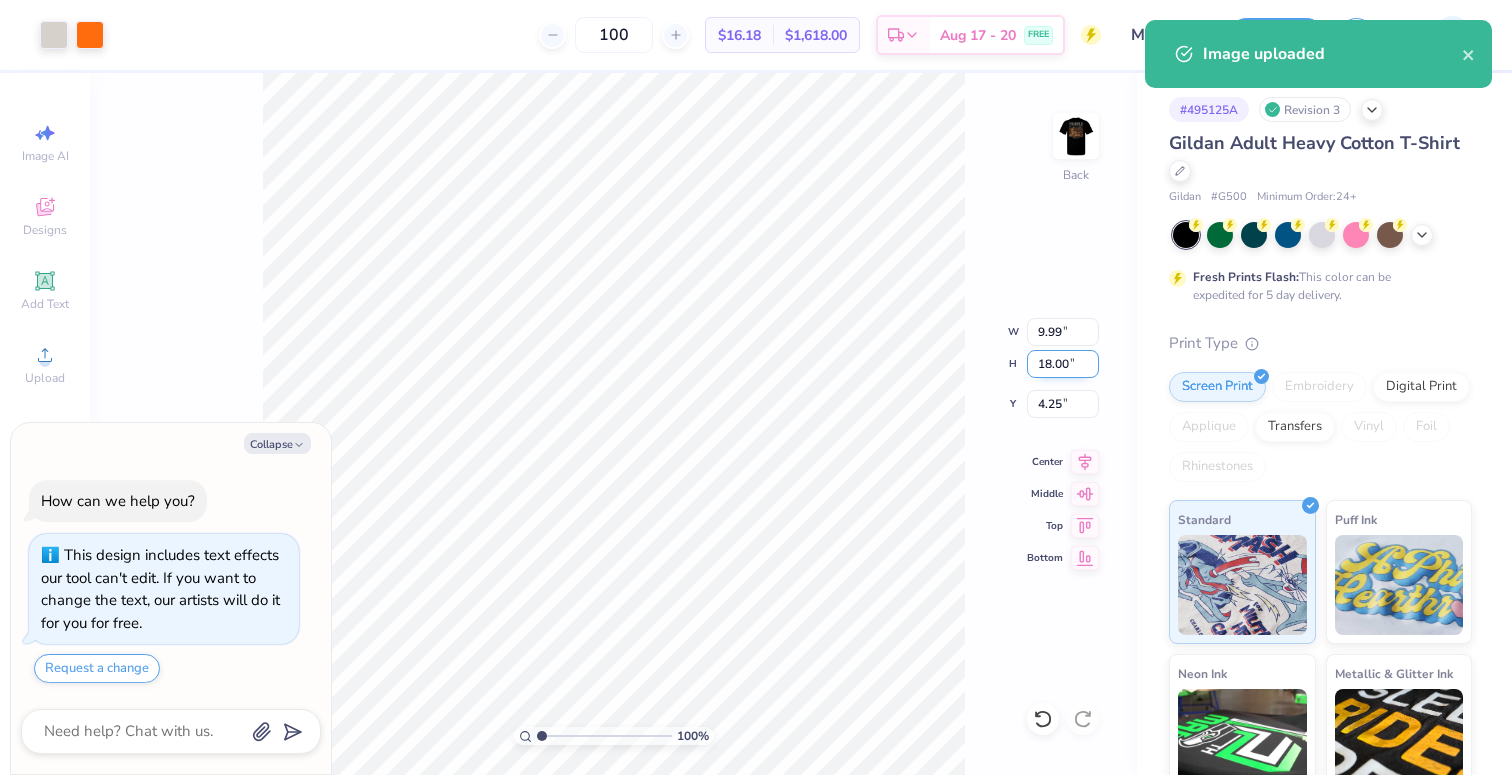 click on "18.00" at bounding box center [1063, 364] 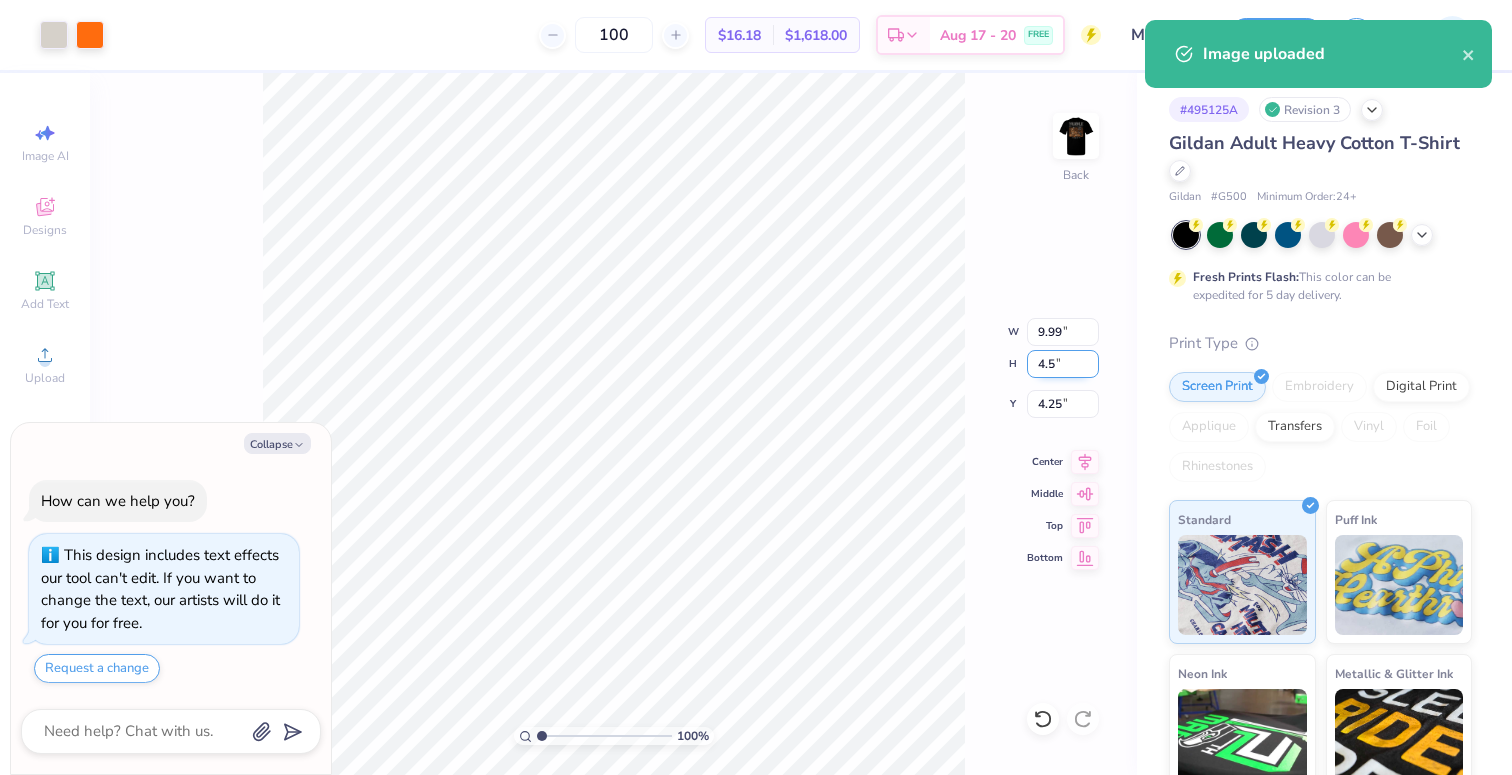 type on "4.5" 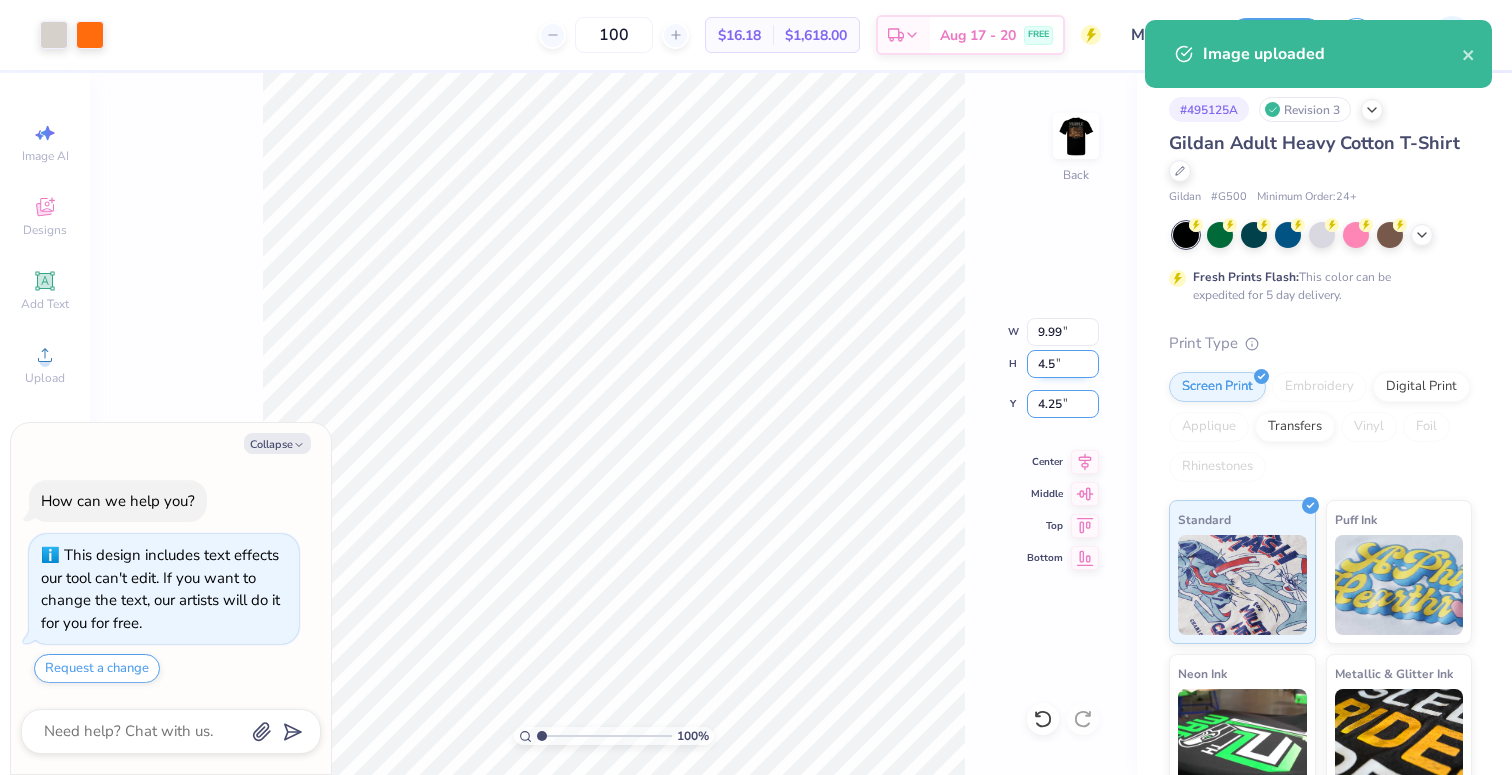 type on "x" 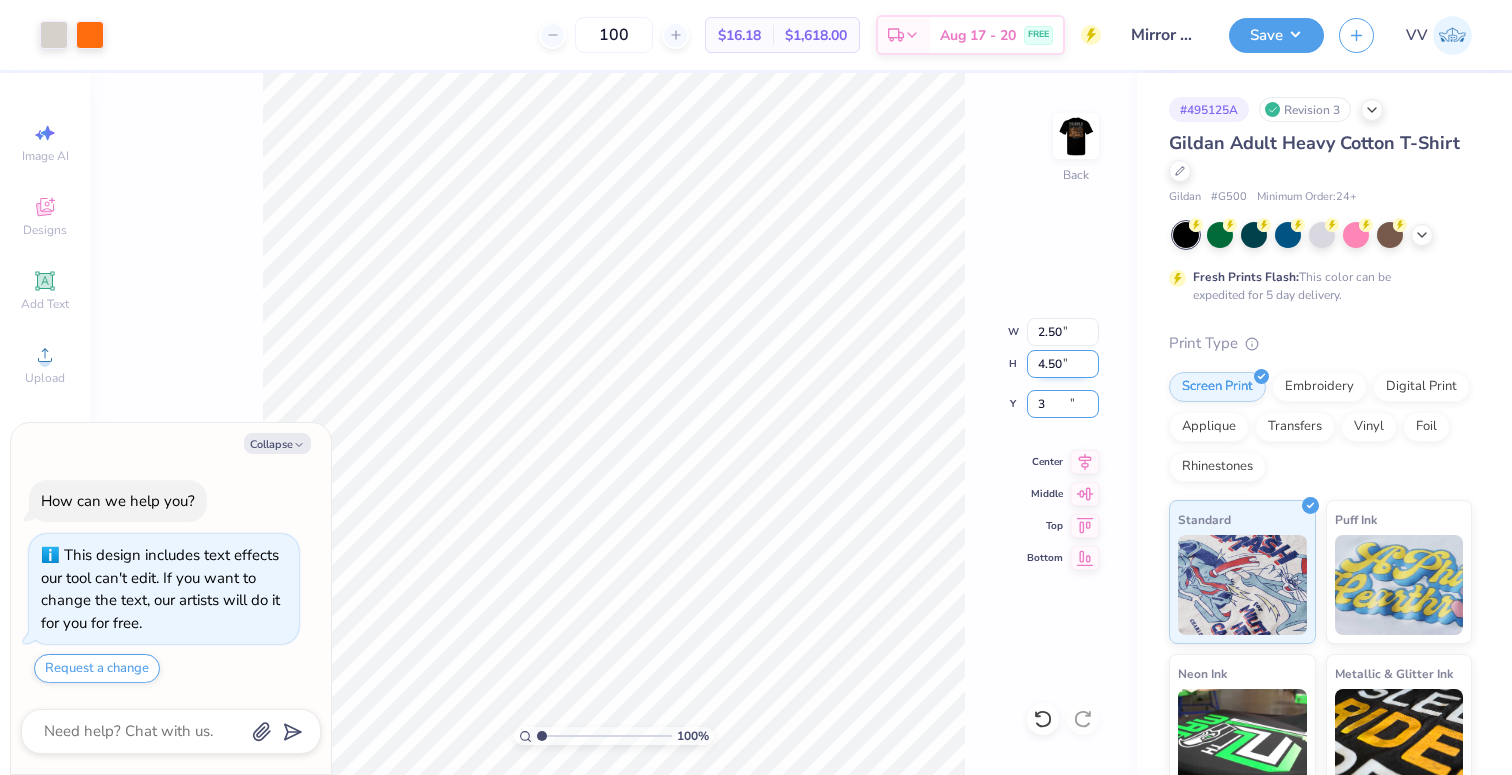 type on "3" 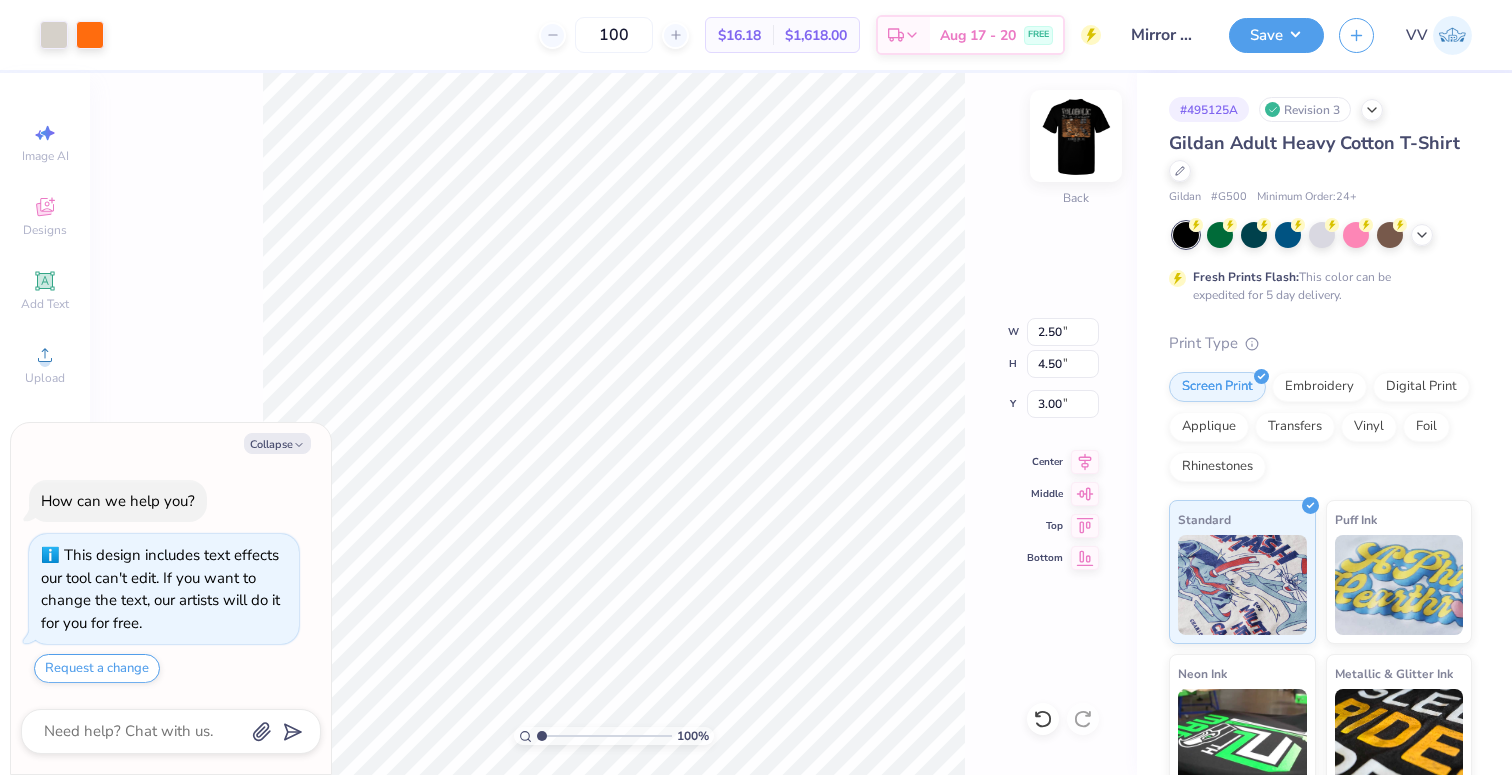 click at bounding box center (1076, 136) 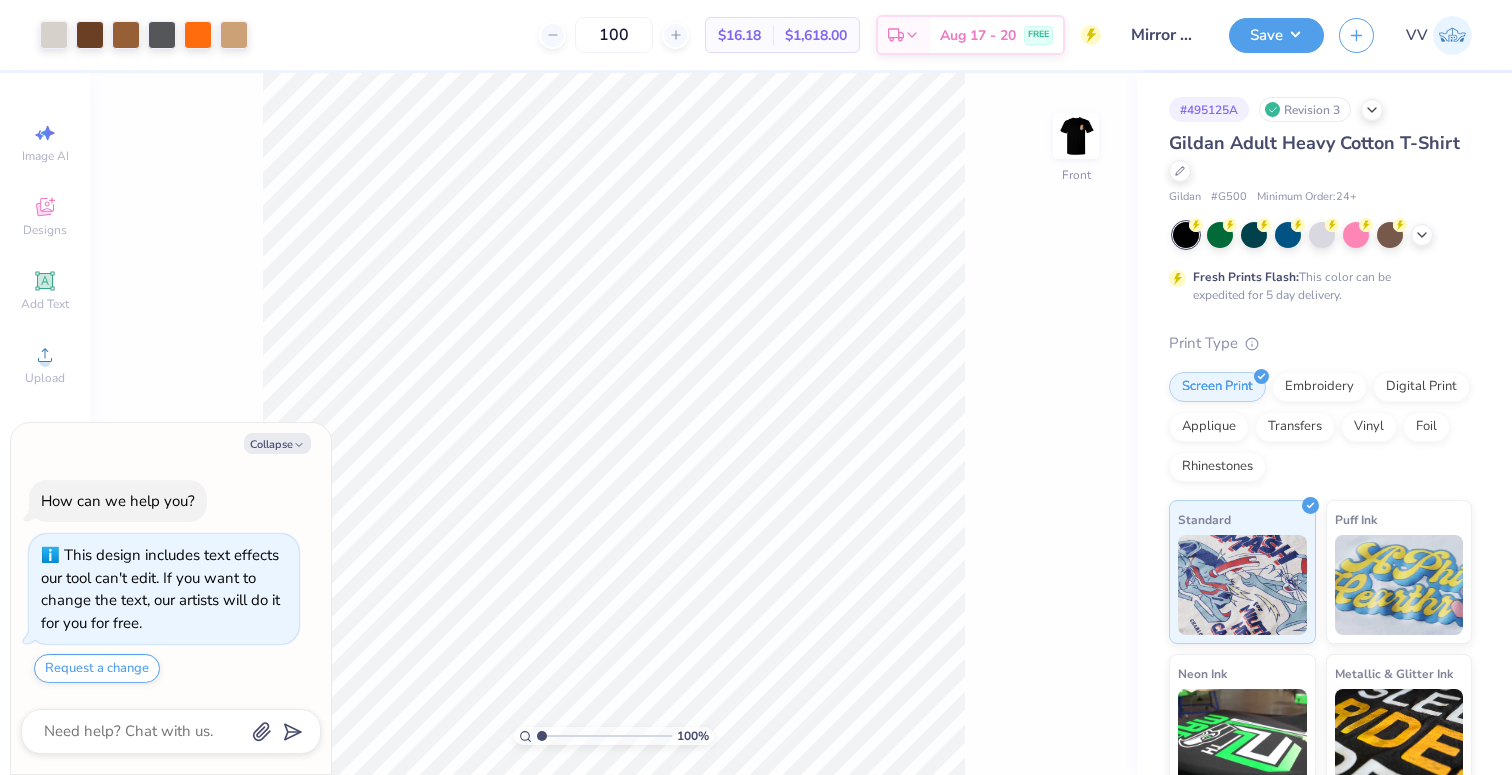 type on "x" 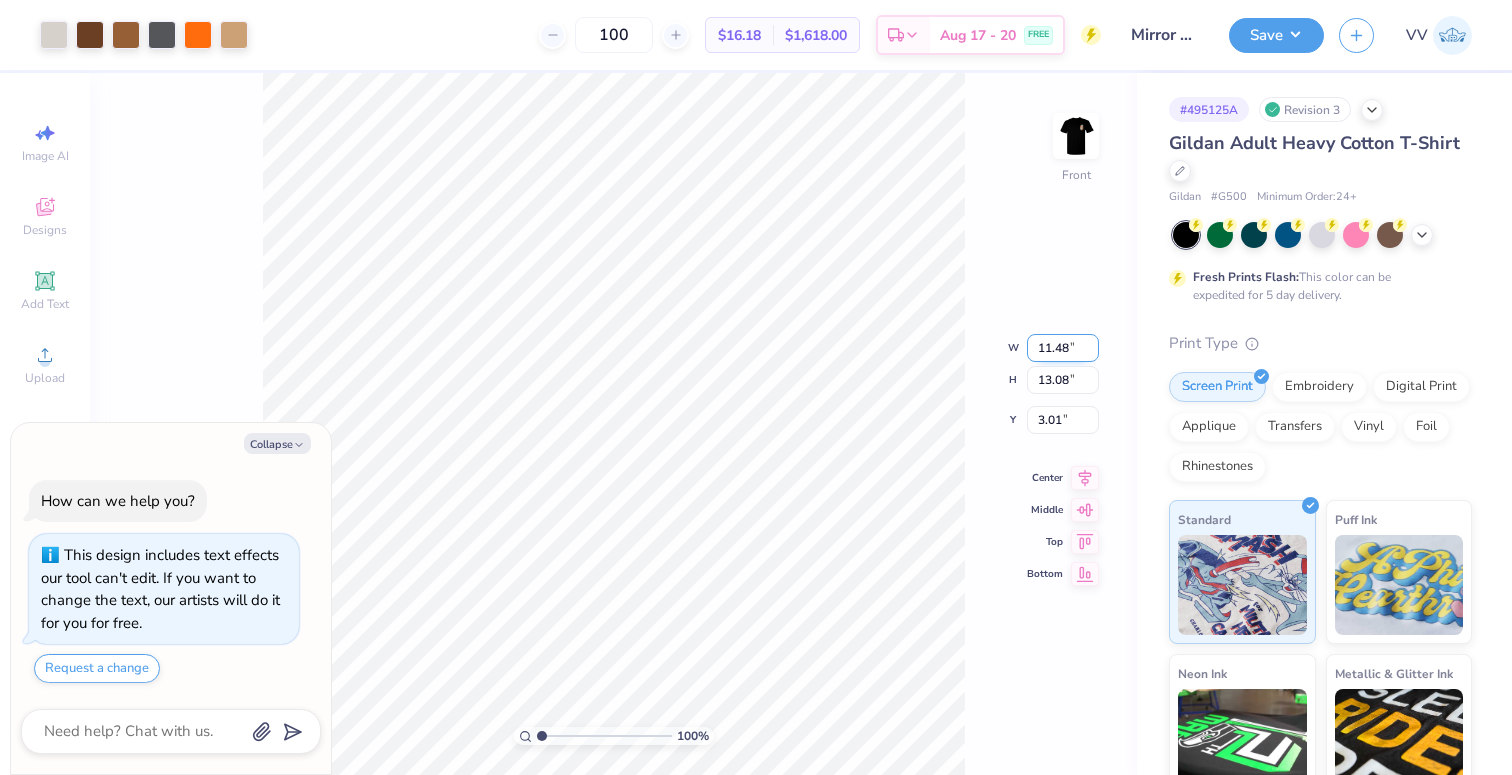 click on "11.48" at bounding box center (1063, 348) 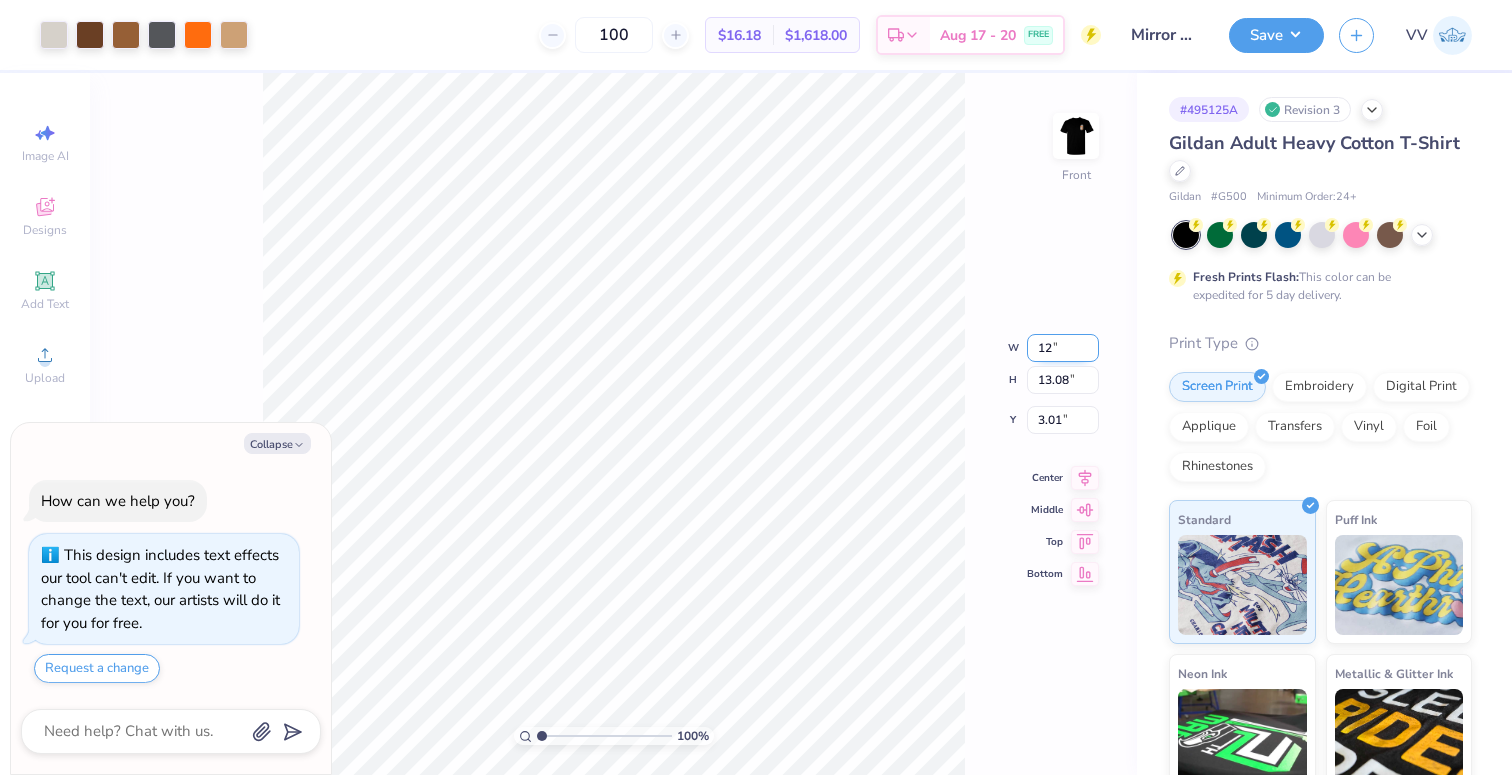 type on "12" 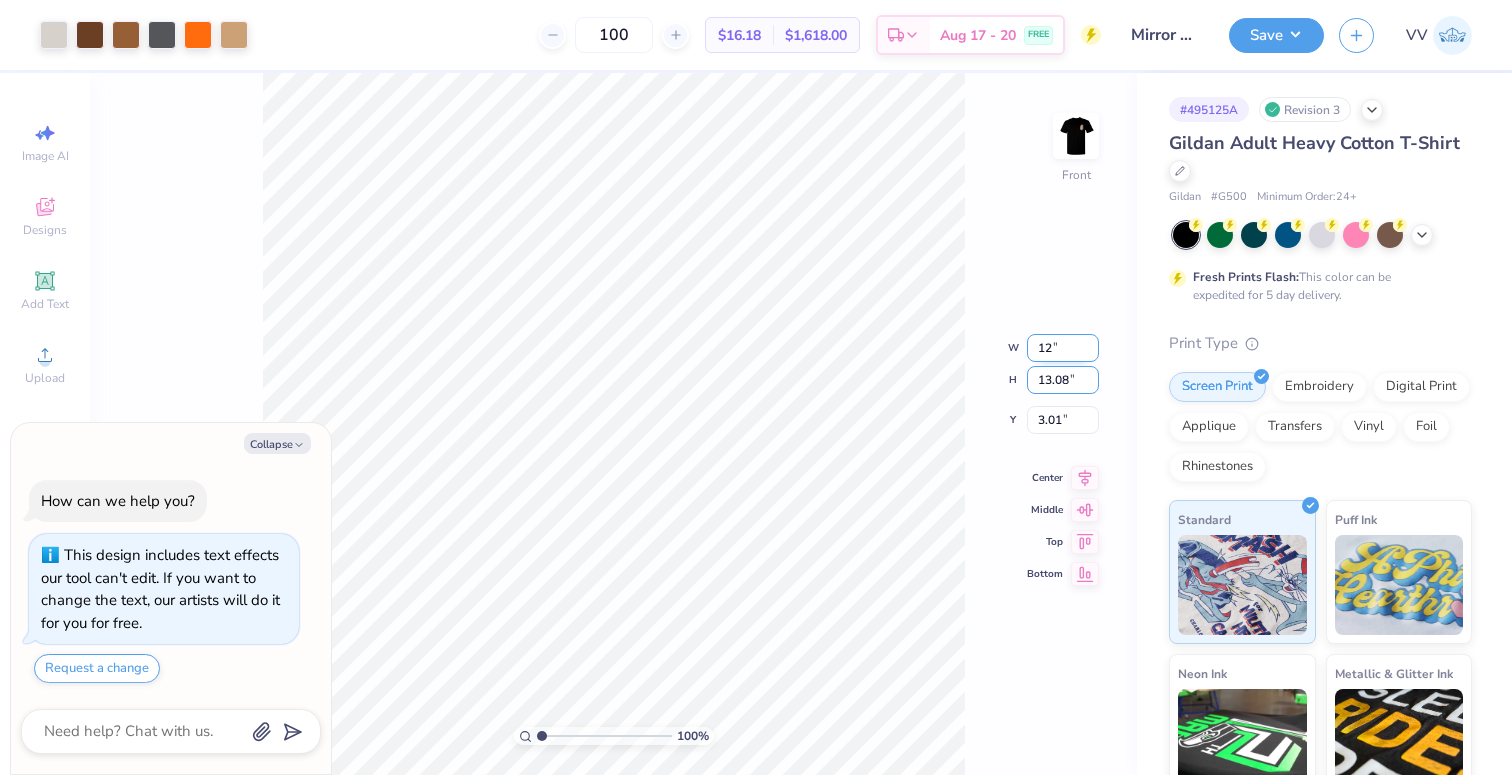 type on "x" 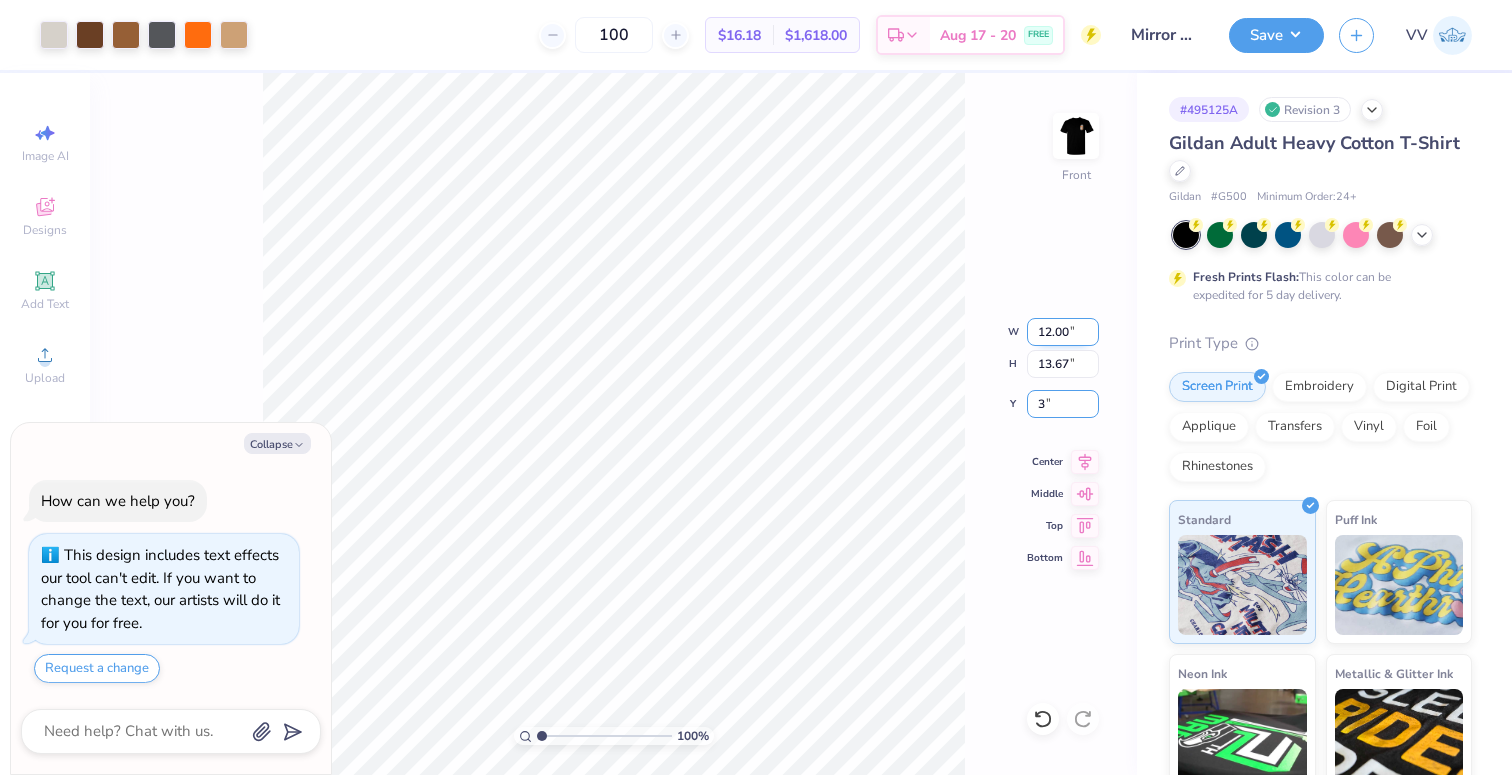 type on "3" 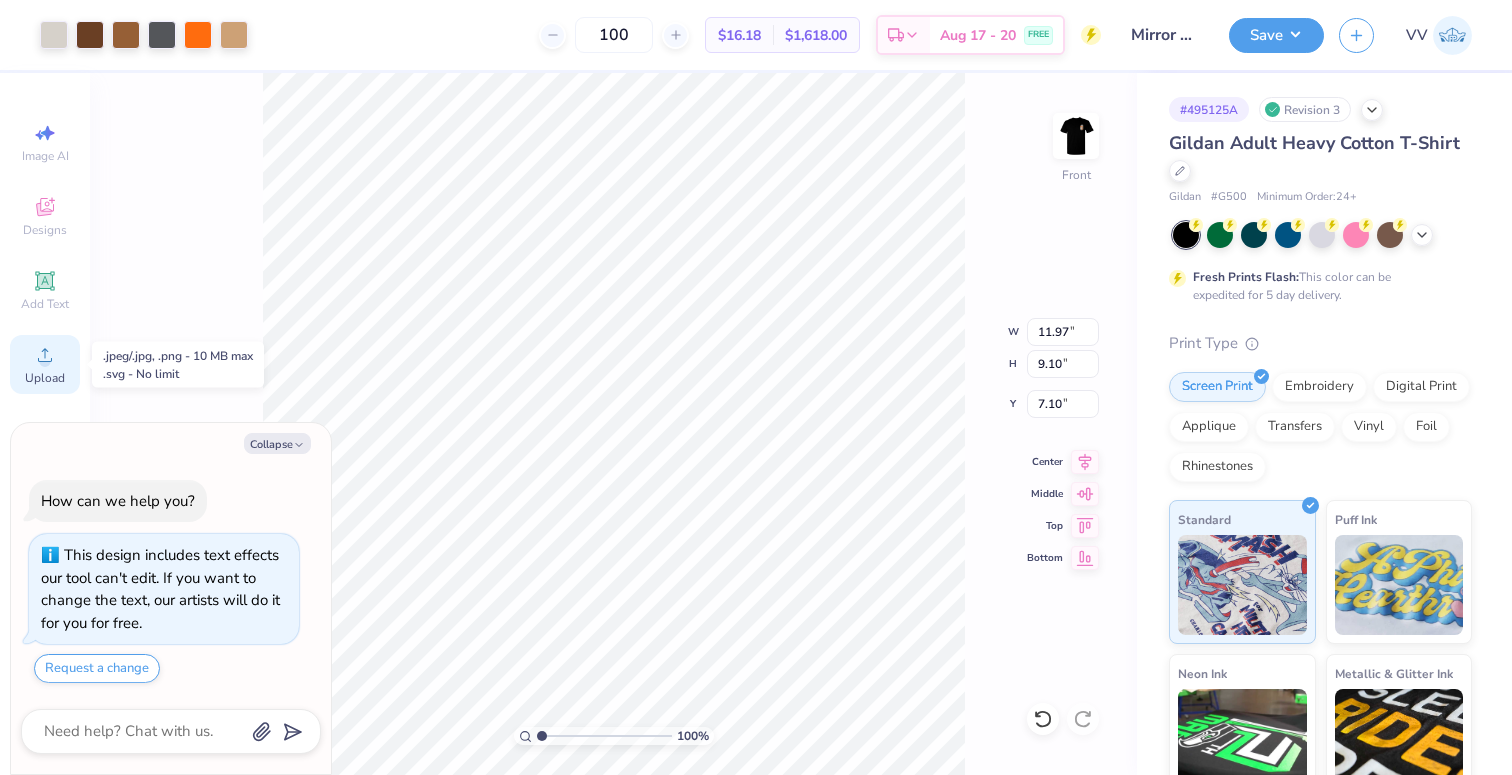 click on "Upload" at bounding box center (45, 378) 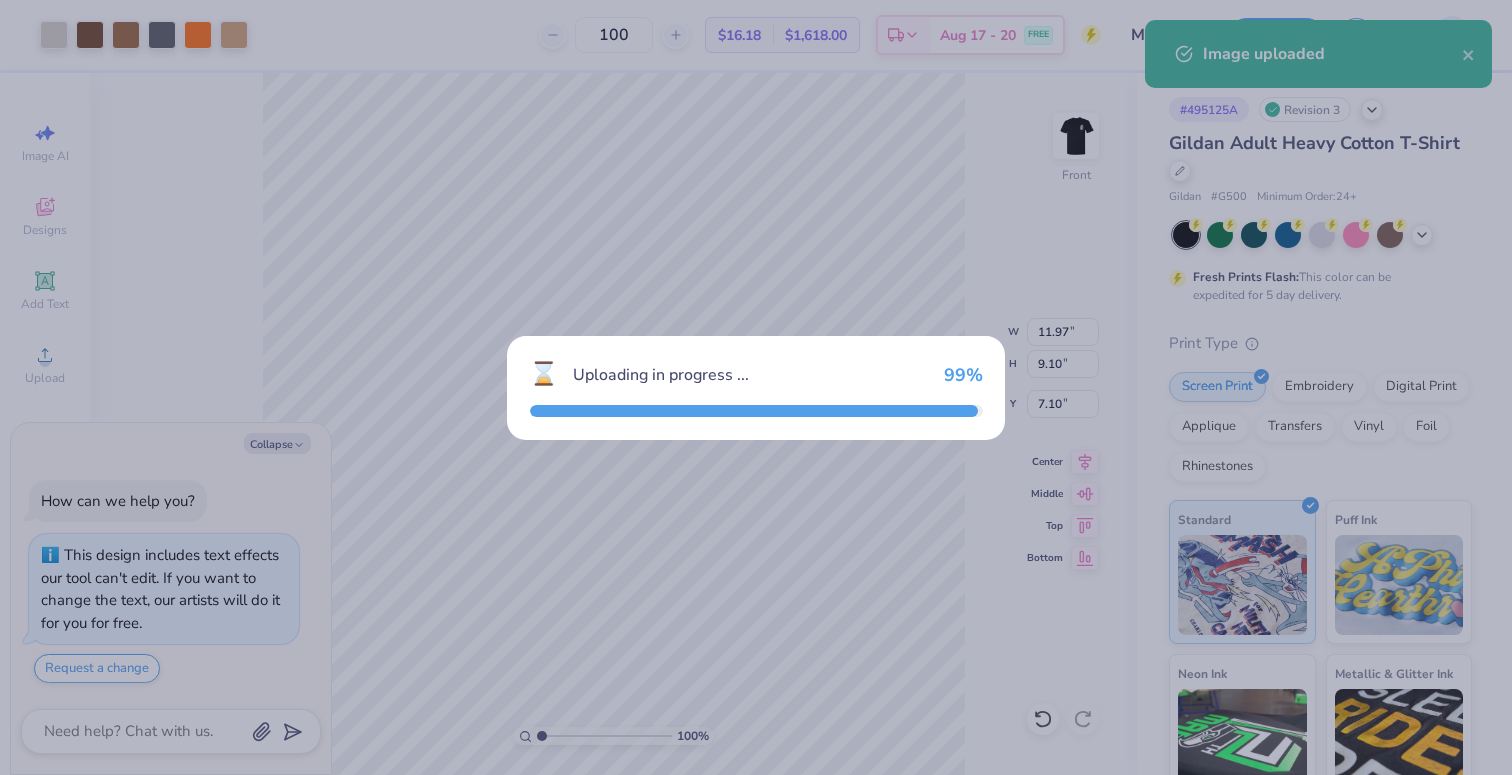 type on "x" 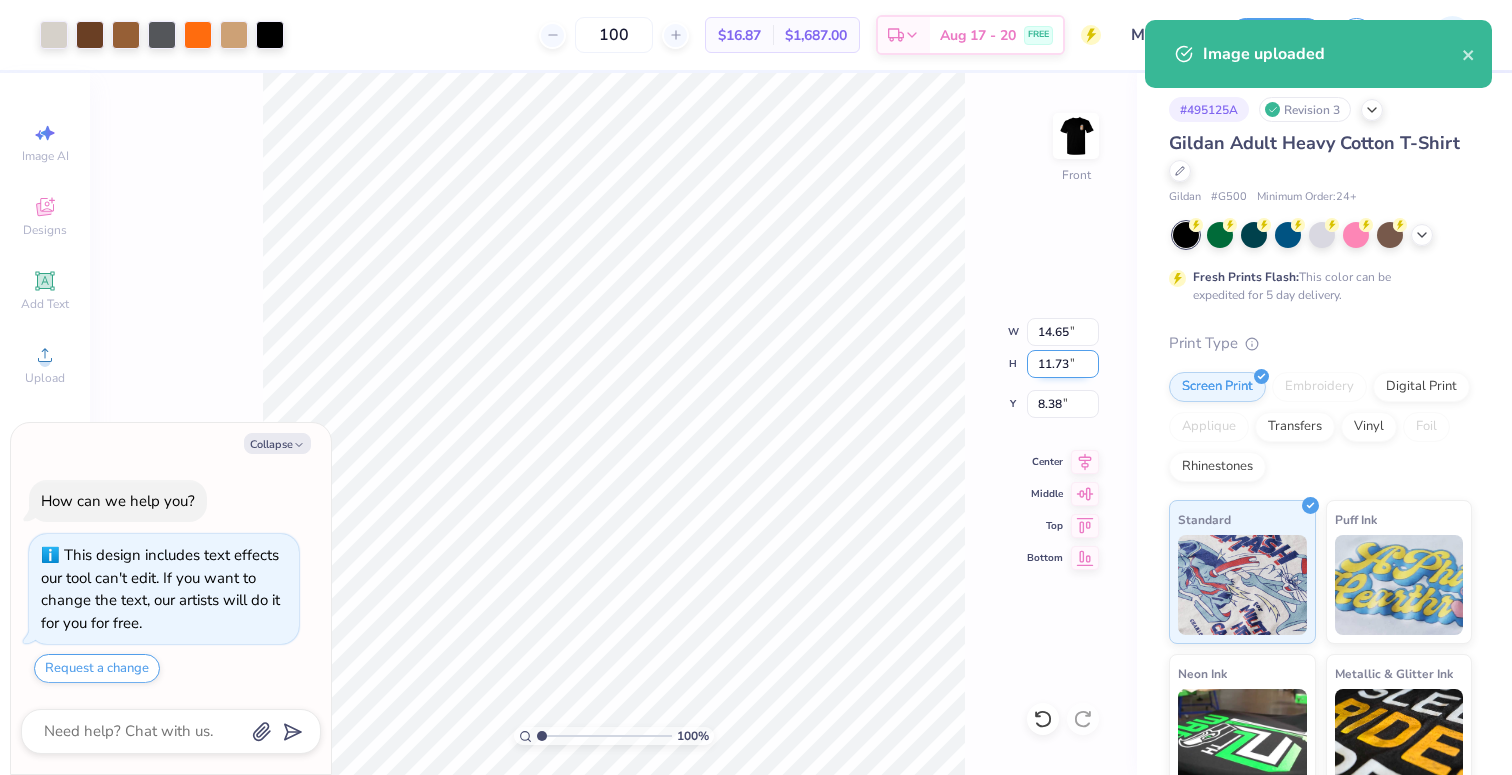 click on "11.73" at bounding box center [1063, 364] 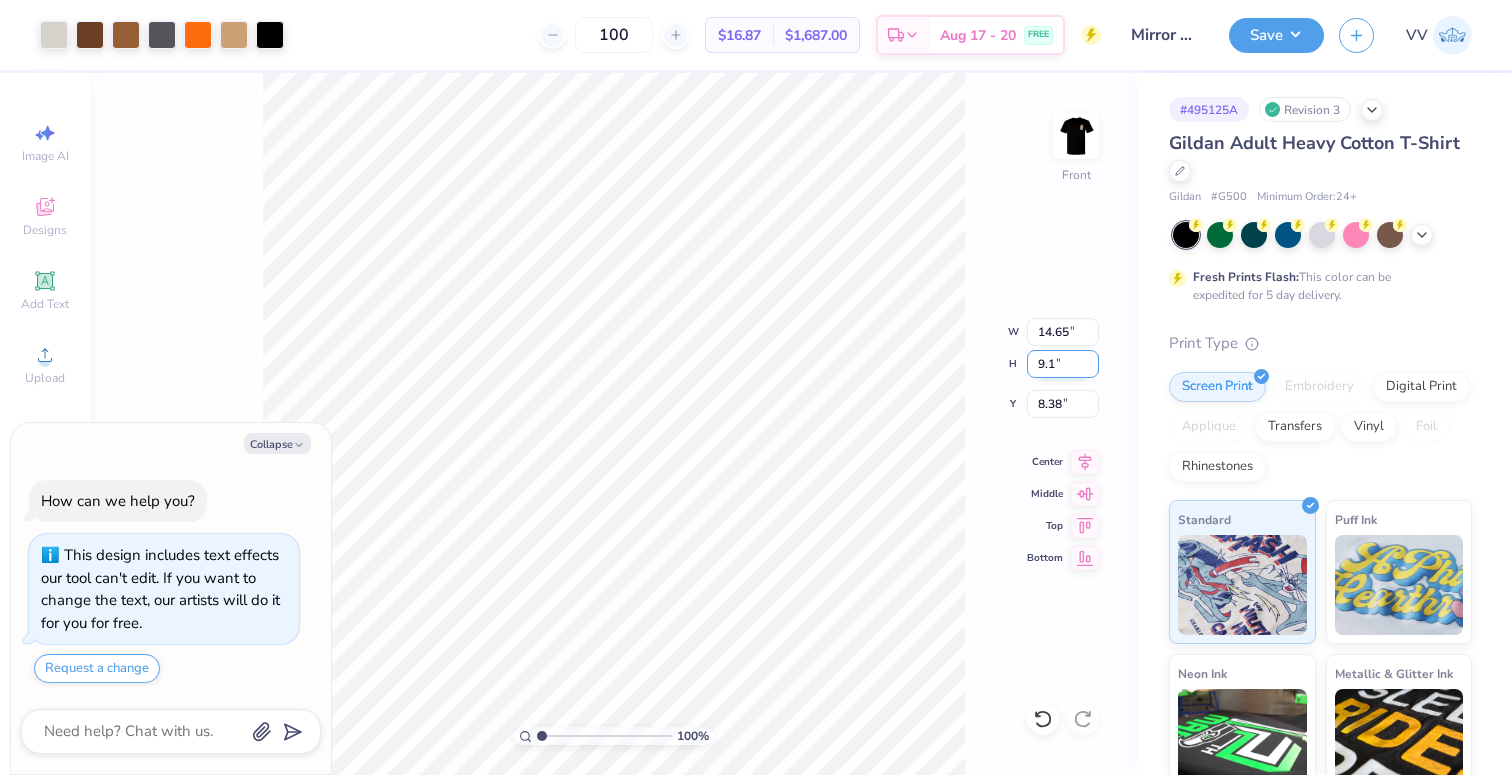 type on "9.1" 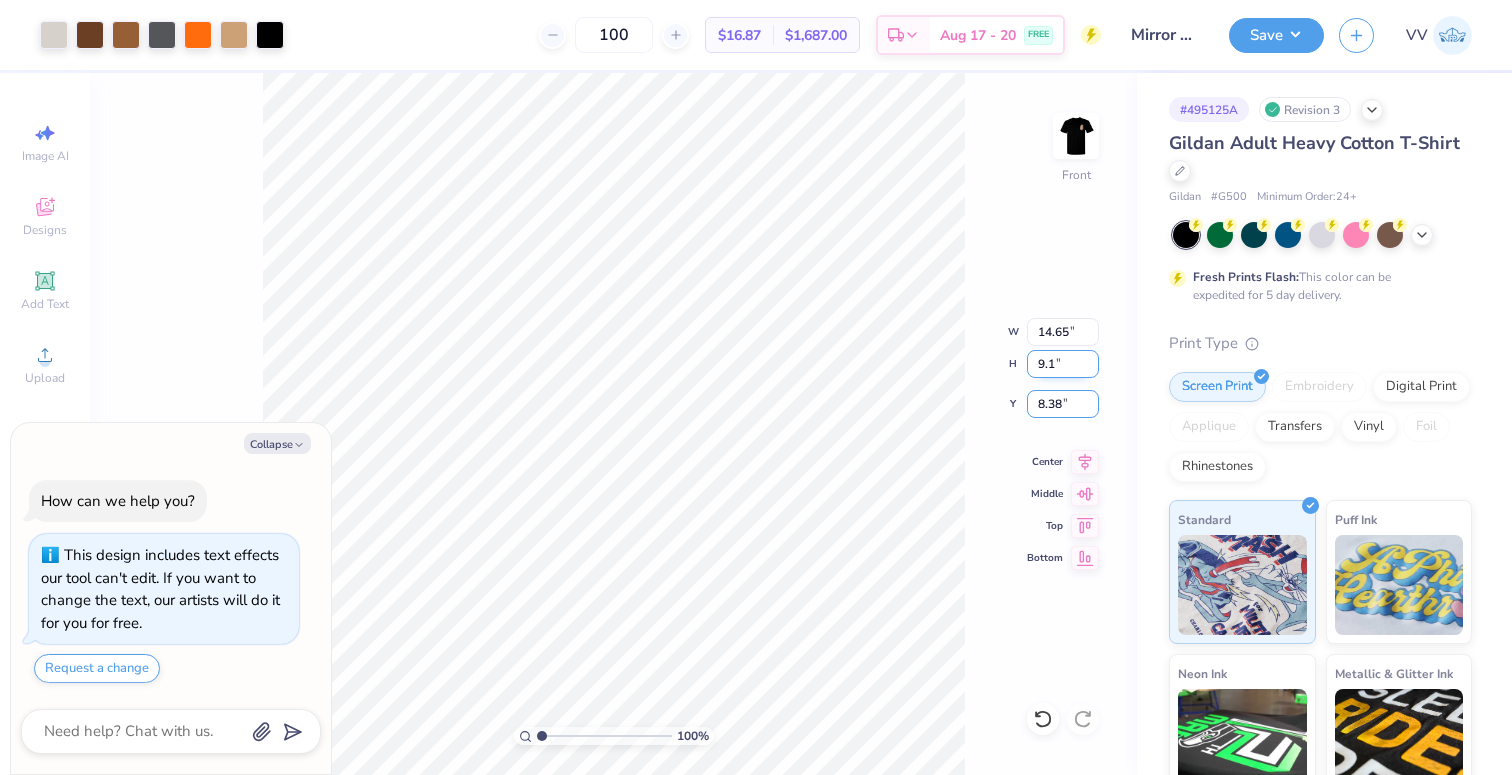 type on "x" 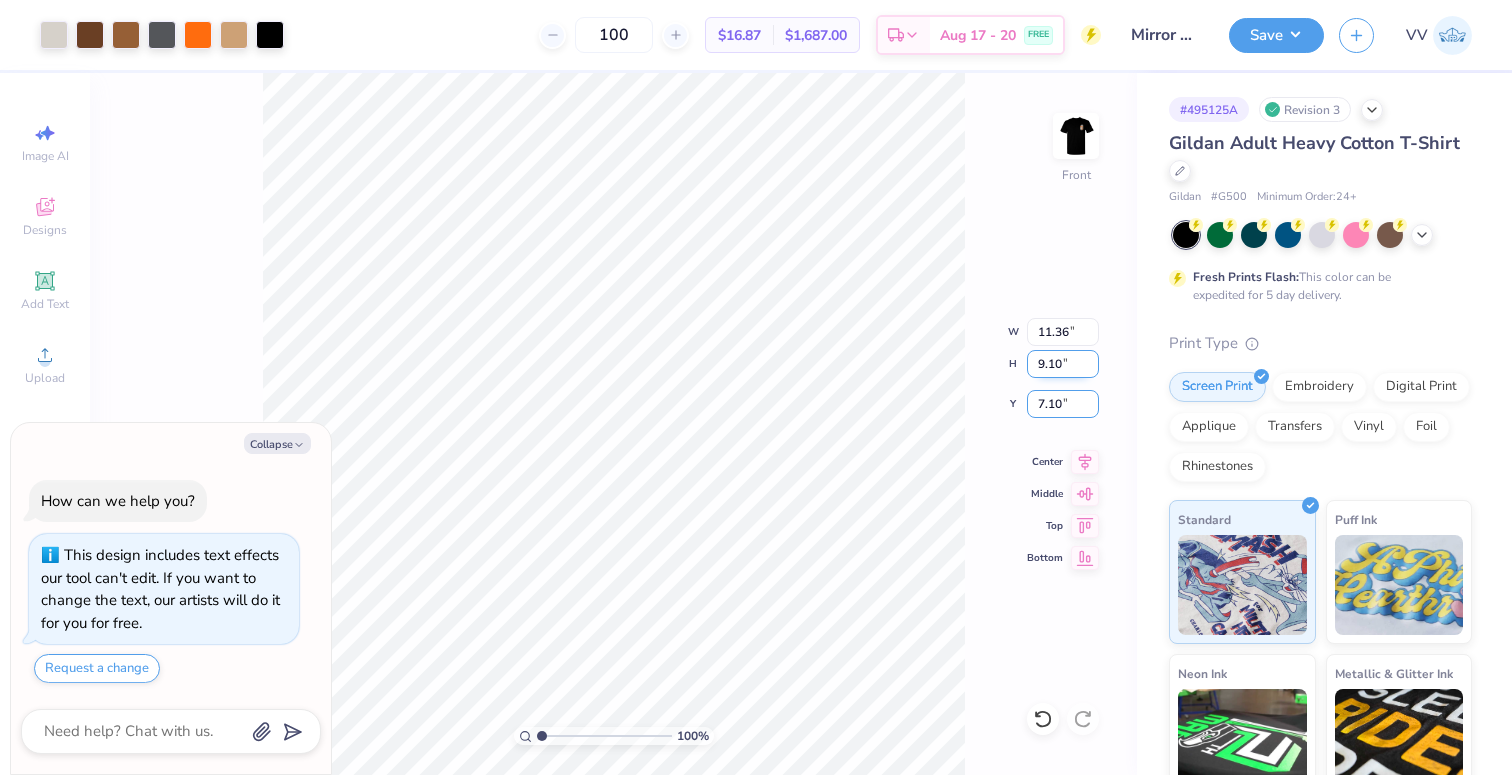 type on "7.10" 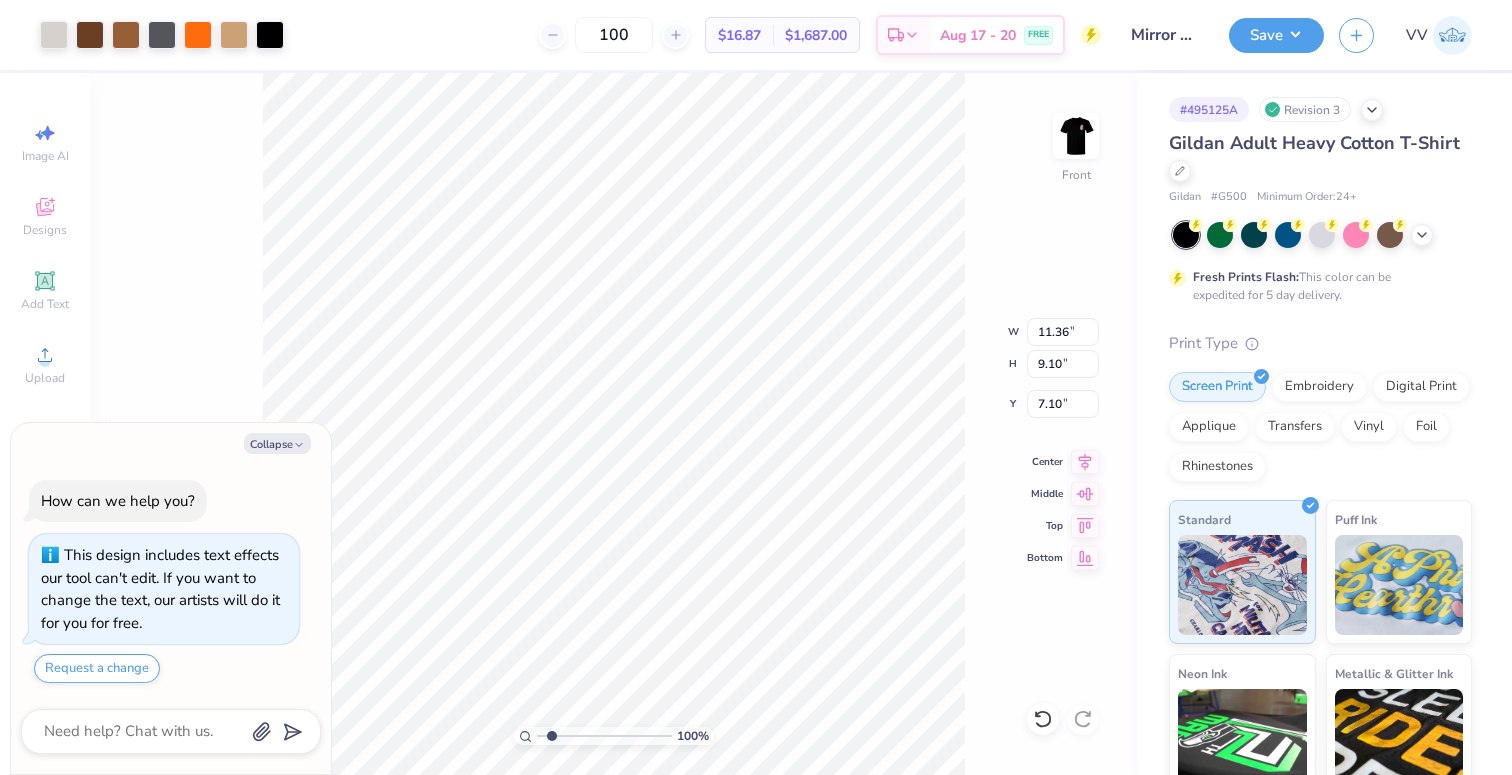 click at bounding box center [604, 736] 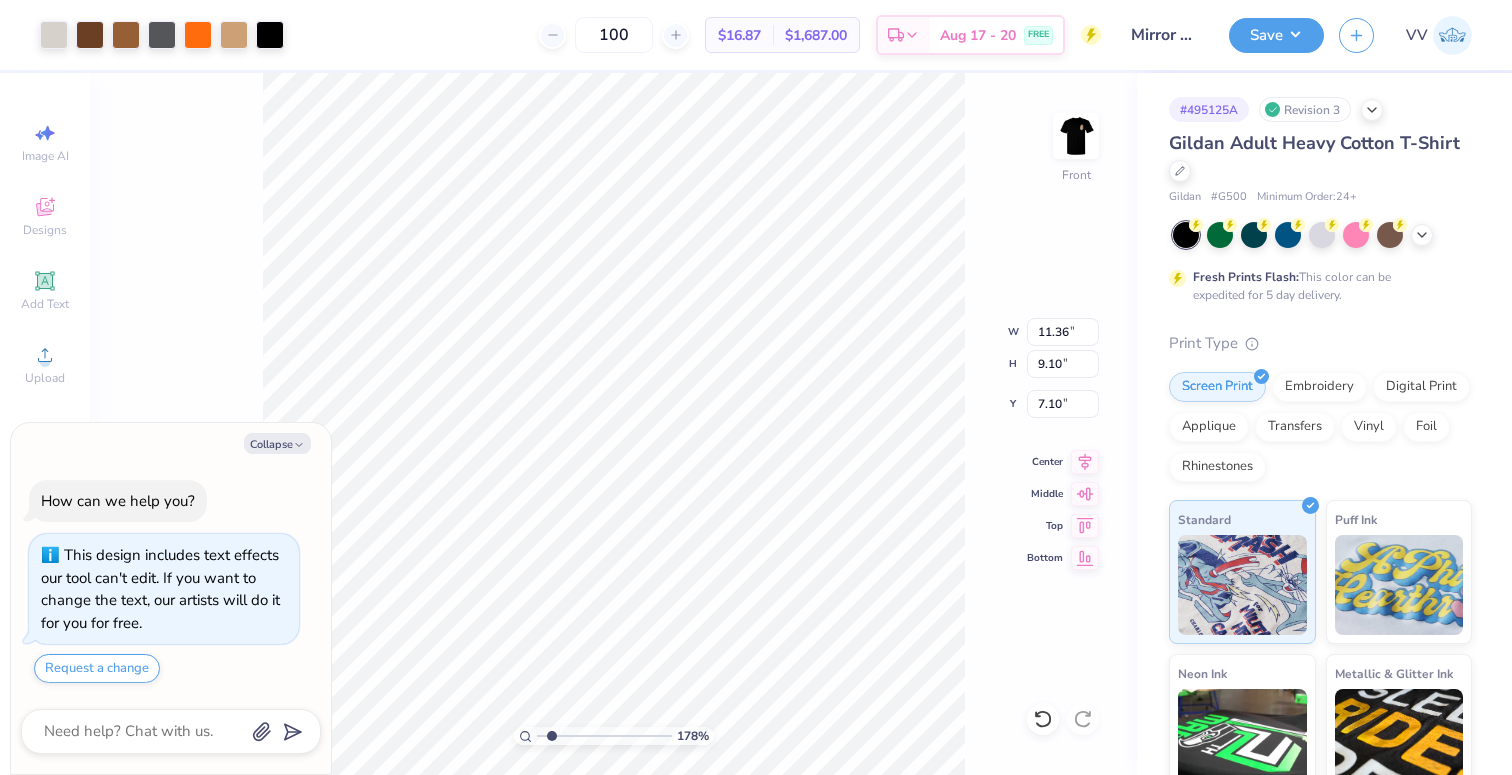 type on "x" 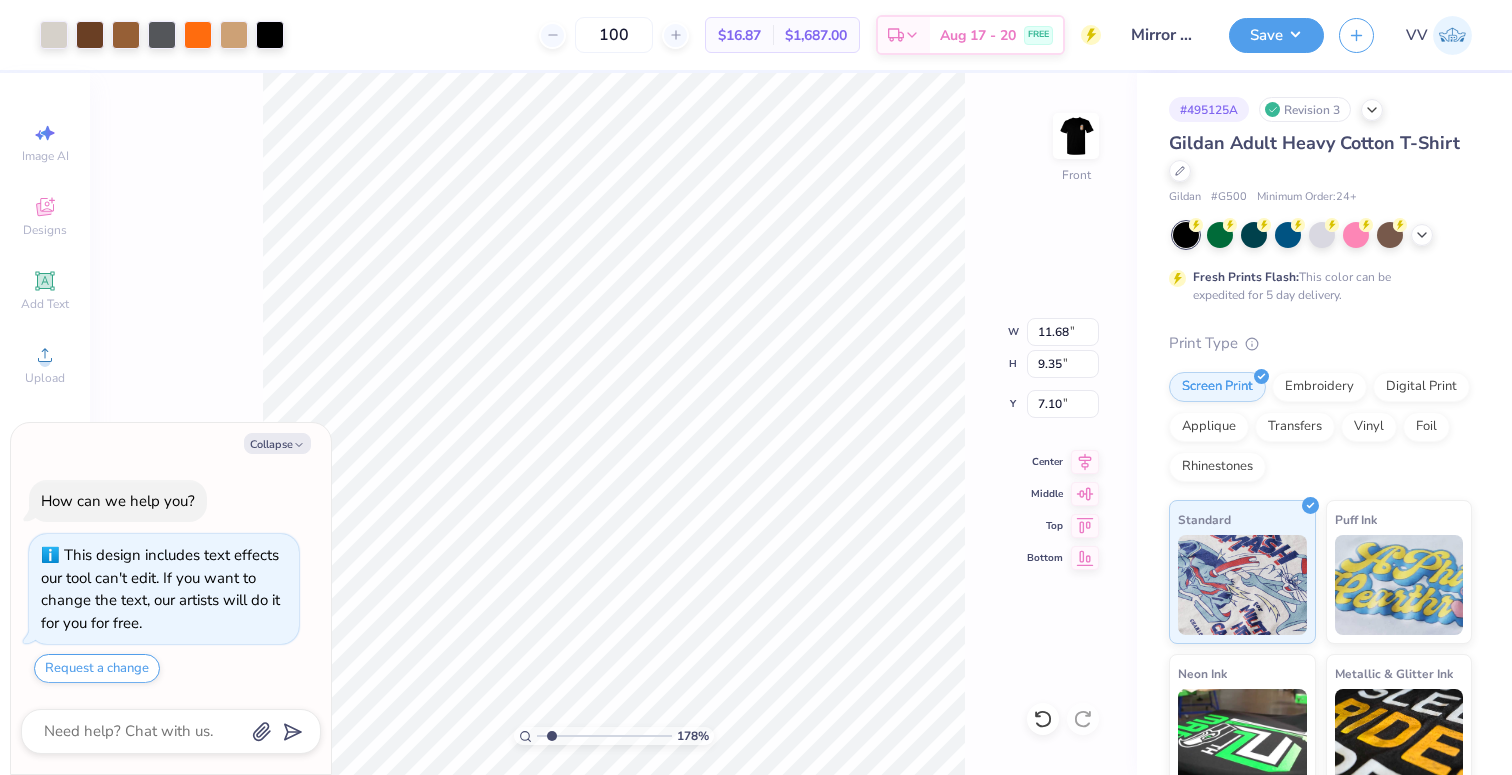 type on "x" 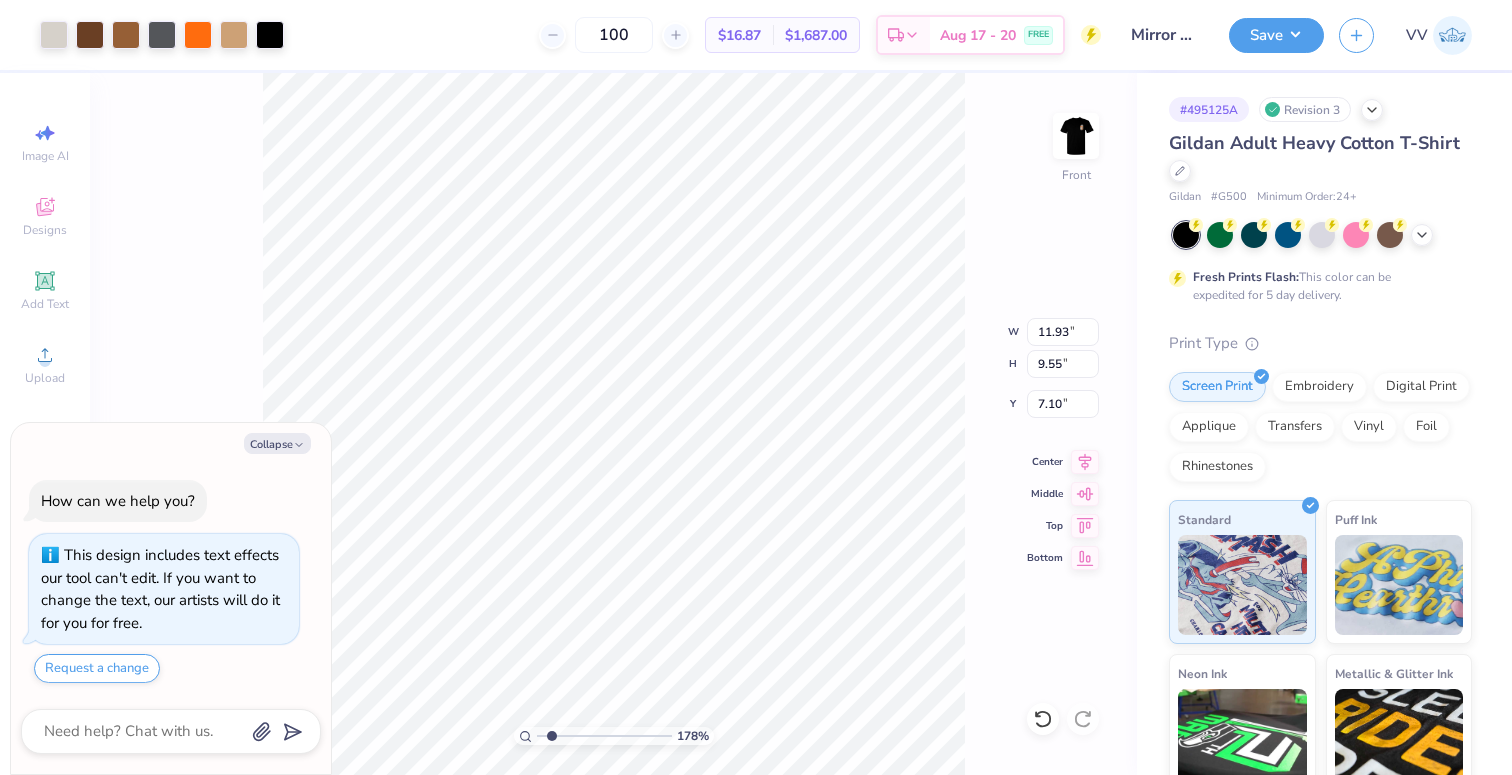 type on "x" 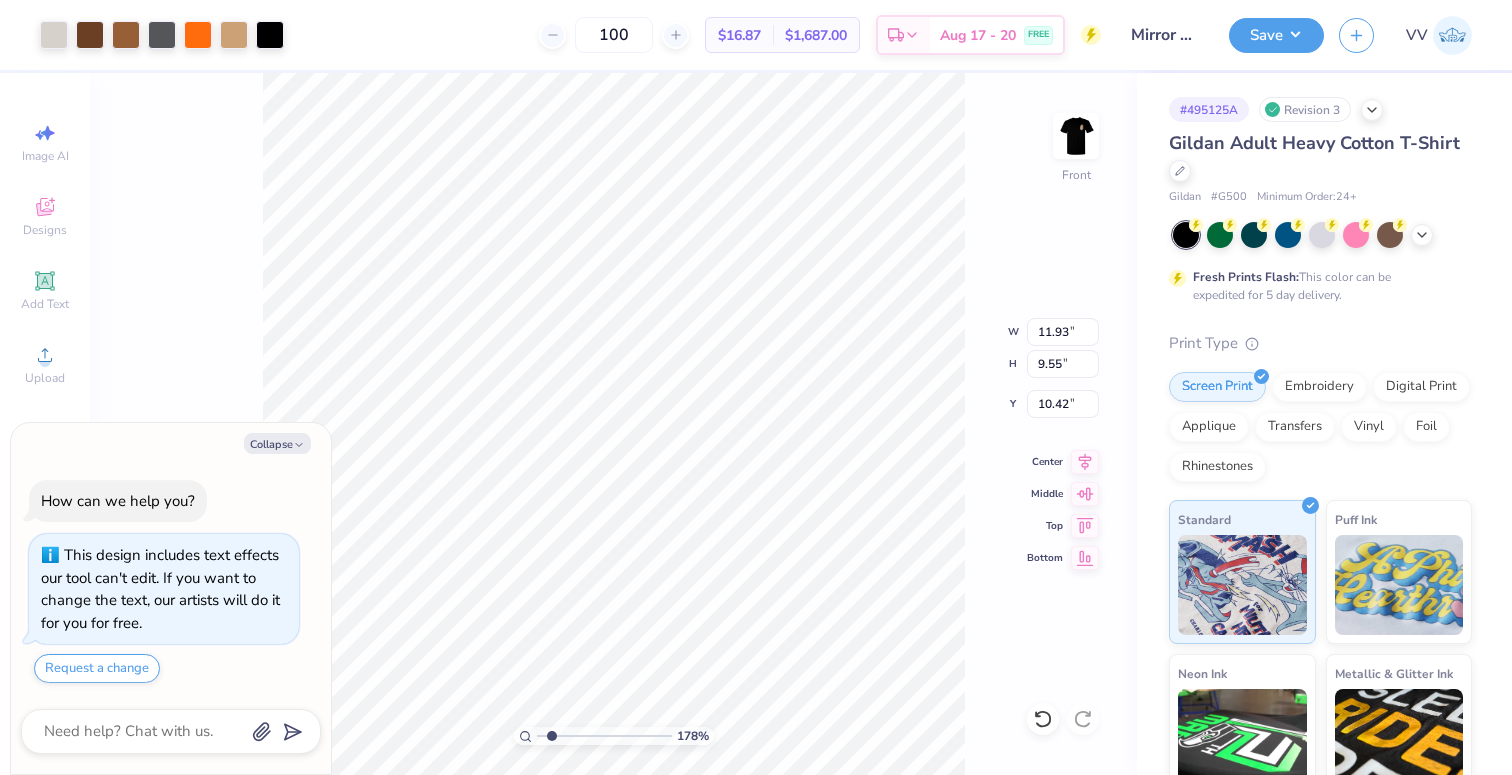 type on "x" 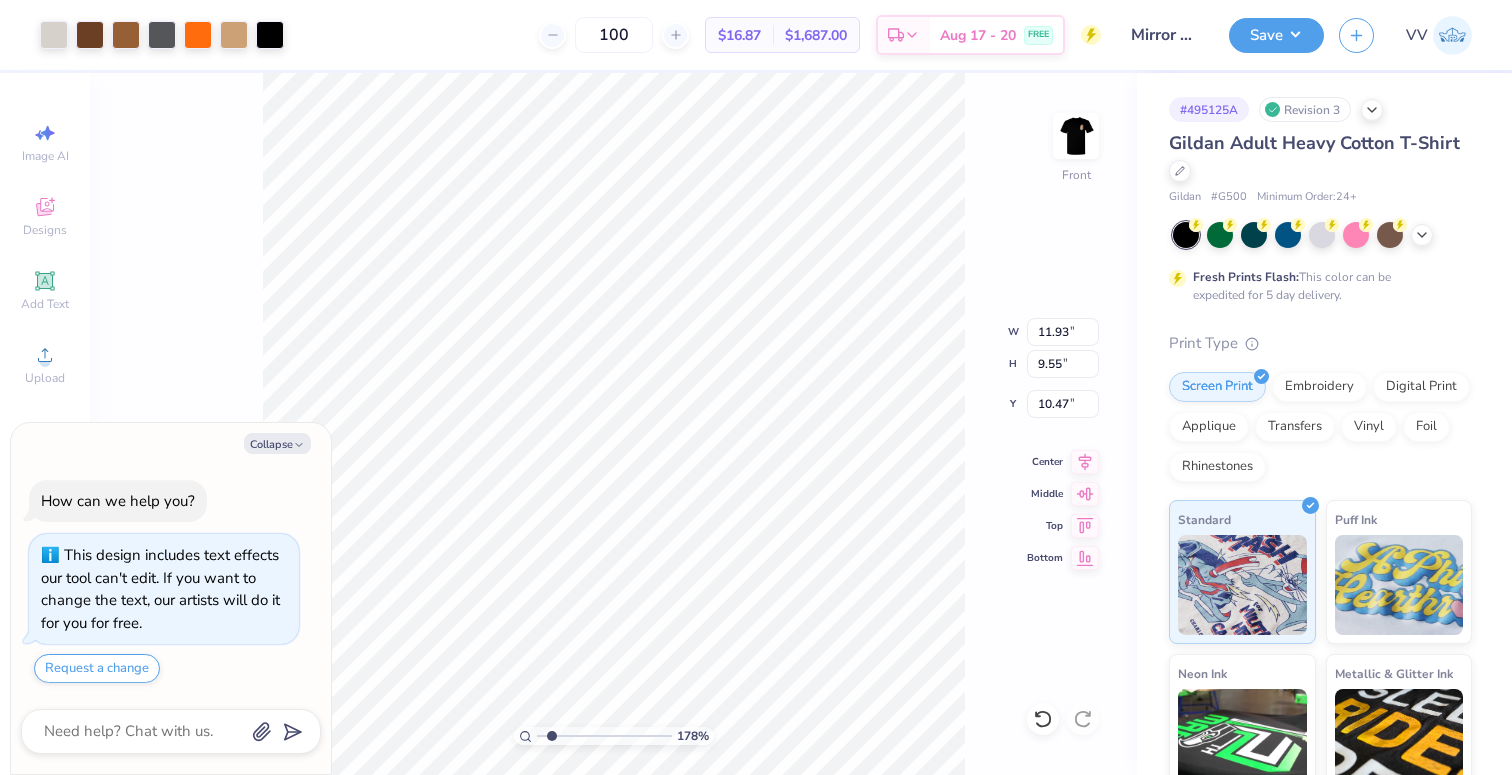 type on "x" 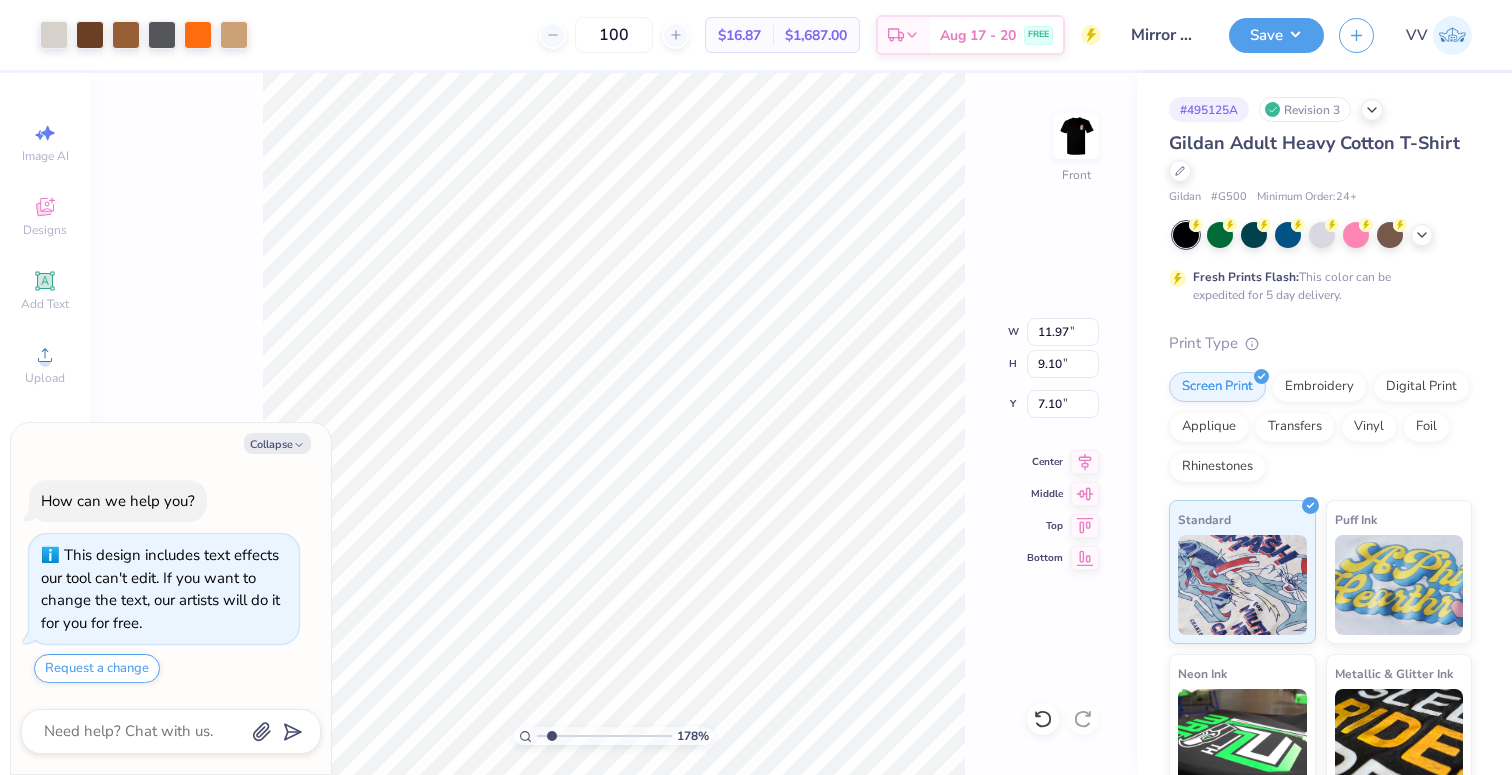 type on "x" 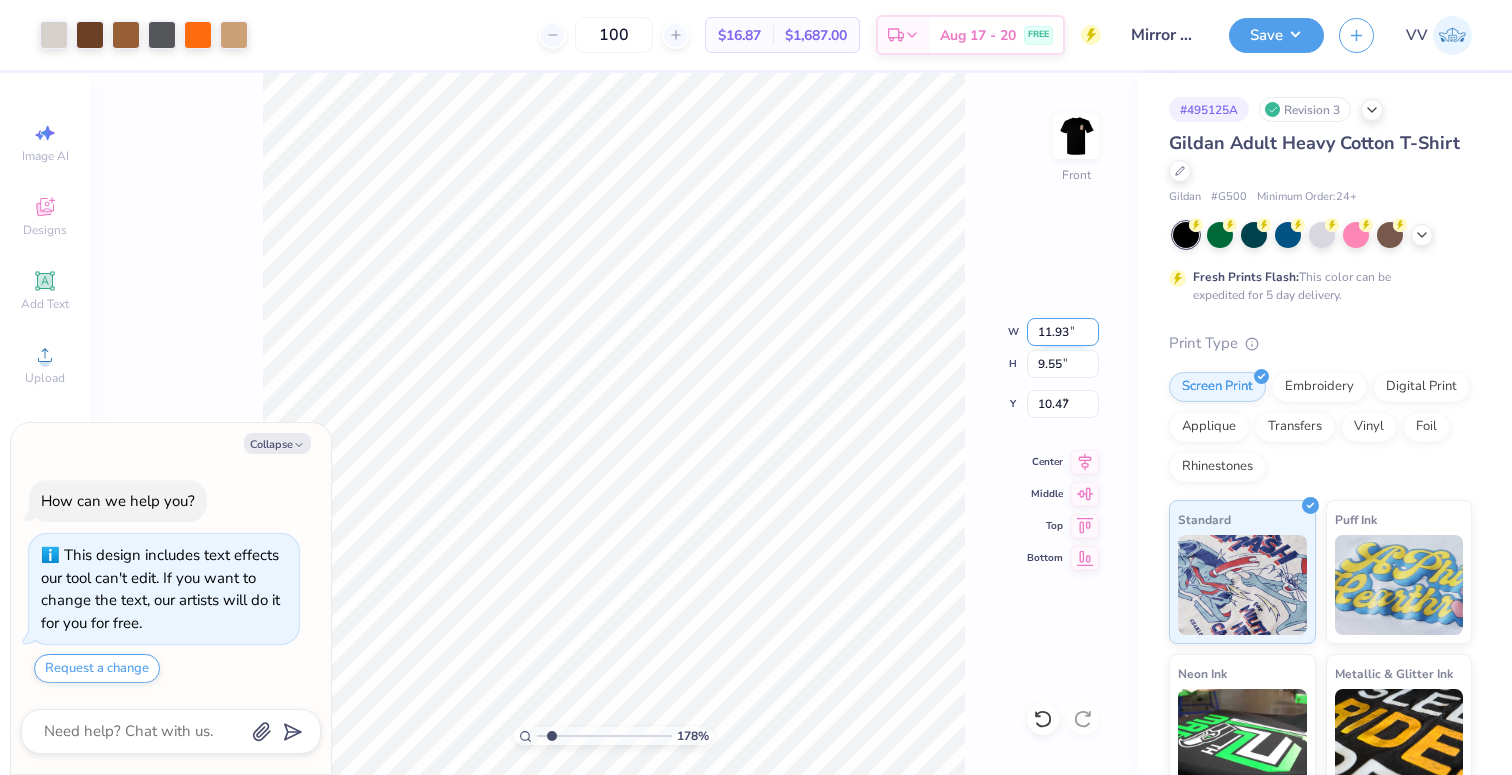 click on "11.93" at bounding box center [1063, 332] 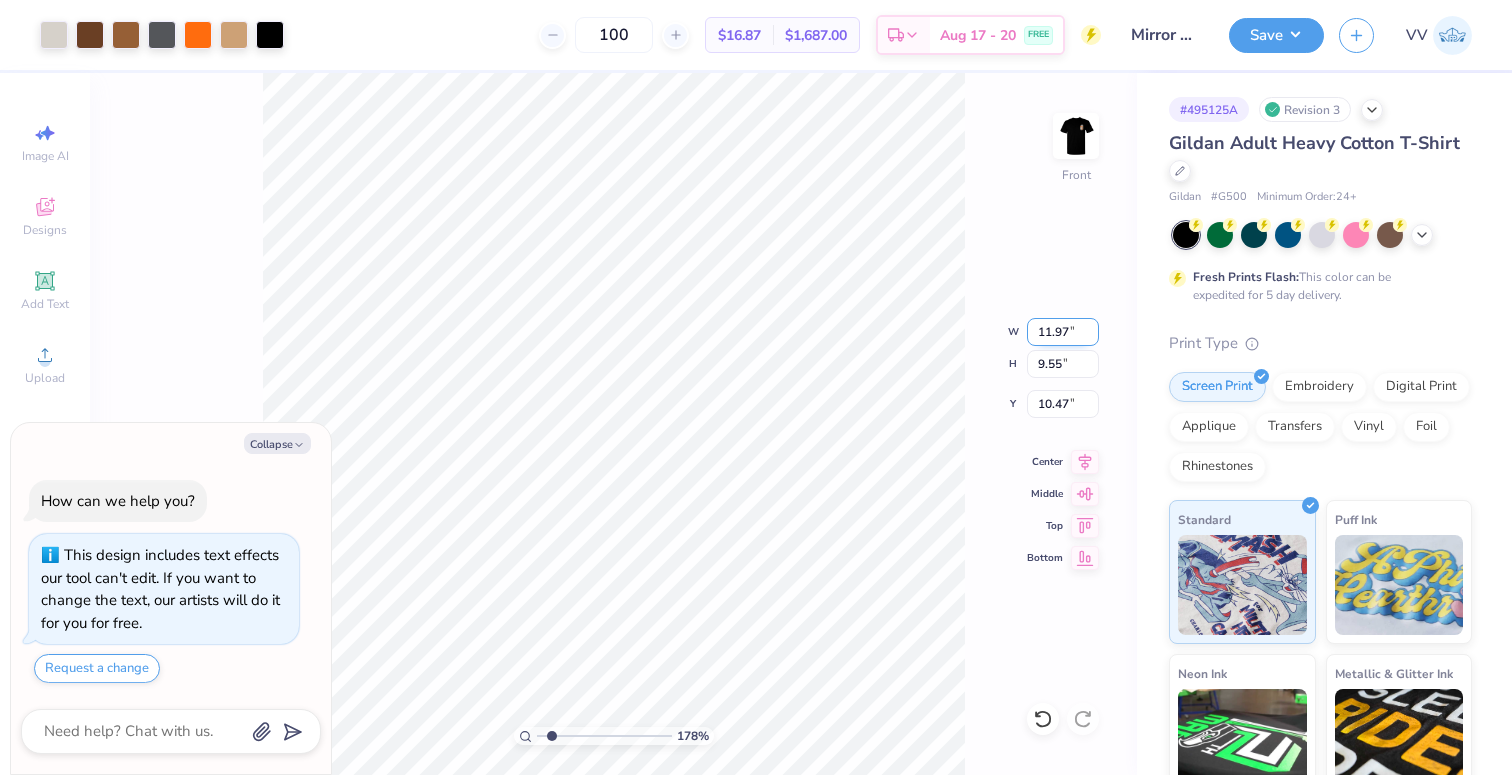 type on "11.97" 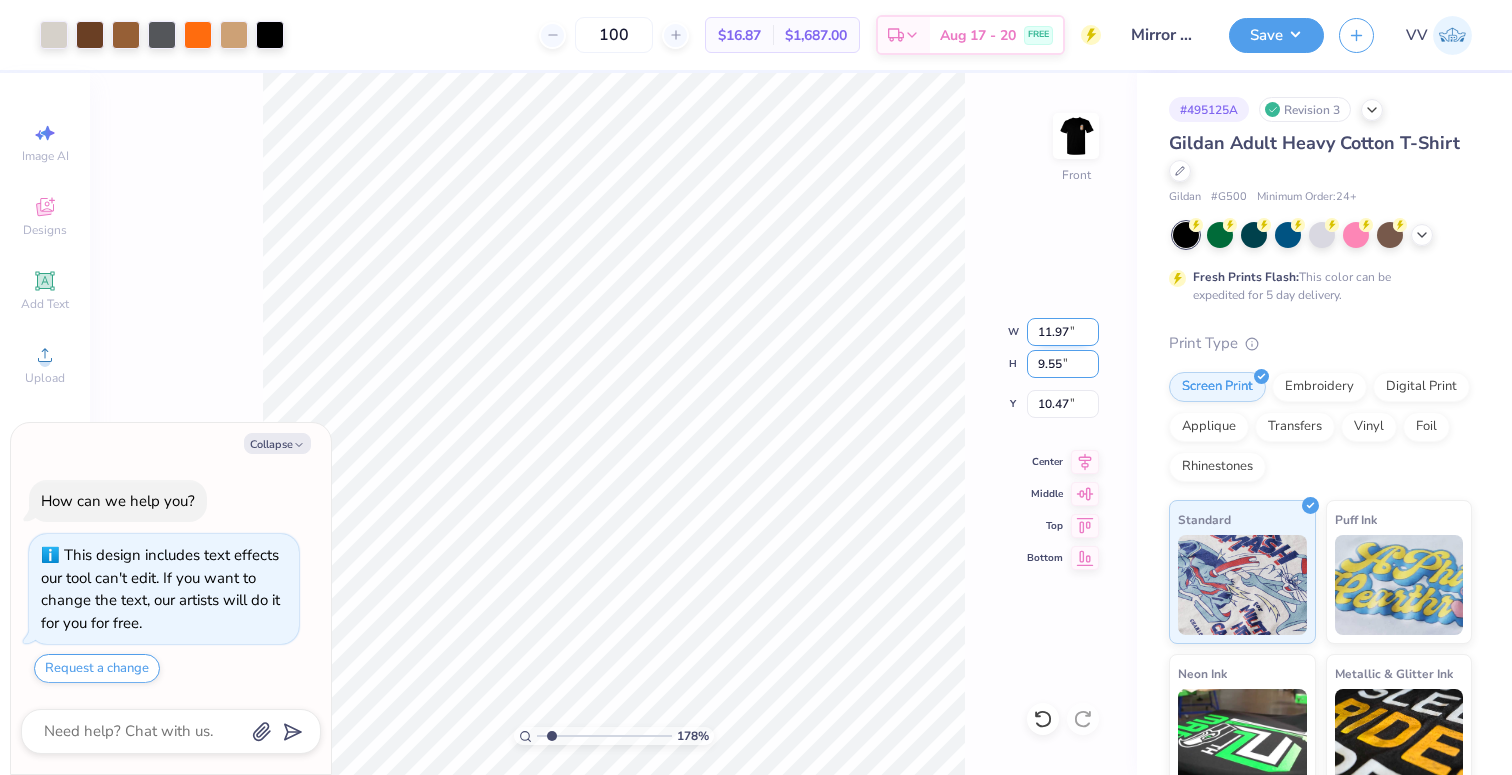 type on "x" 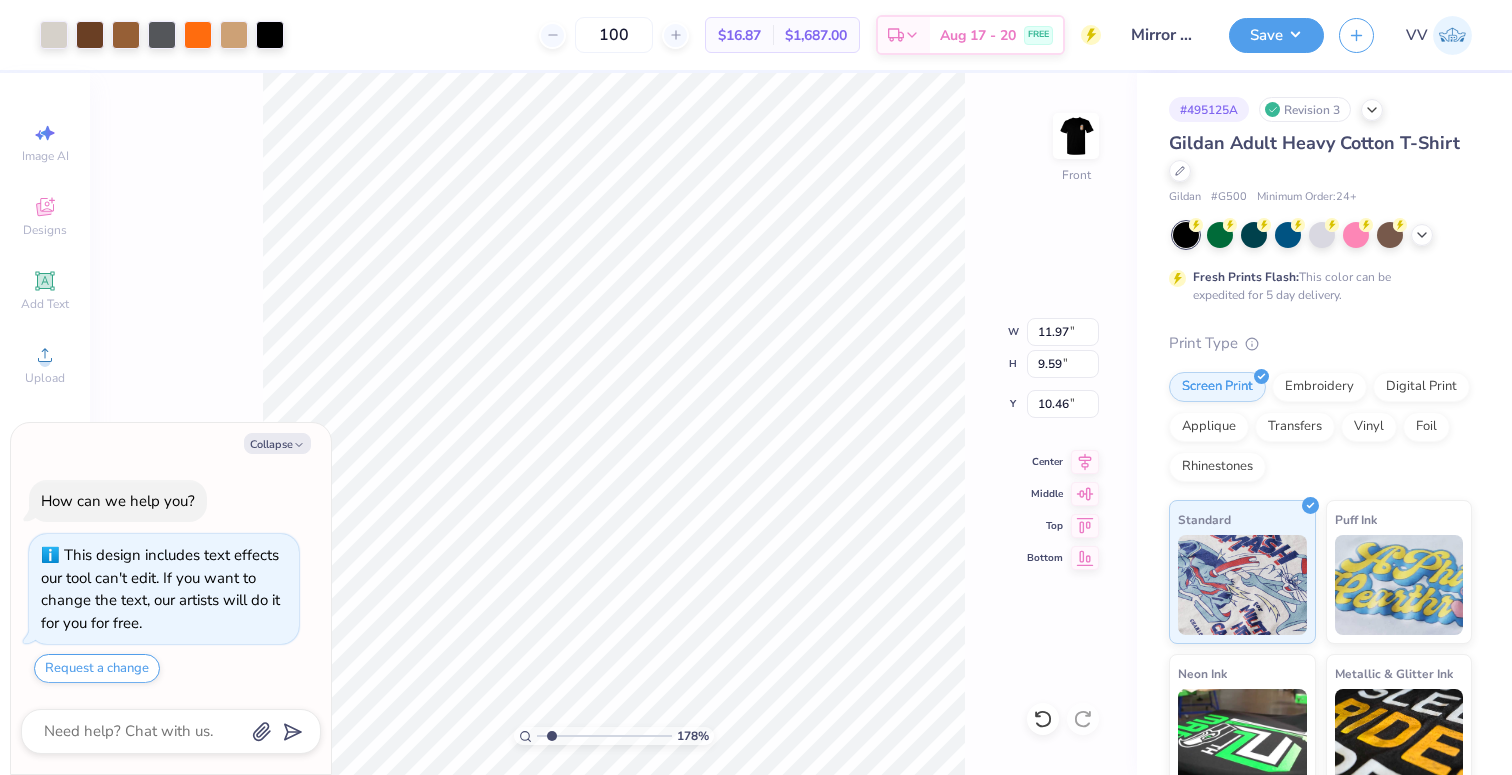 type on "x" 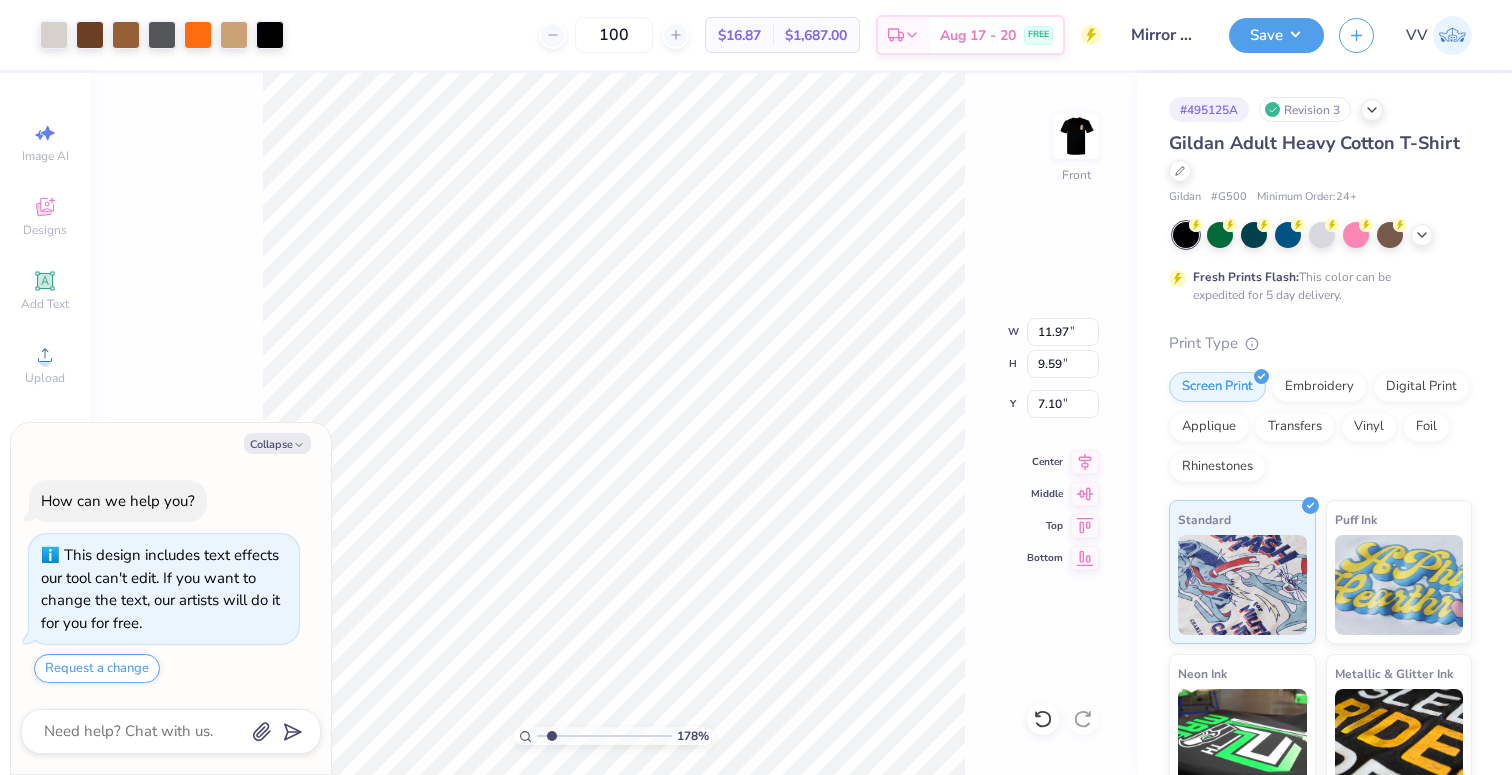 type on "x" 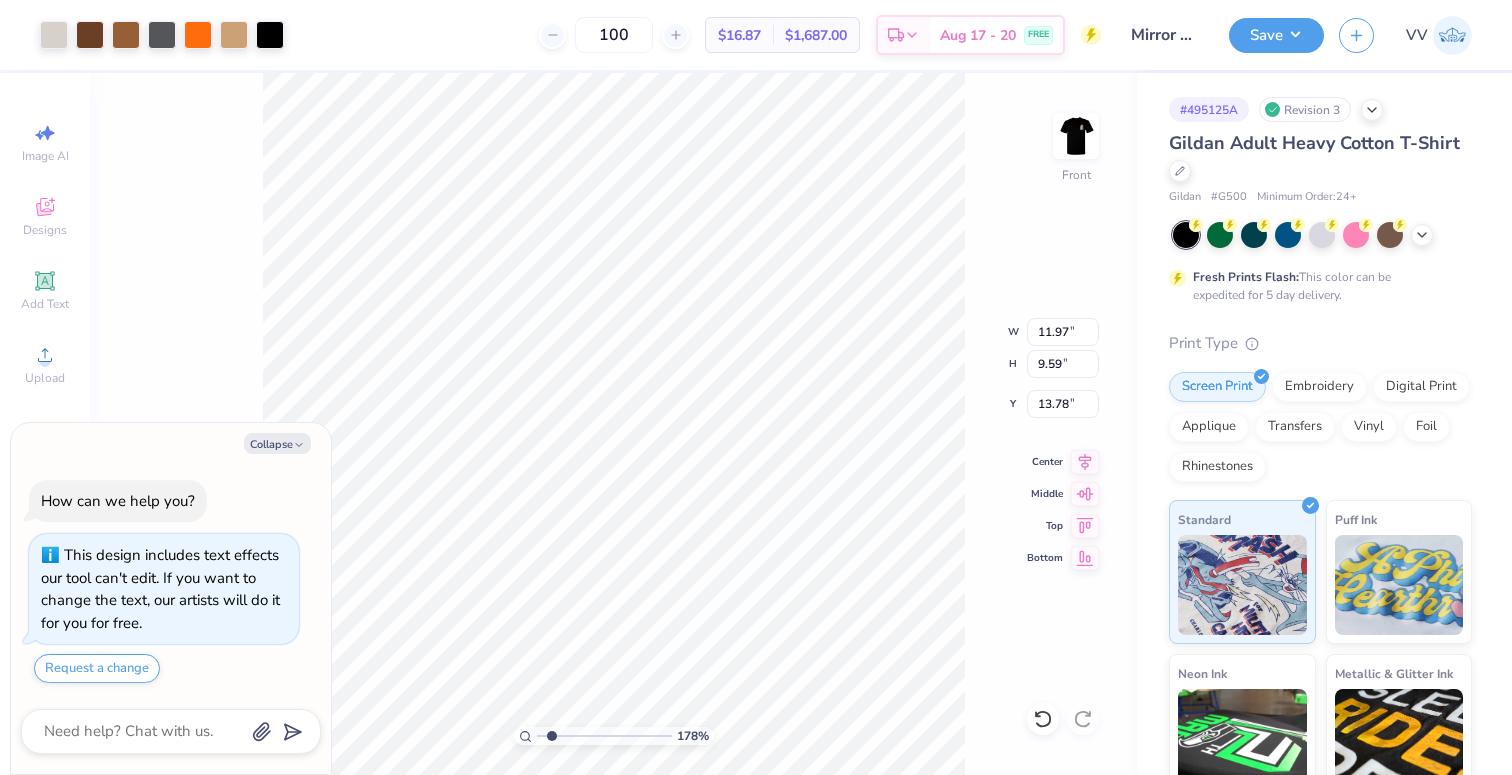 type on "x" 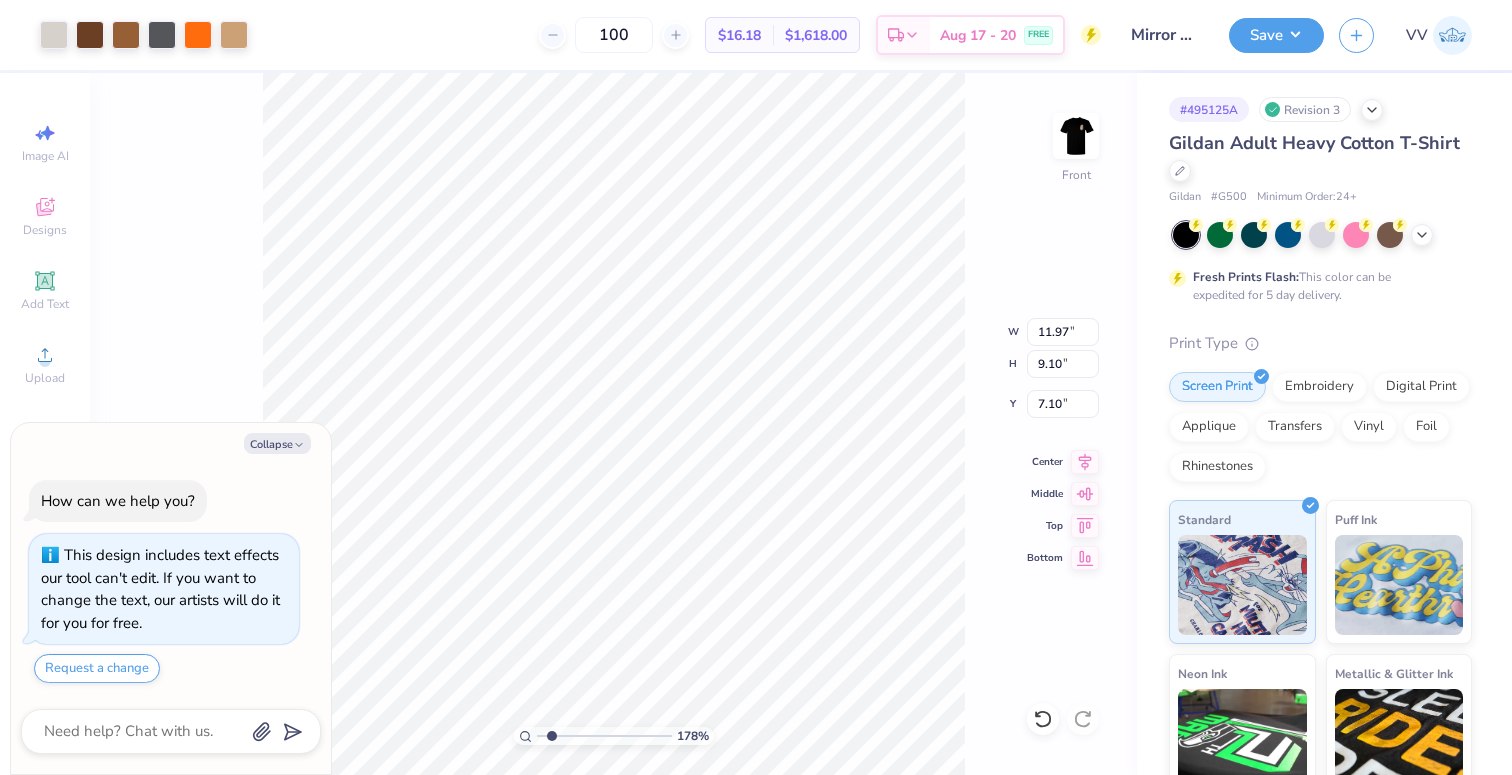 type on "x" 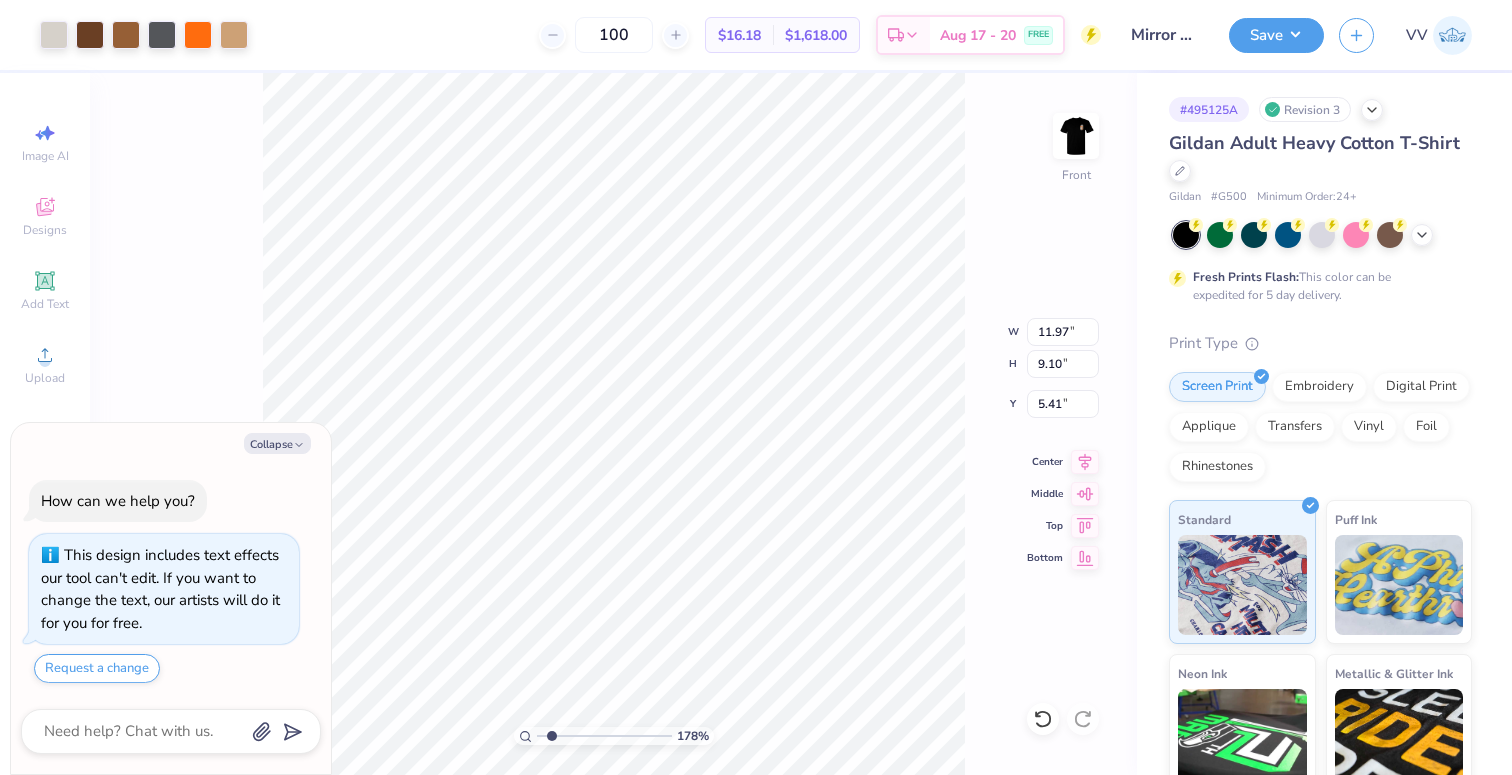 type on "x" 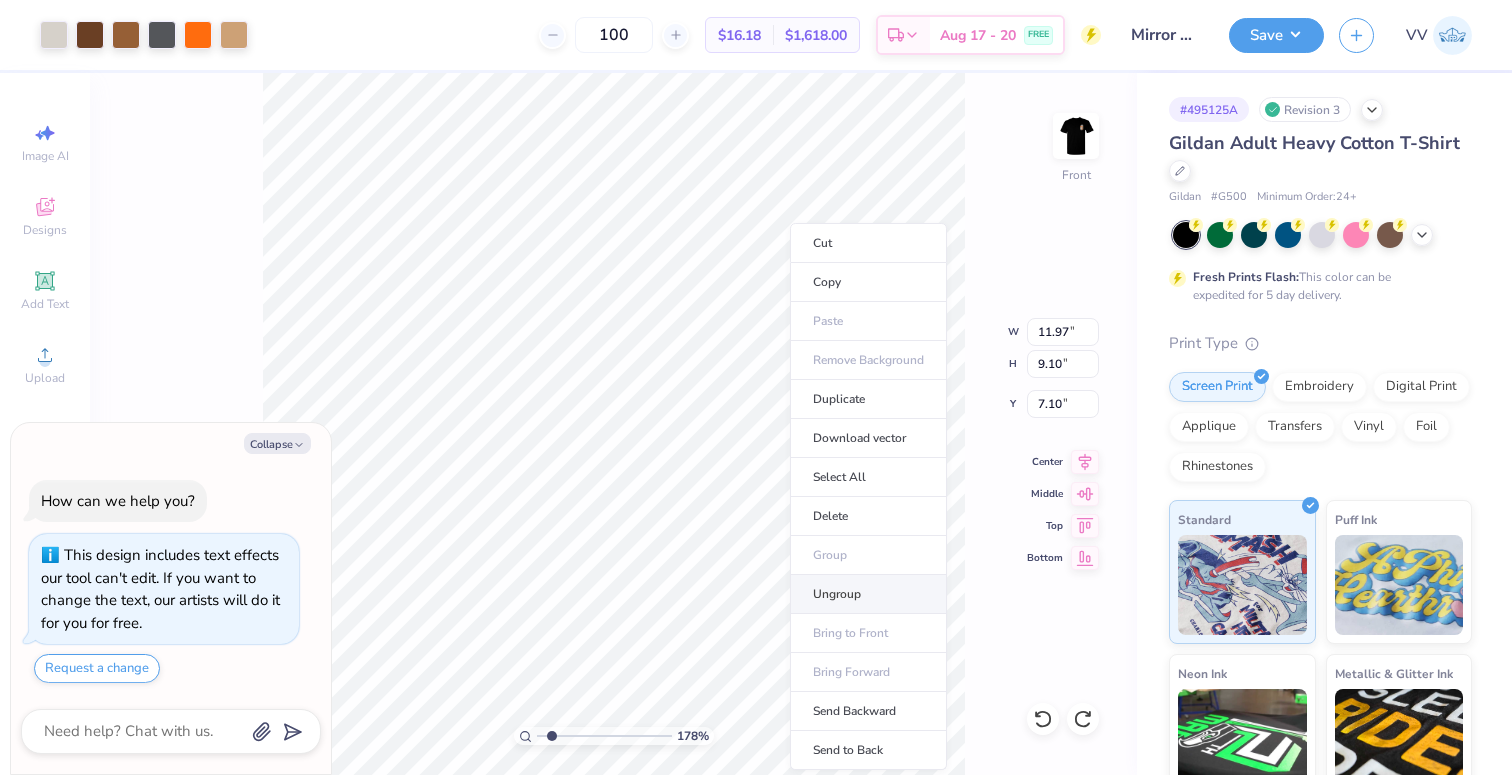 click on "Ungroup" at bounding box center [868, 594] 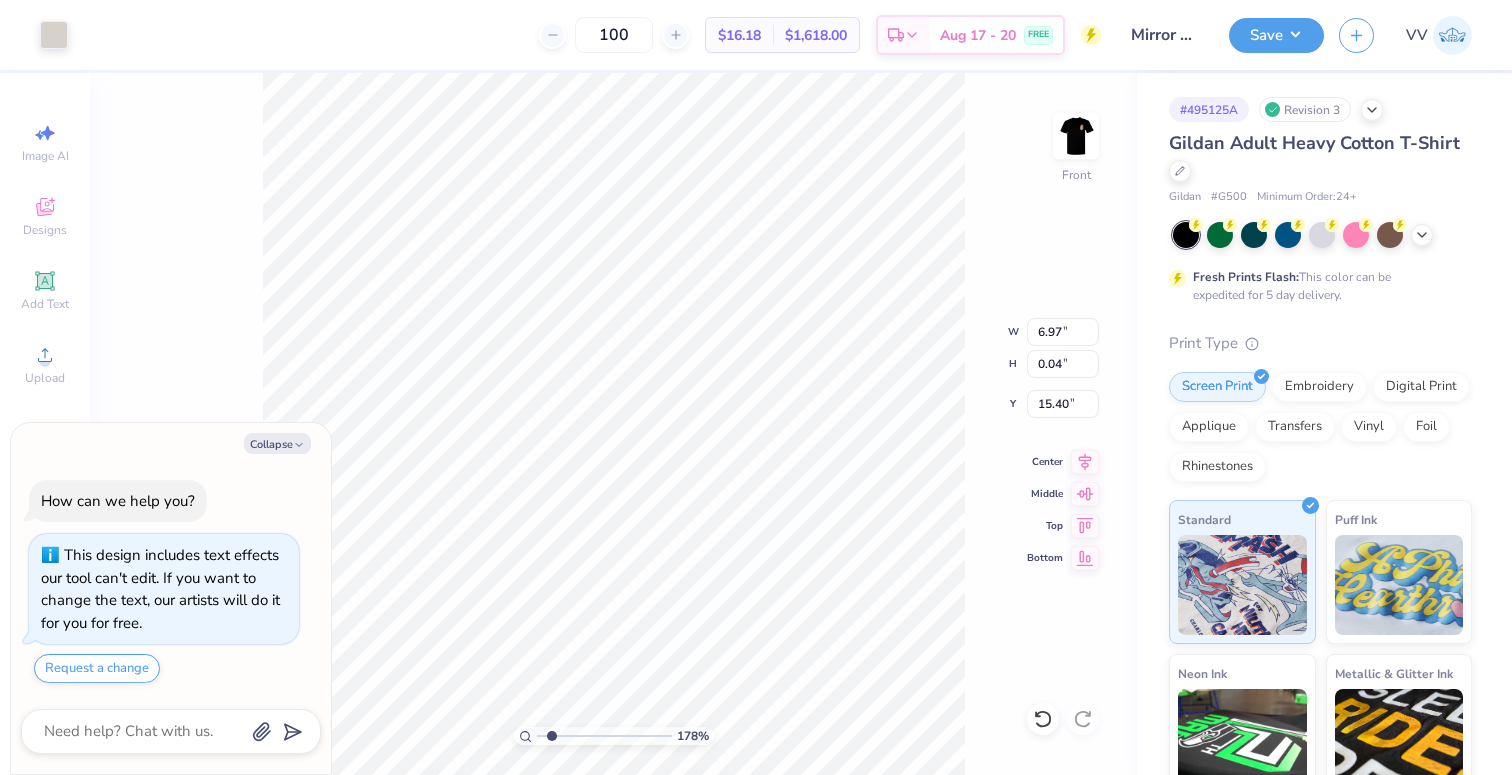 type on "x" 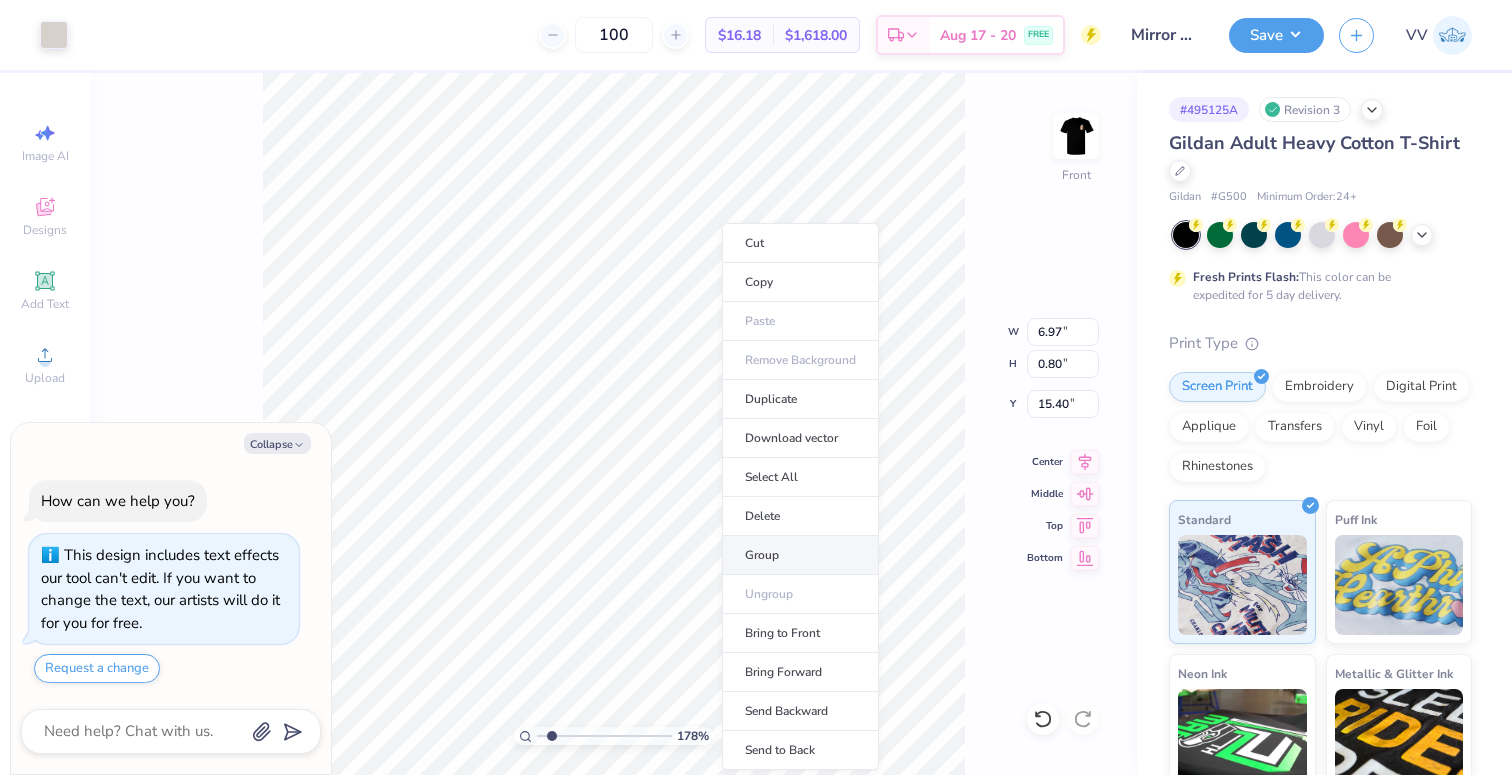 click on "Group" at bounding box center [800, 555] 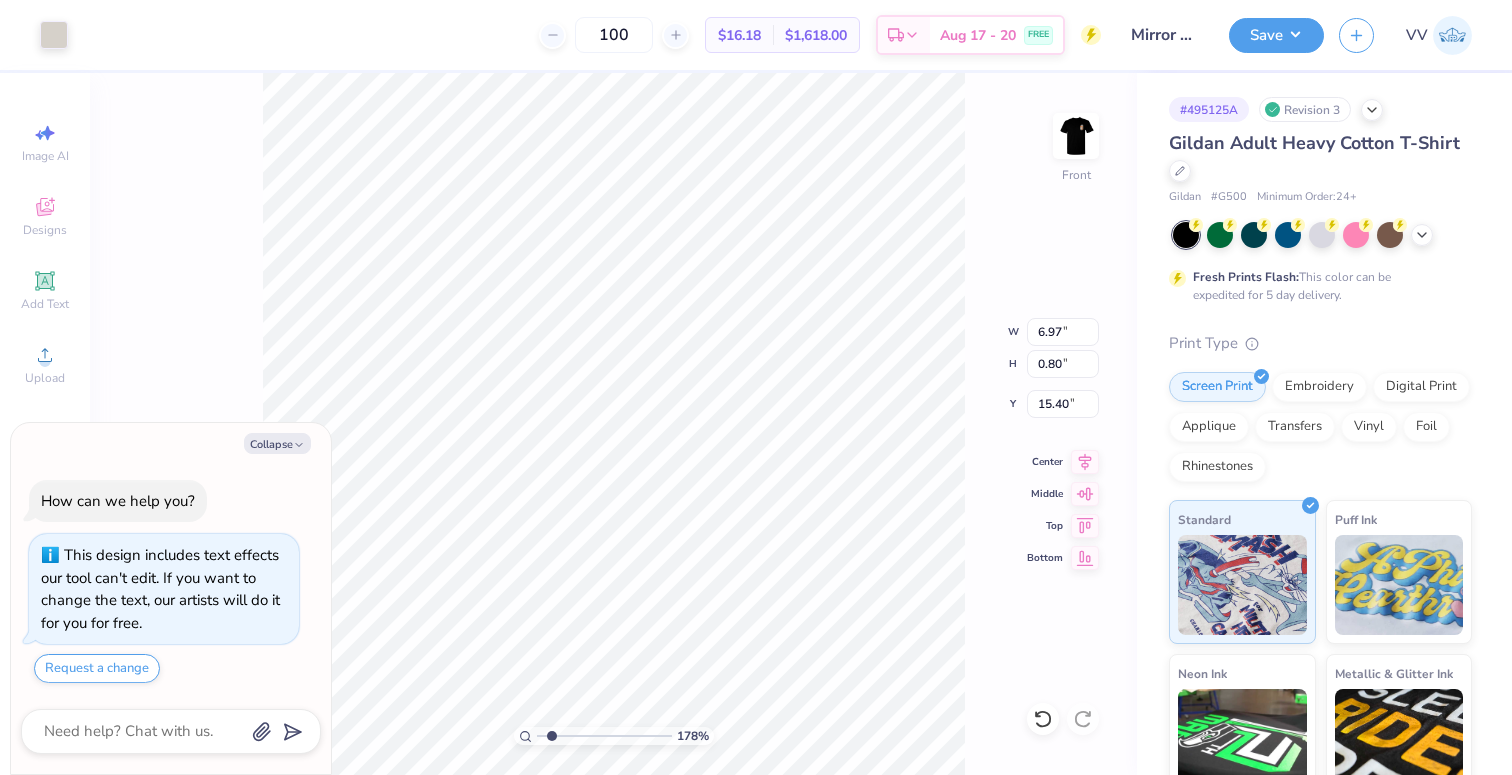 type on "x" 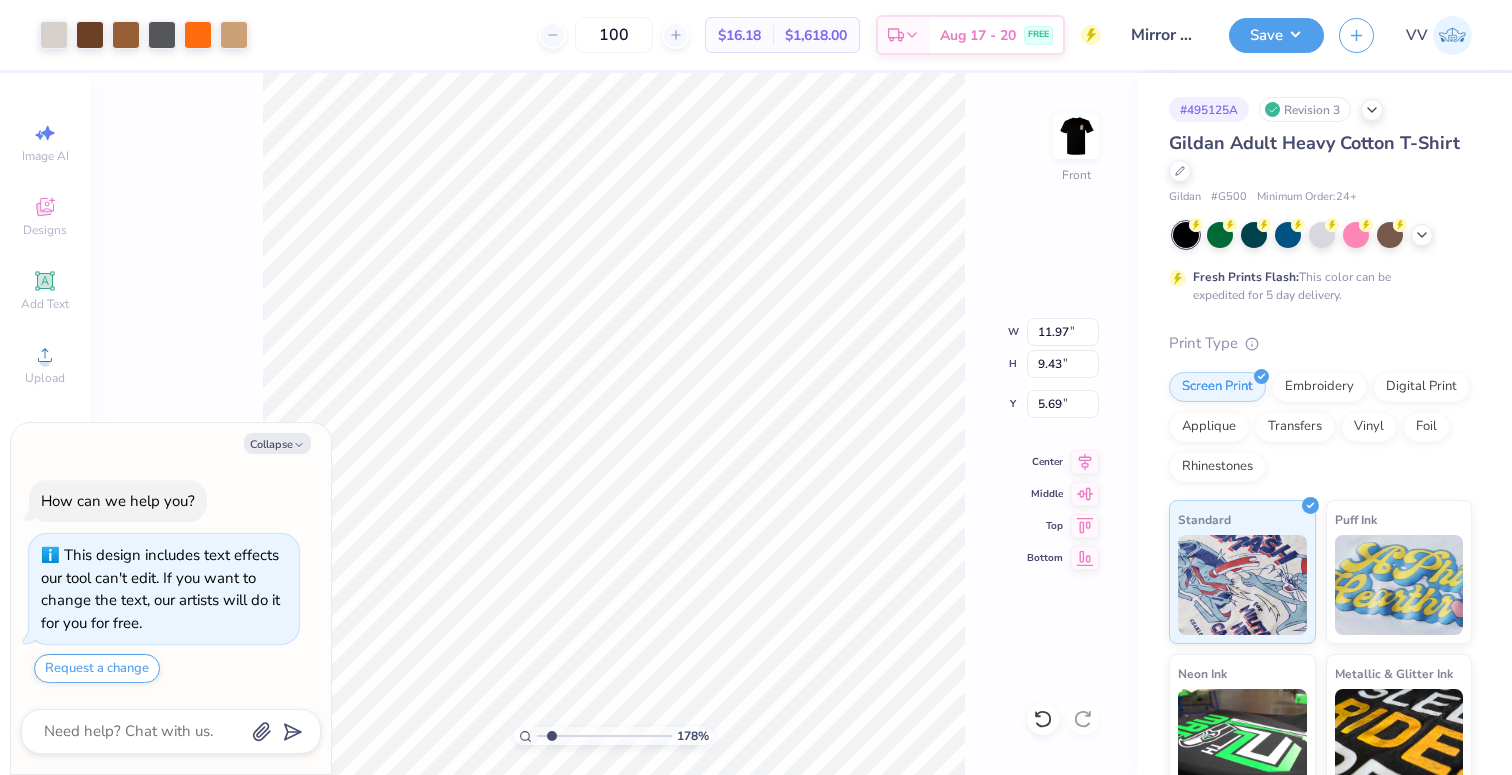 type on "x" 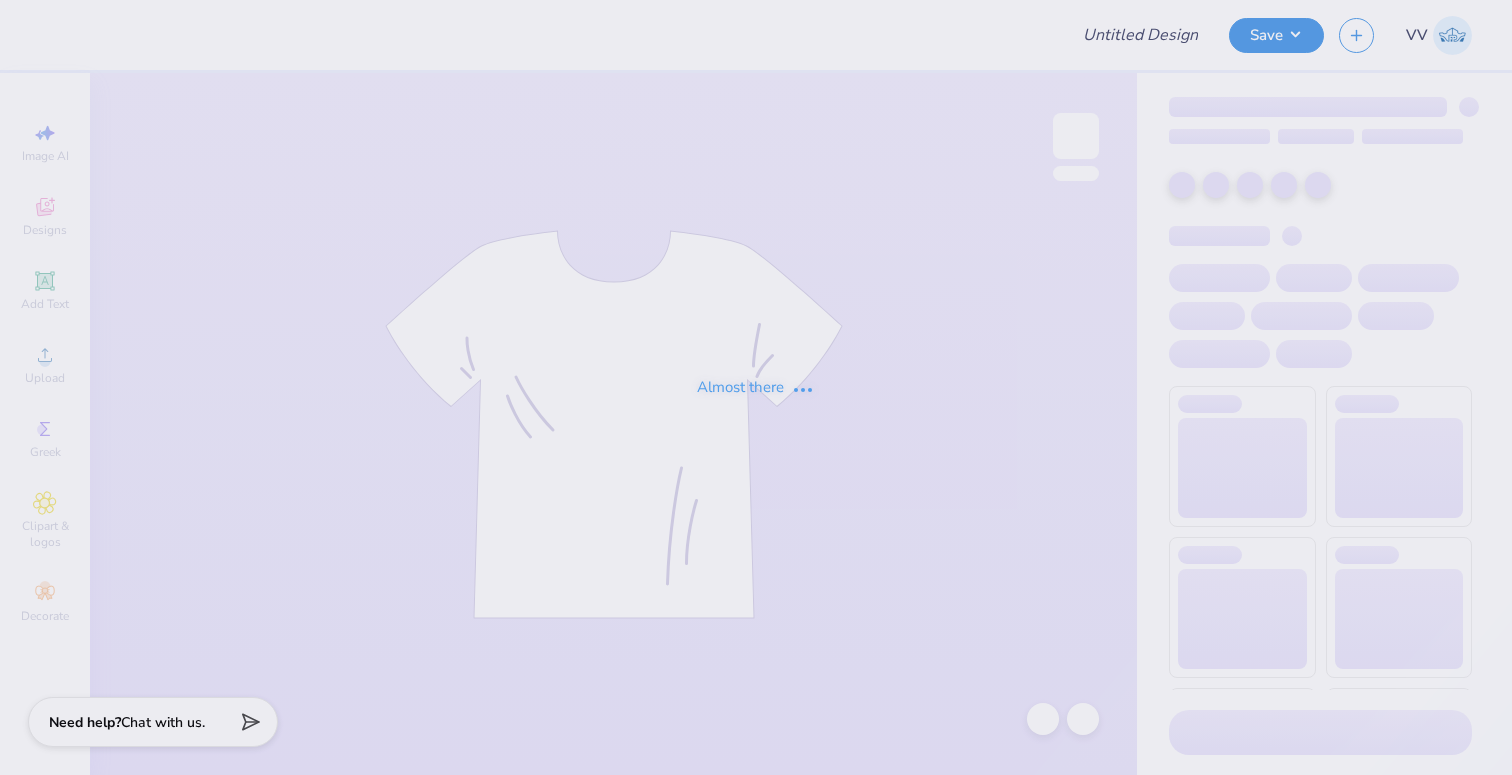 scroll, scrollTop: 0, scrollLeft: 0, axis: both 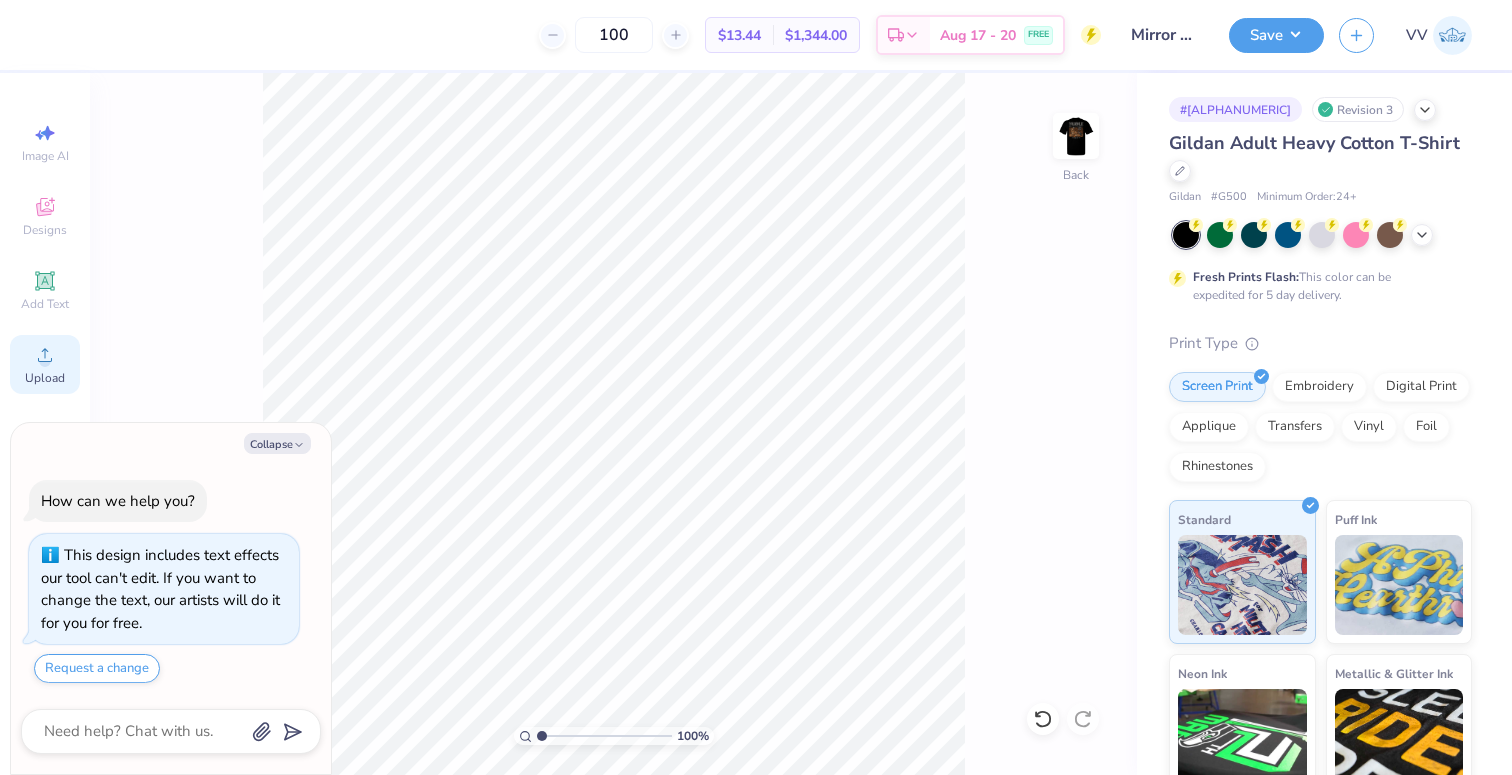 drag, startPoint x: 42, startPoint y: 377, endPoint x: 52, endPoint y: 380, distance: 10.440307 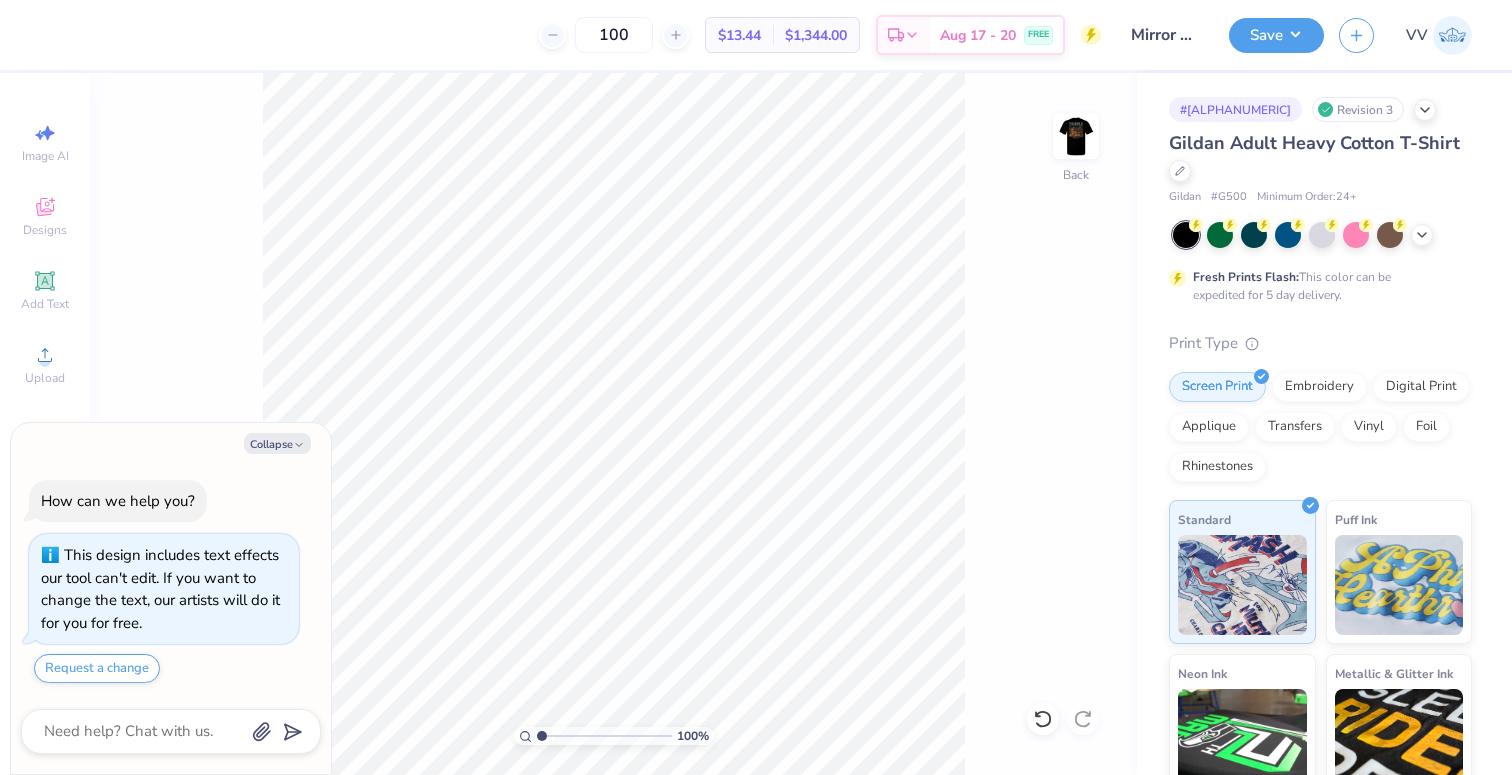 type on "x" 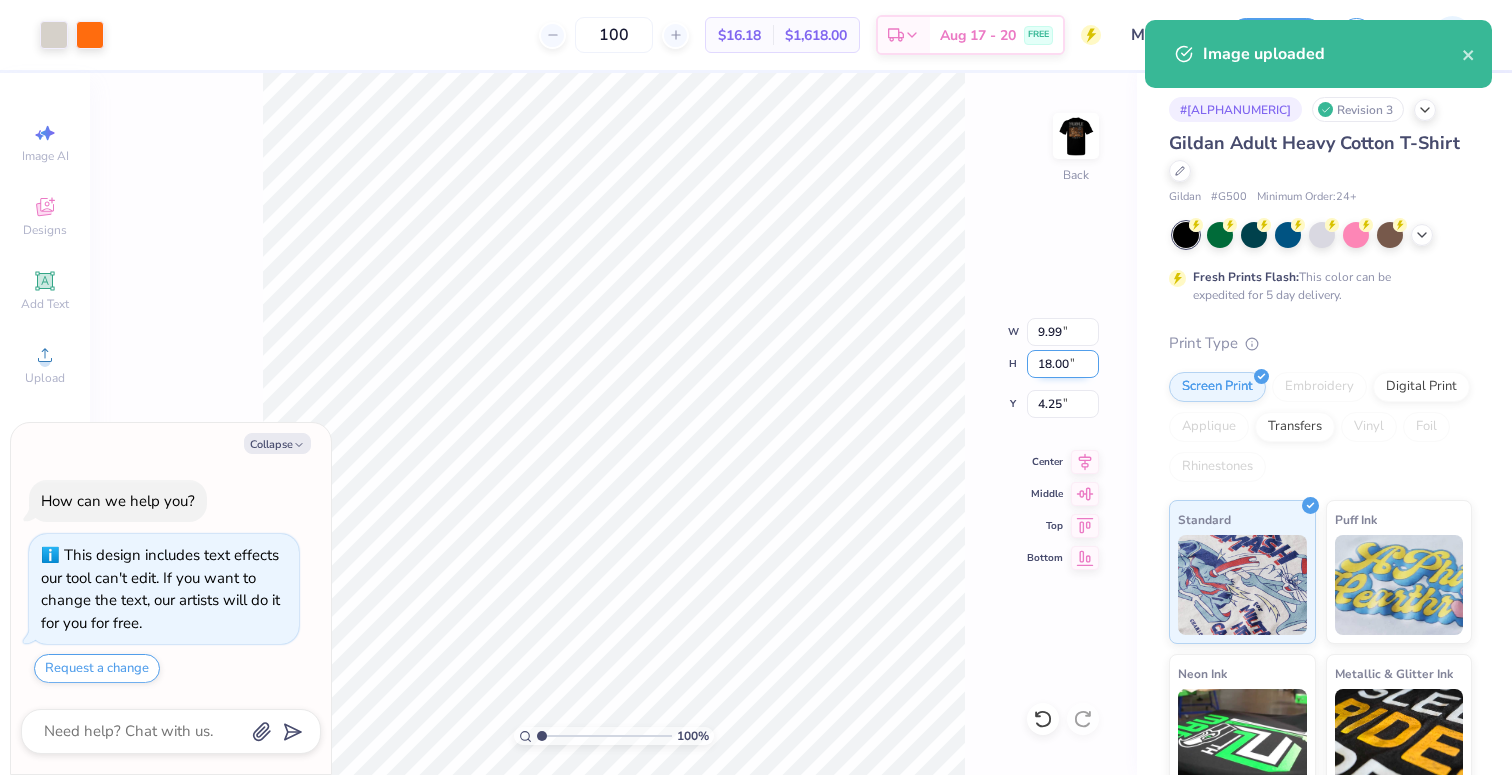 click on "18.00" at bounding box center (1063, 364) 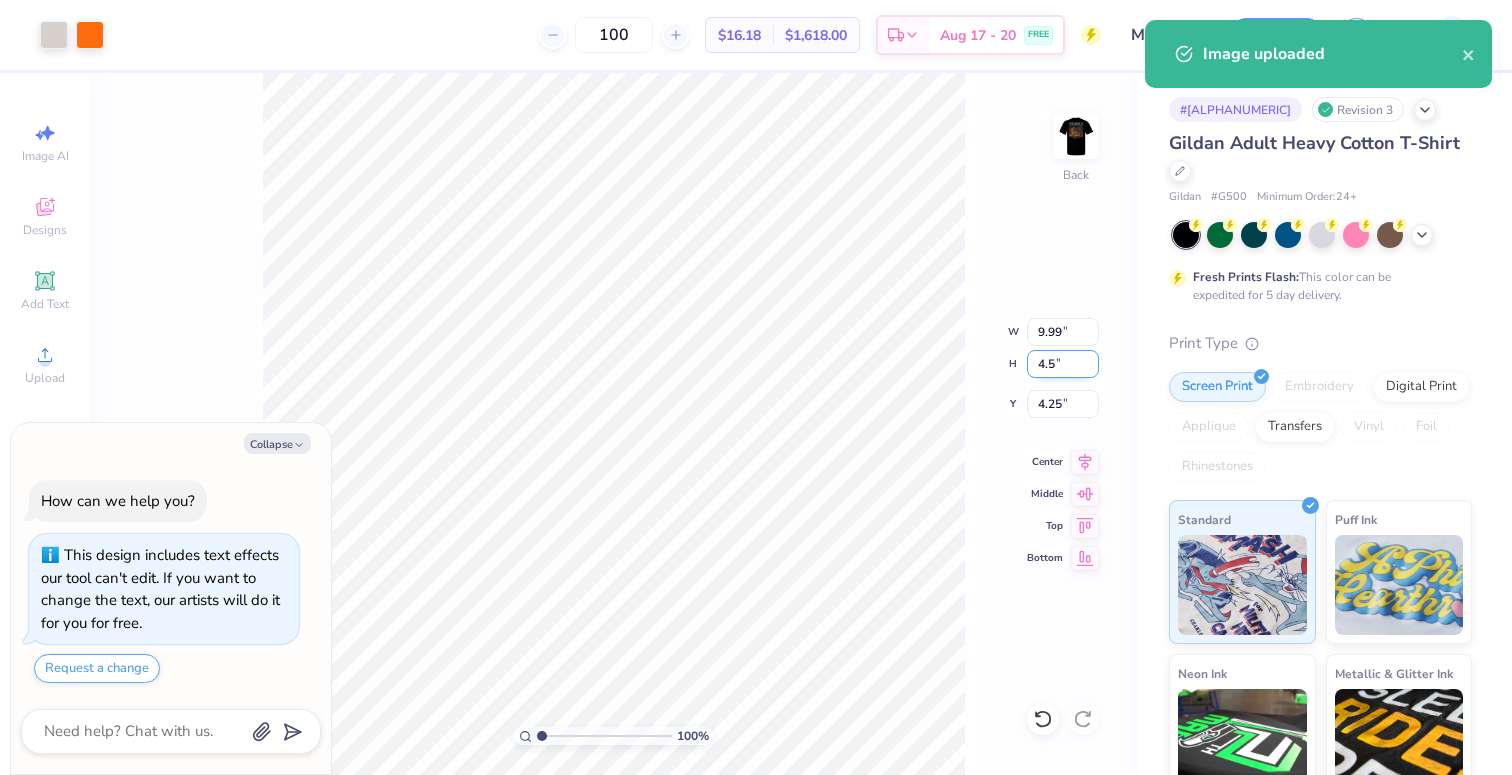 type on "4.5" 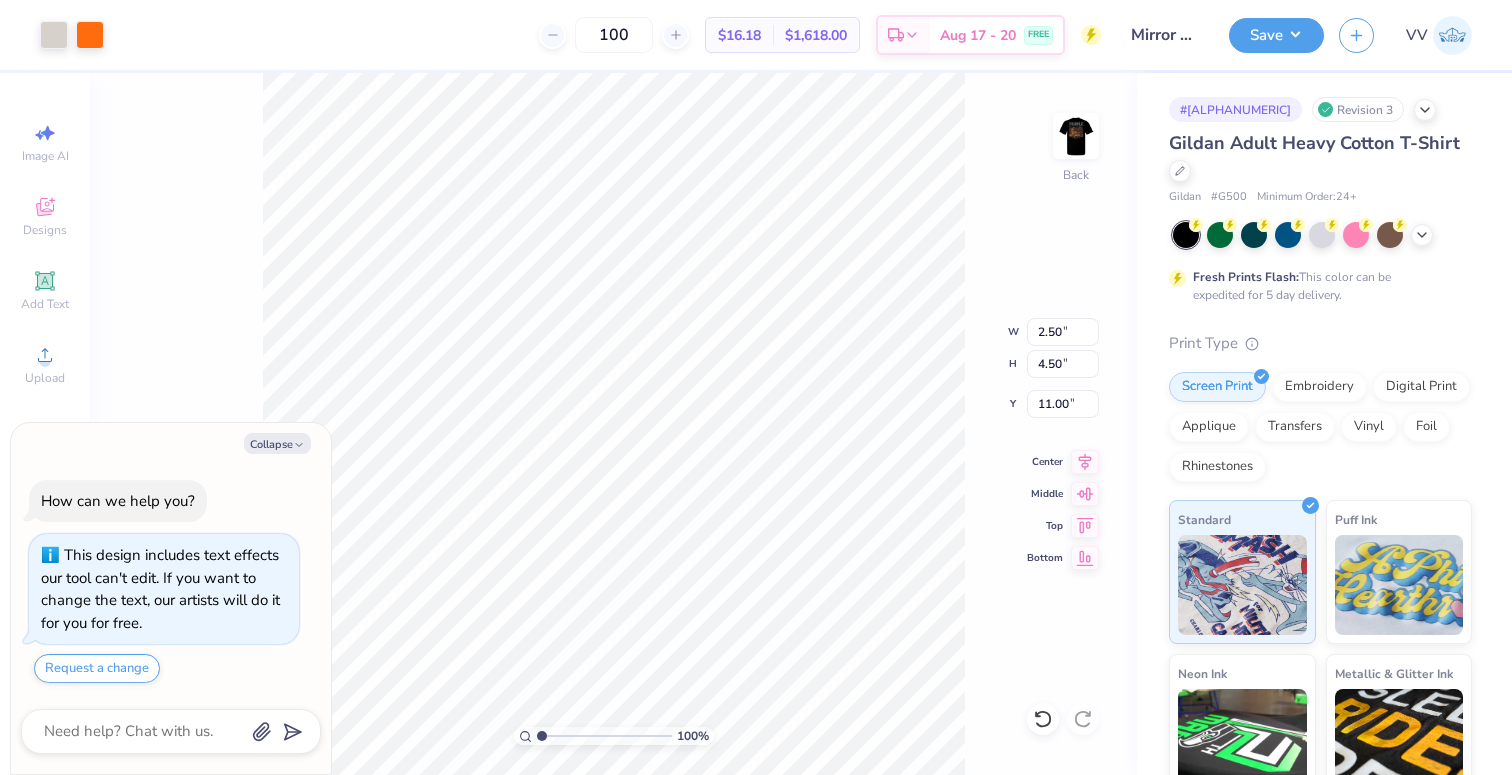 type on "x" 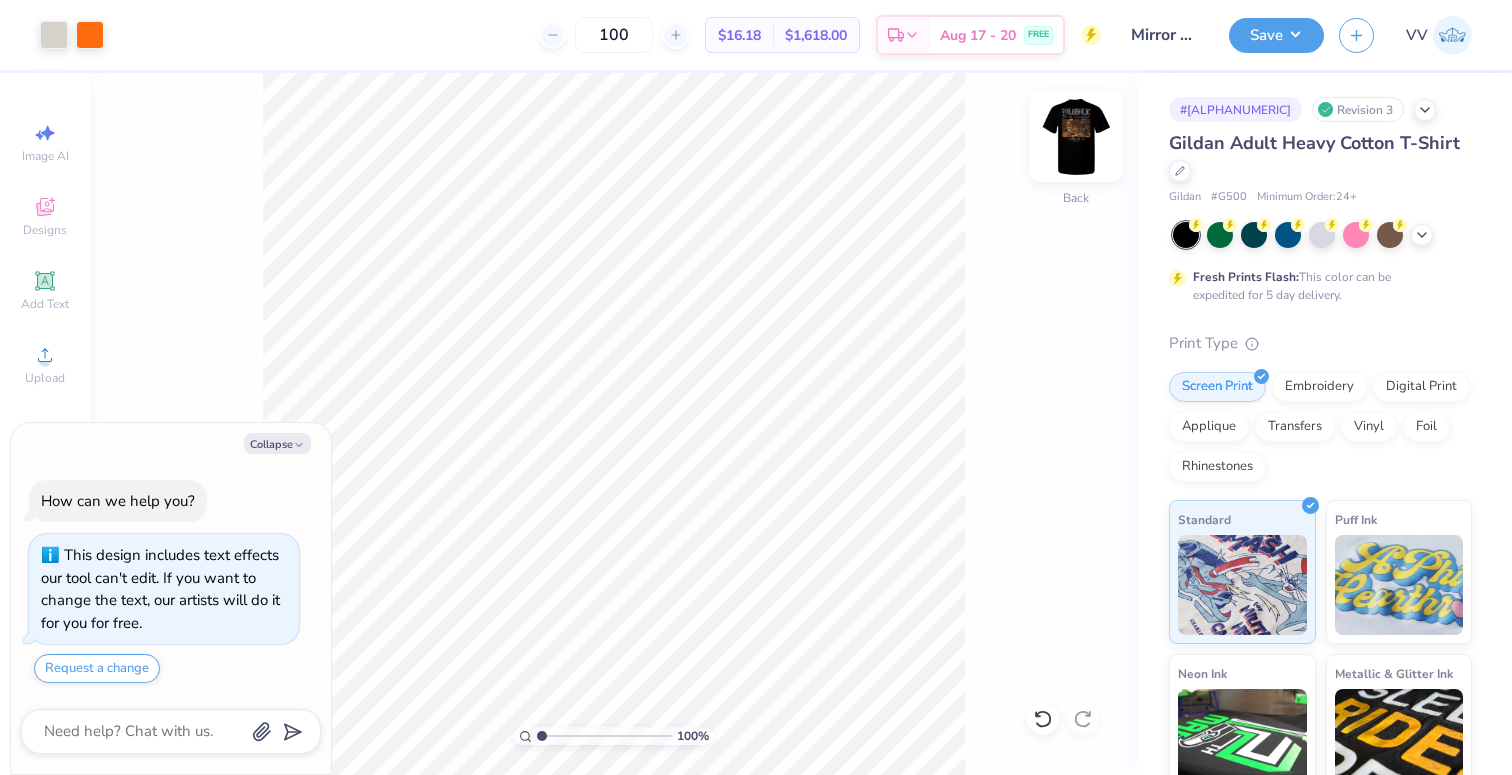 click at bounding box center [1076, 136] 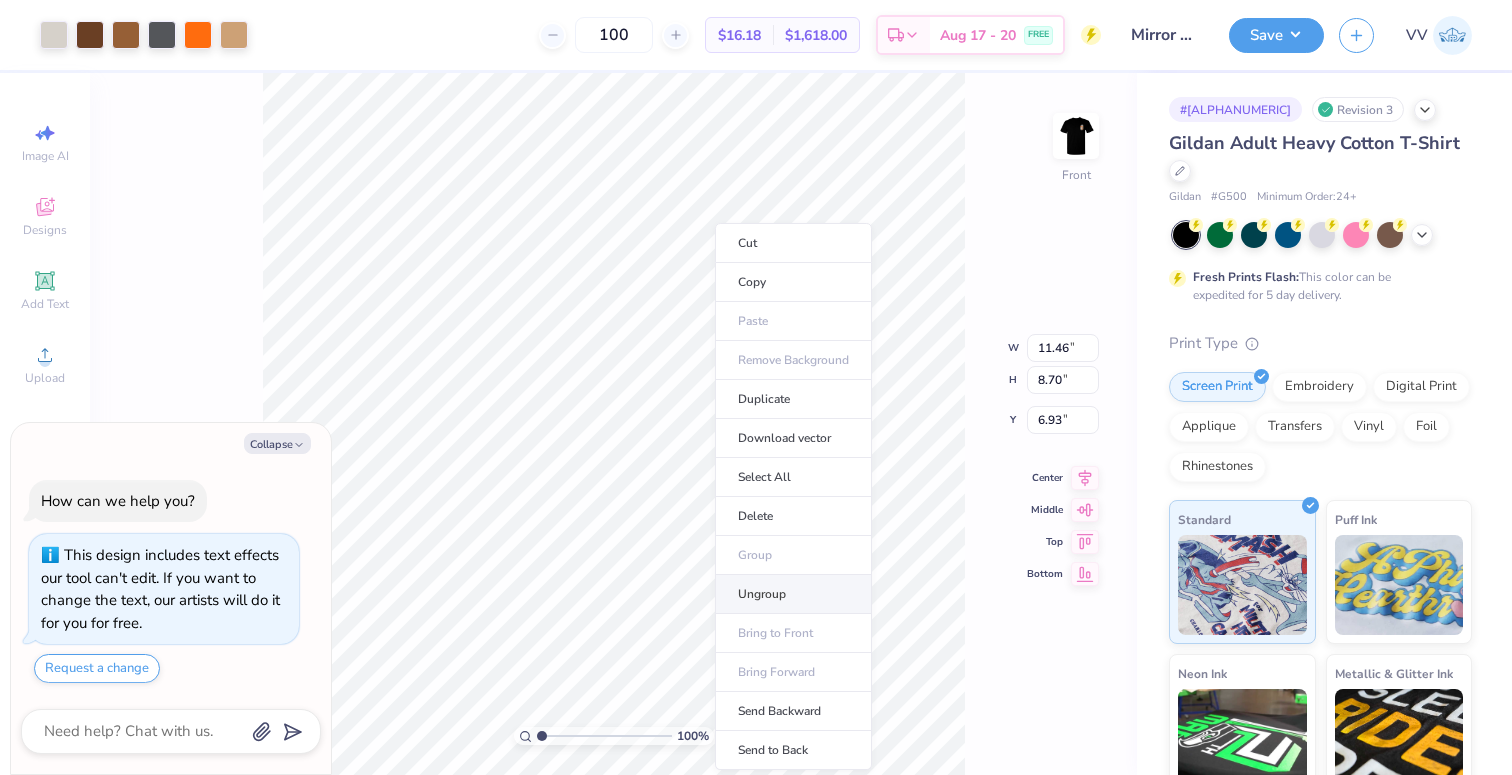 click on "Ungroup" at bounding box center (793, 594) 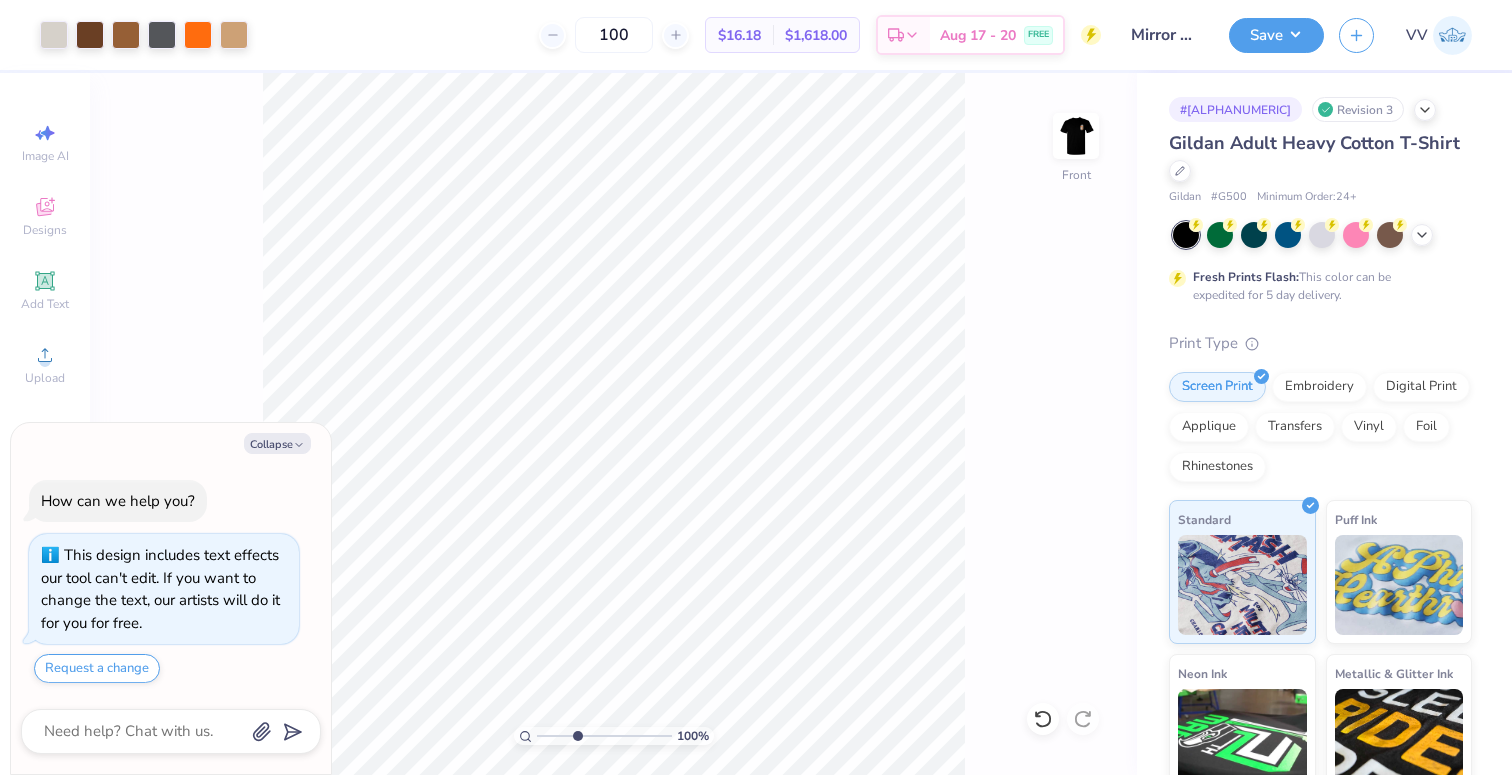 type on "3.66" 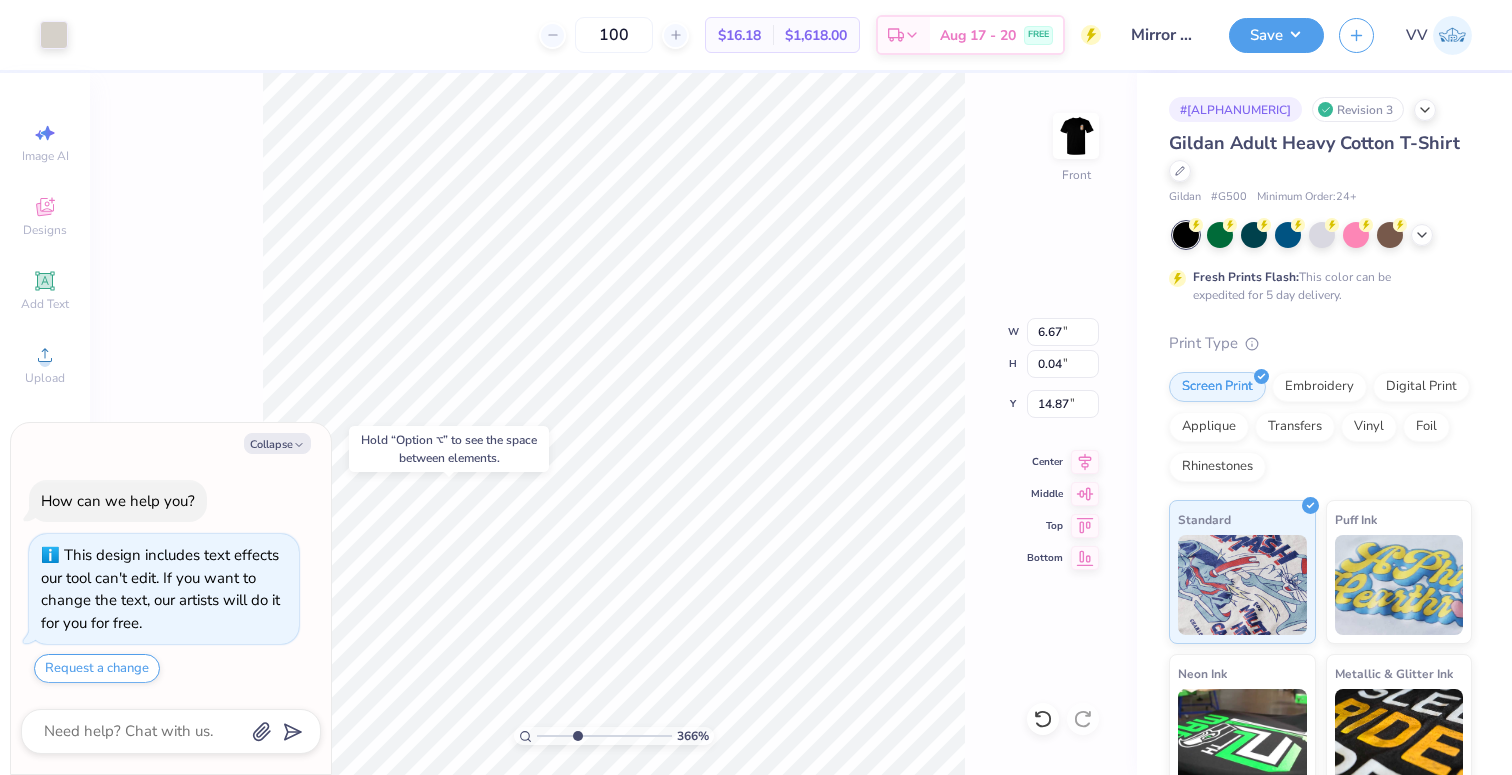 type on "x" 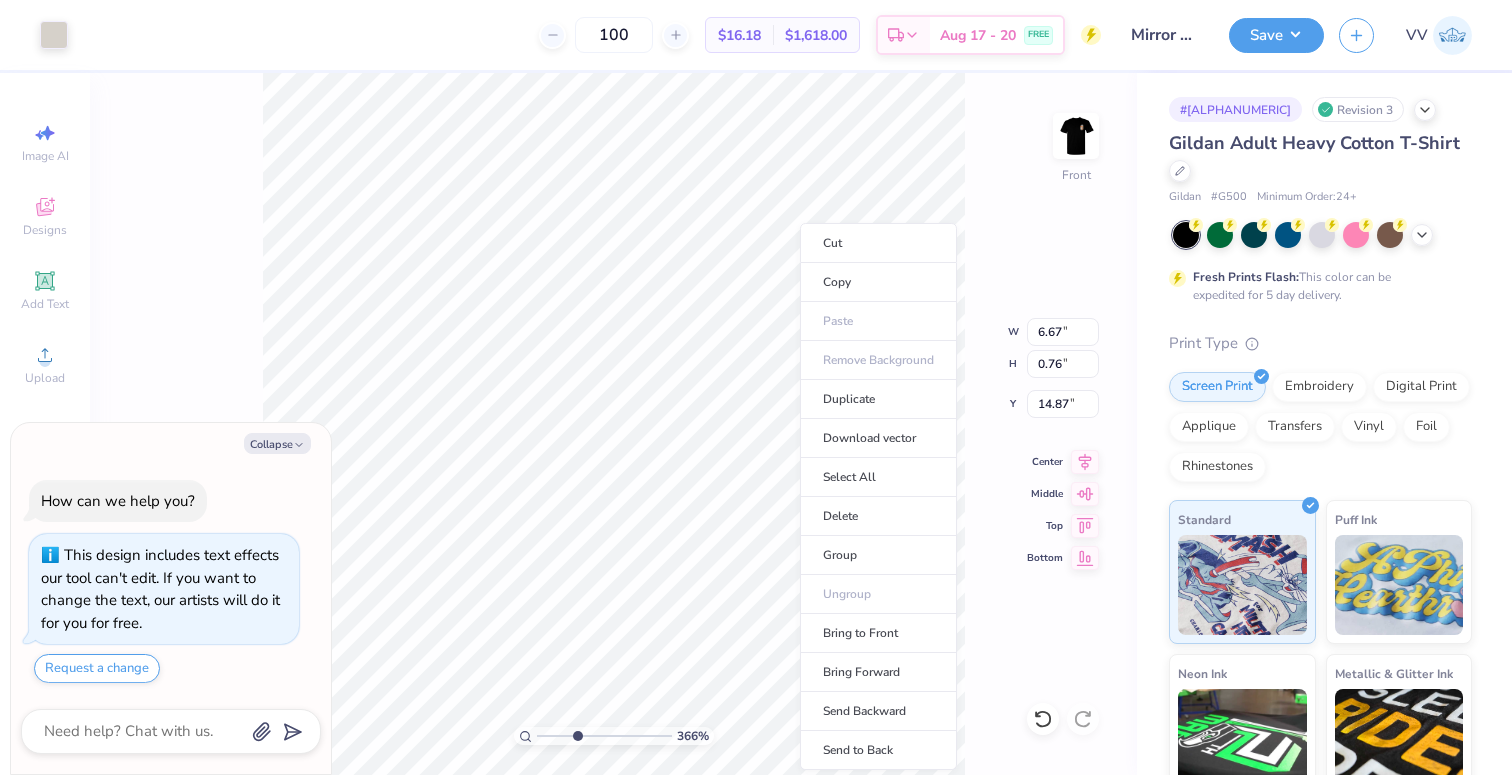 click on "Group" at bounding box center (878, 555) 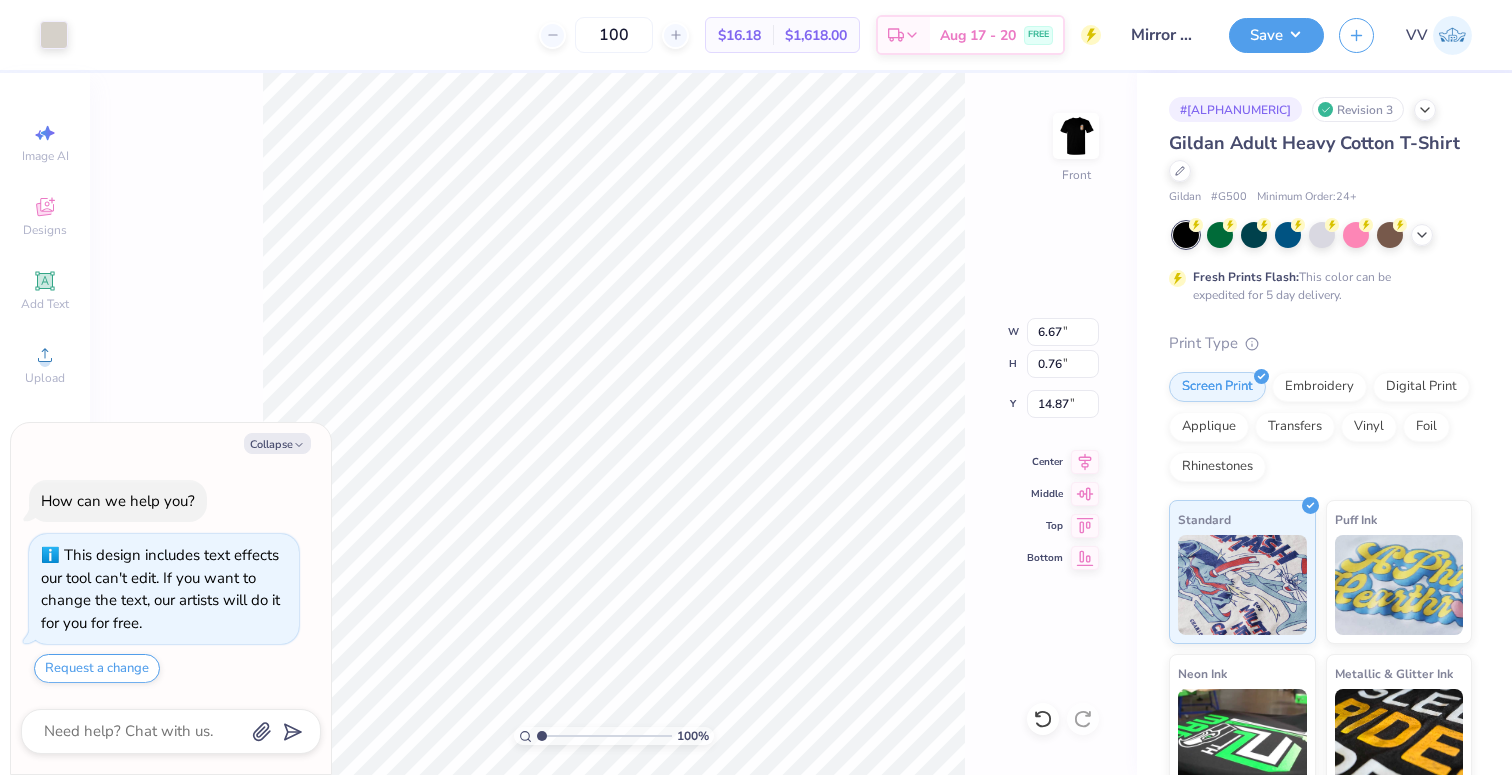 drag, startPoint x: 574, startPoint y: 737, endPoint x: 521, endPoint y: 733, distance: 53.15073 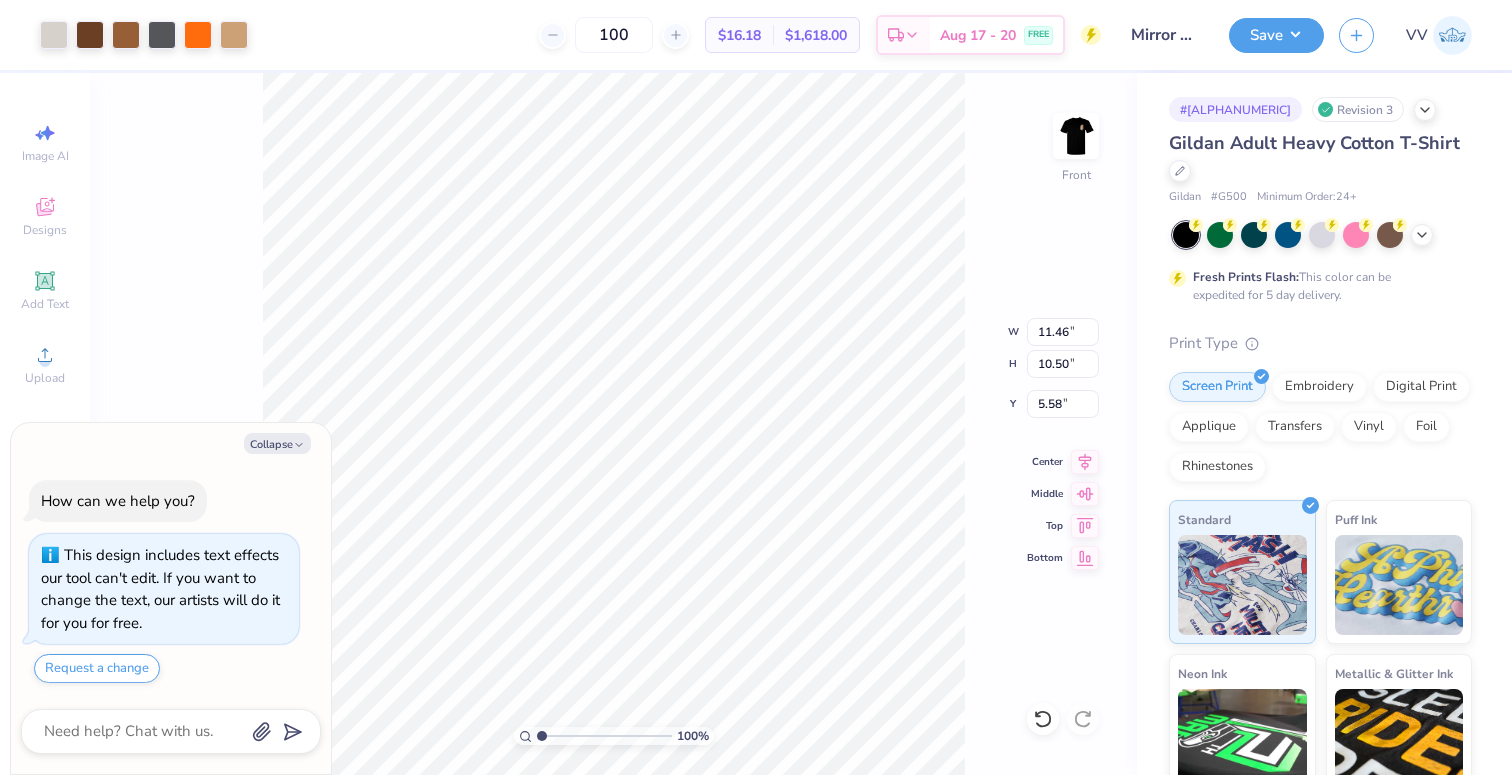 type on "x" 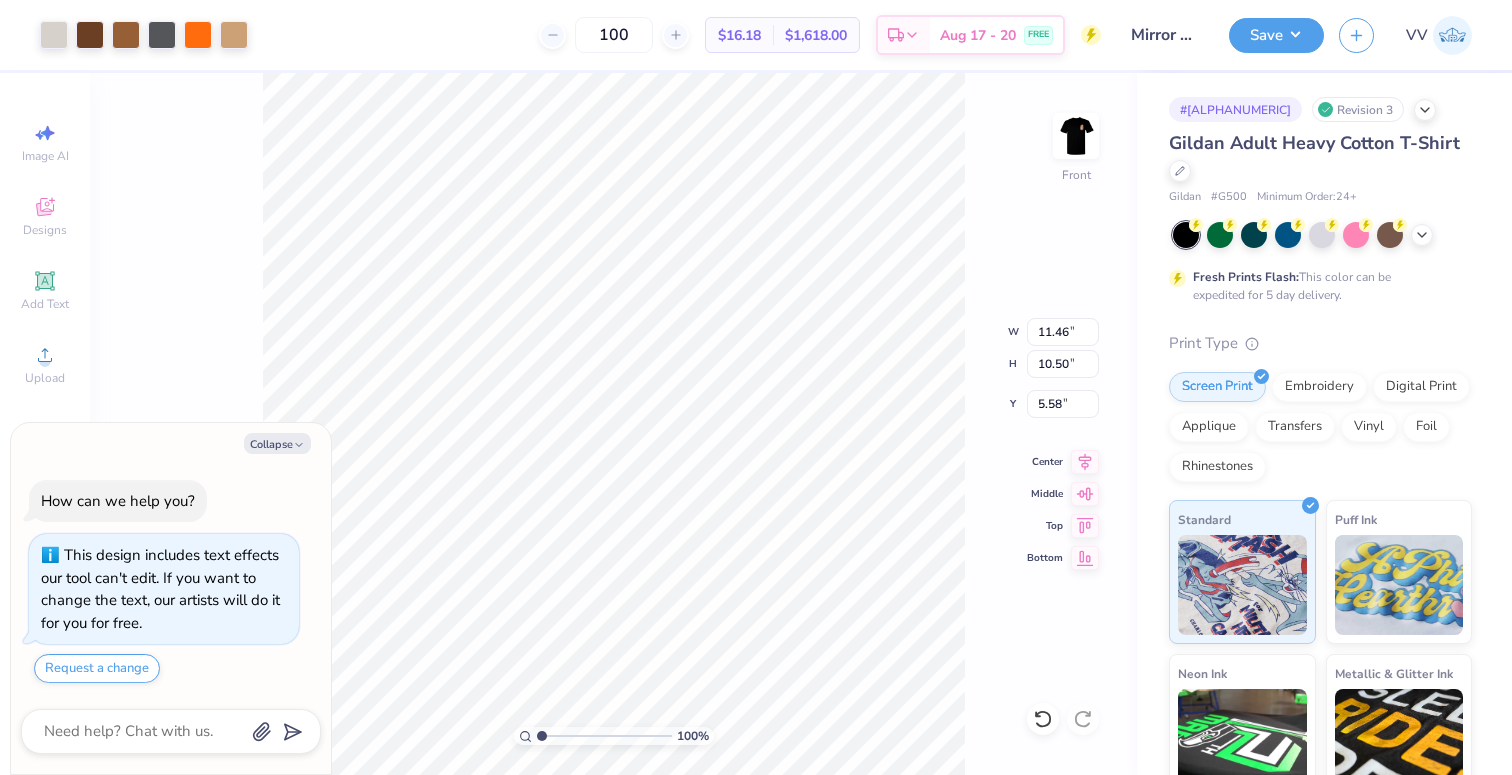 type on "3.23" 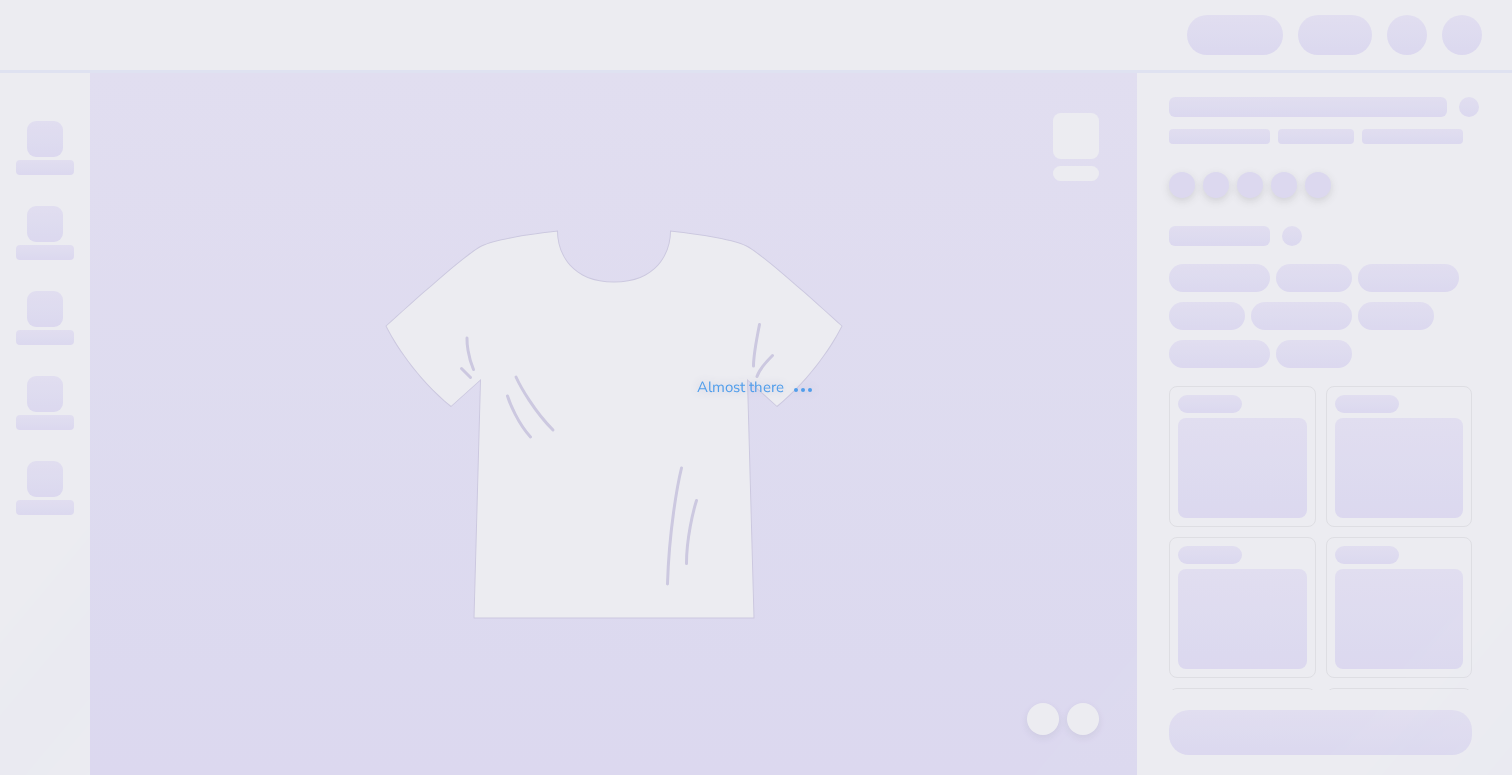 scroll, scrollTop: 0, scrollLeft: 0, axis: both 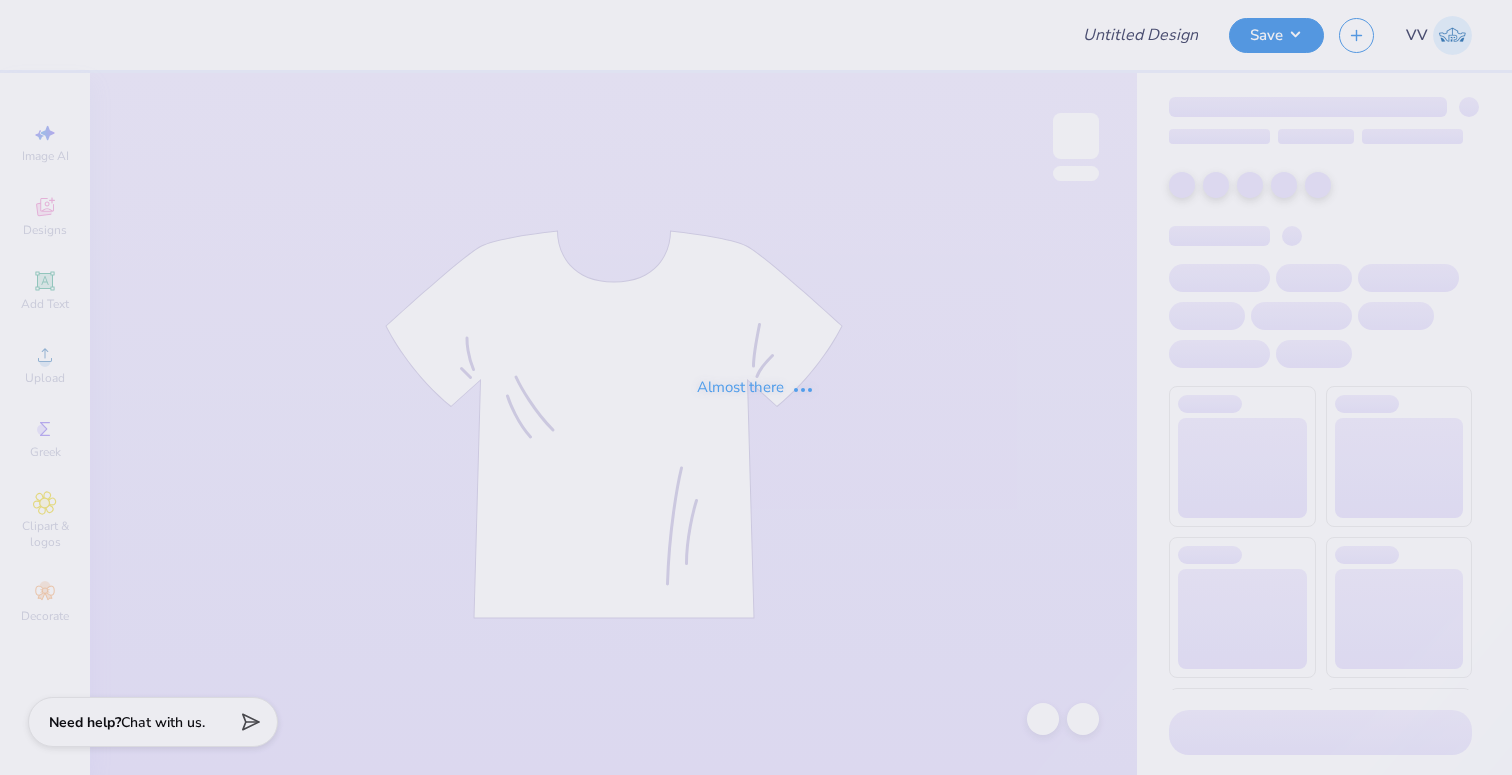 type on "Mirror Made Apparel Co." 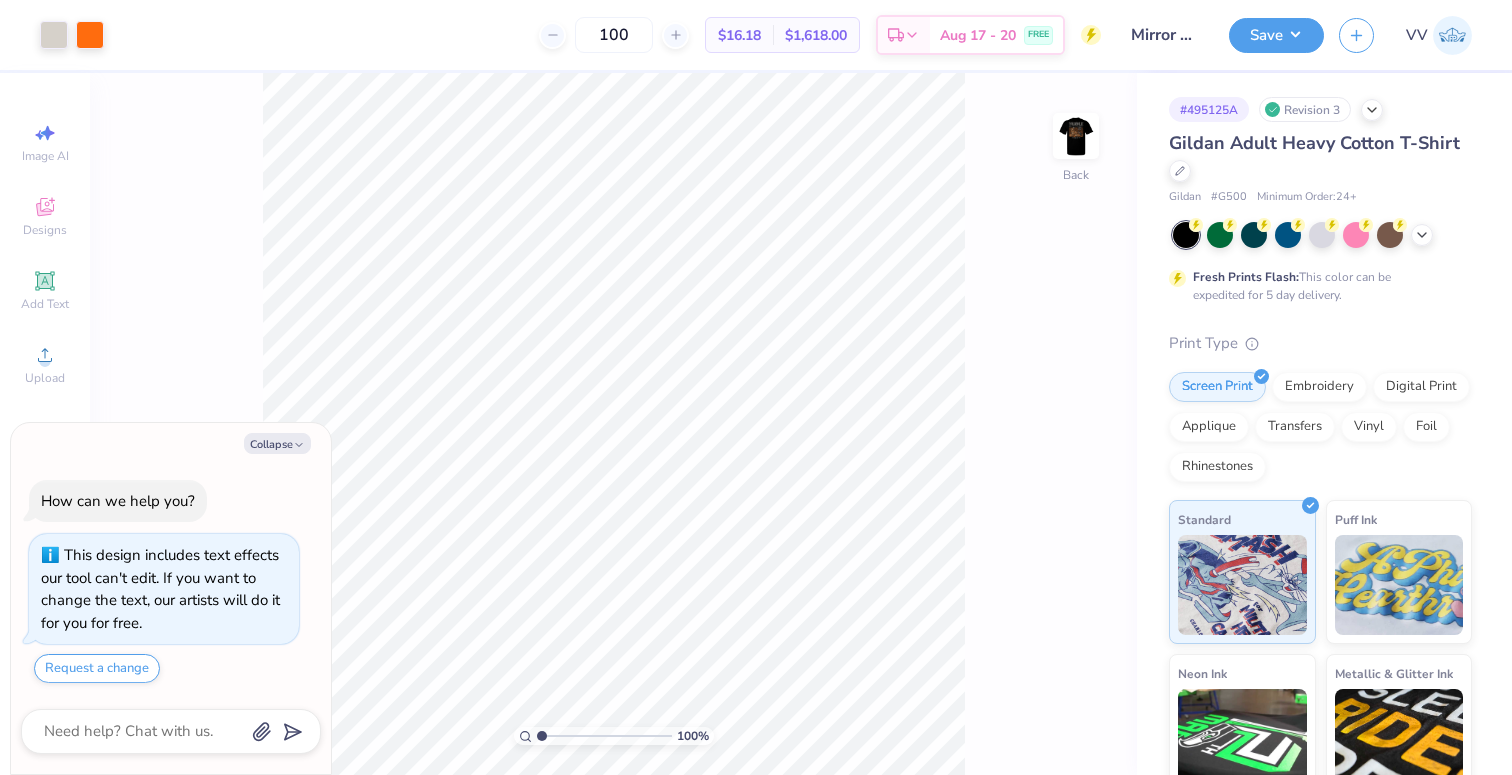 click on "Art colors 100 $16.18 Per Item $1,618.00 Total Est. Delivery Aug 17 - 20 FREE Design Title [COMPANY] Save VV Image AI Designs Add Text Upload Greek Clipart & logos Decorate 100 % Back # 495125A Revision 3 Gildan Adult Heavy Cotton T-Shirt Gildan # G500 Minimum Order: 24 + Fresh Prints Flash: This color can be expedited for 5 day delivery. Print Type Screen Print Embroidery Digital Print Applique Transfers Vinyl Foil Rhinestones Standard Puff Ink Neon Ink Metallic & Glitter Ink Glow in the Dark Ink Water based Ink Need help? Chat with us." at bounding box center (756, 387) 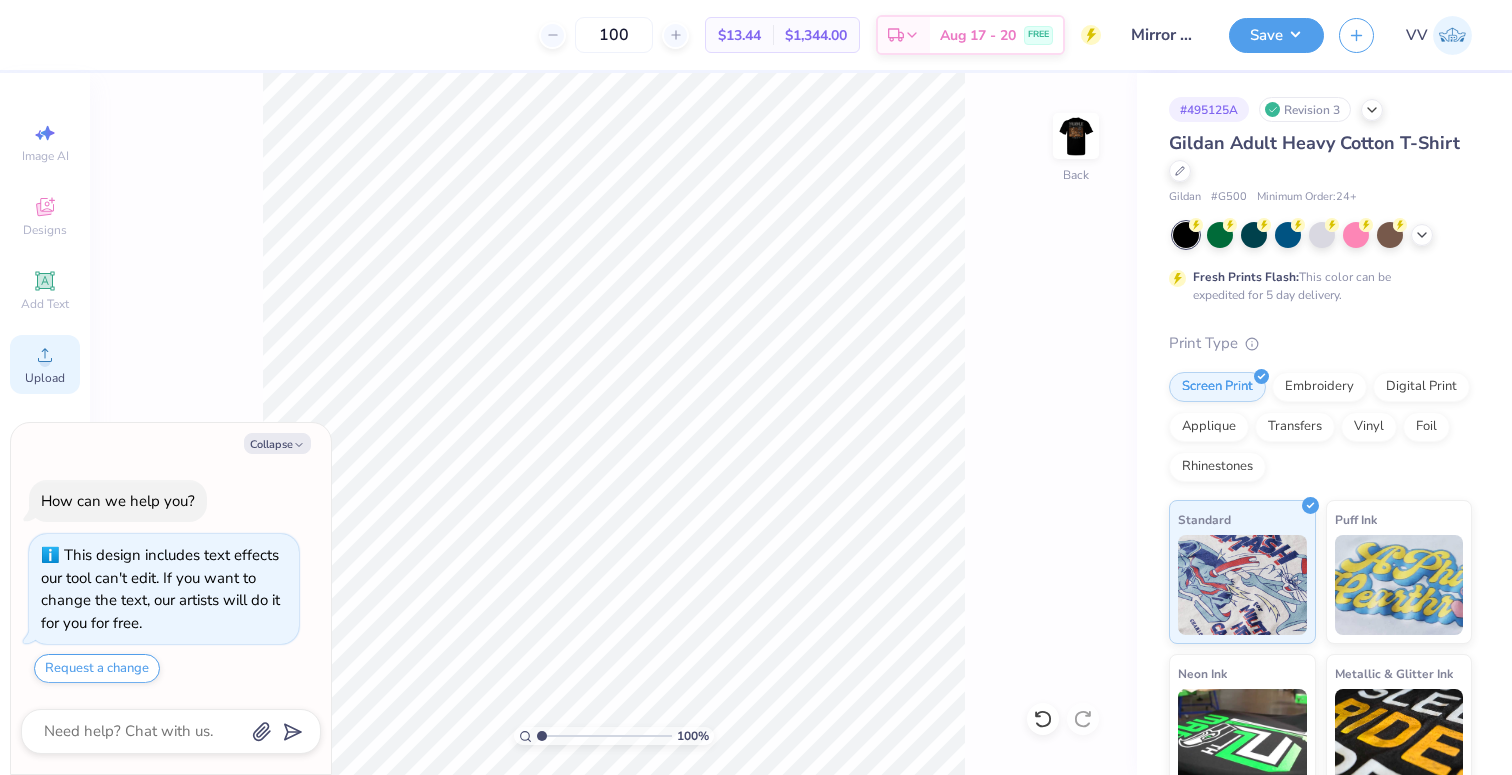click on "Upload" at bounding box center [45, 364] 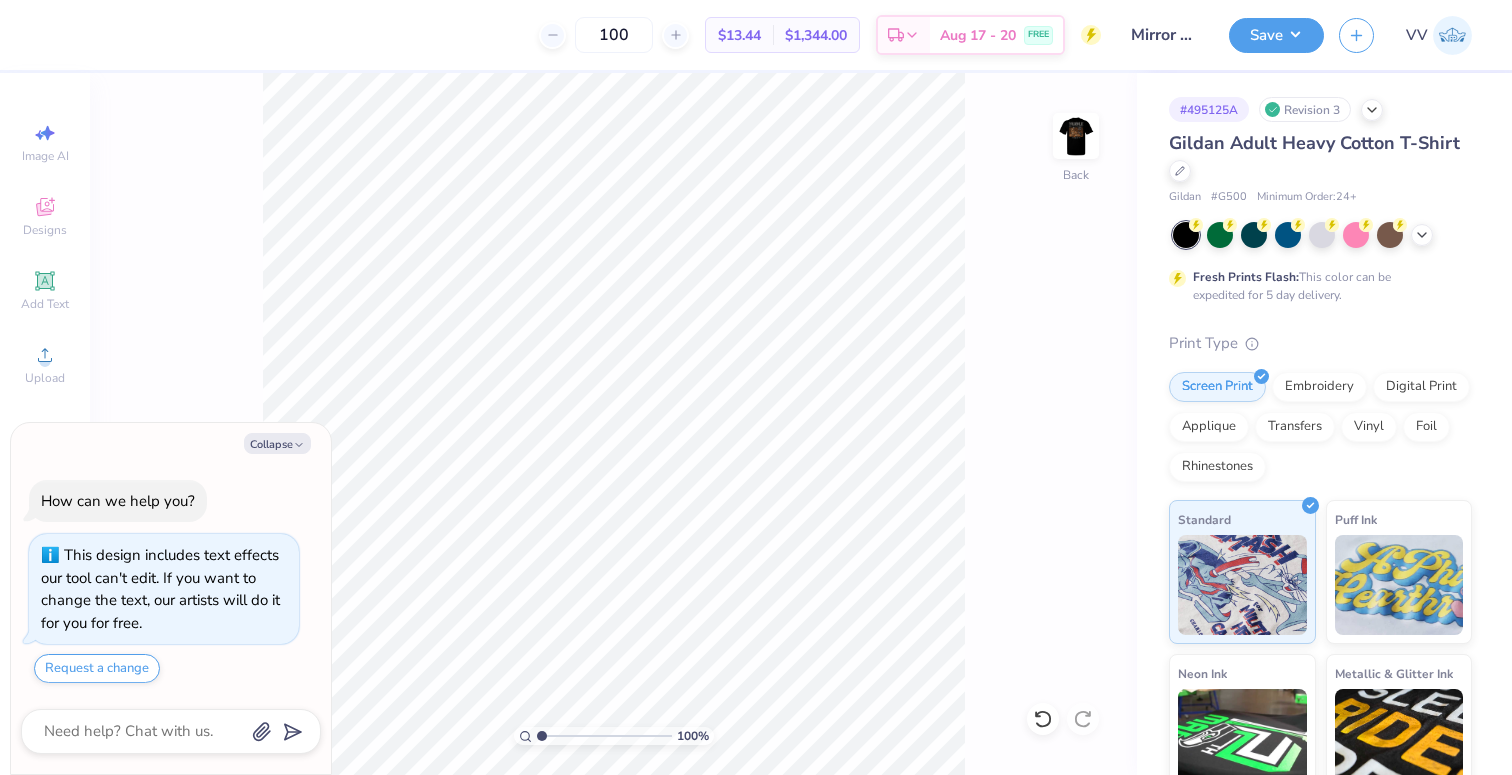 type on "x" 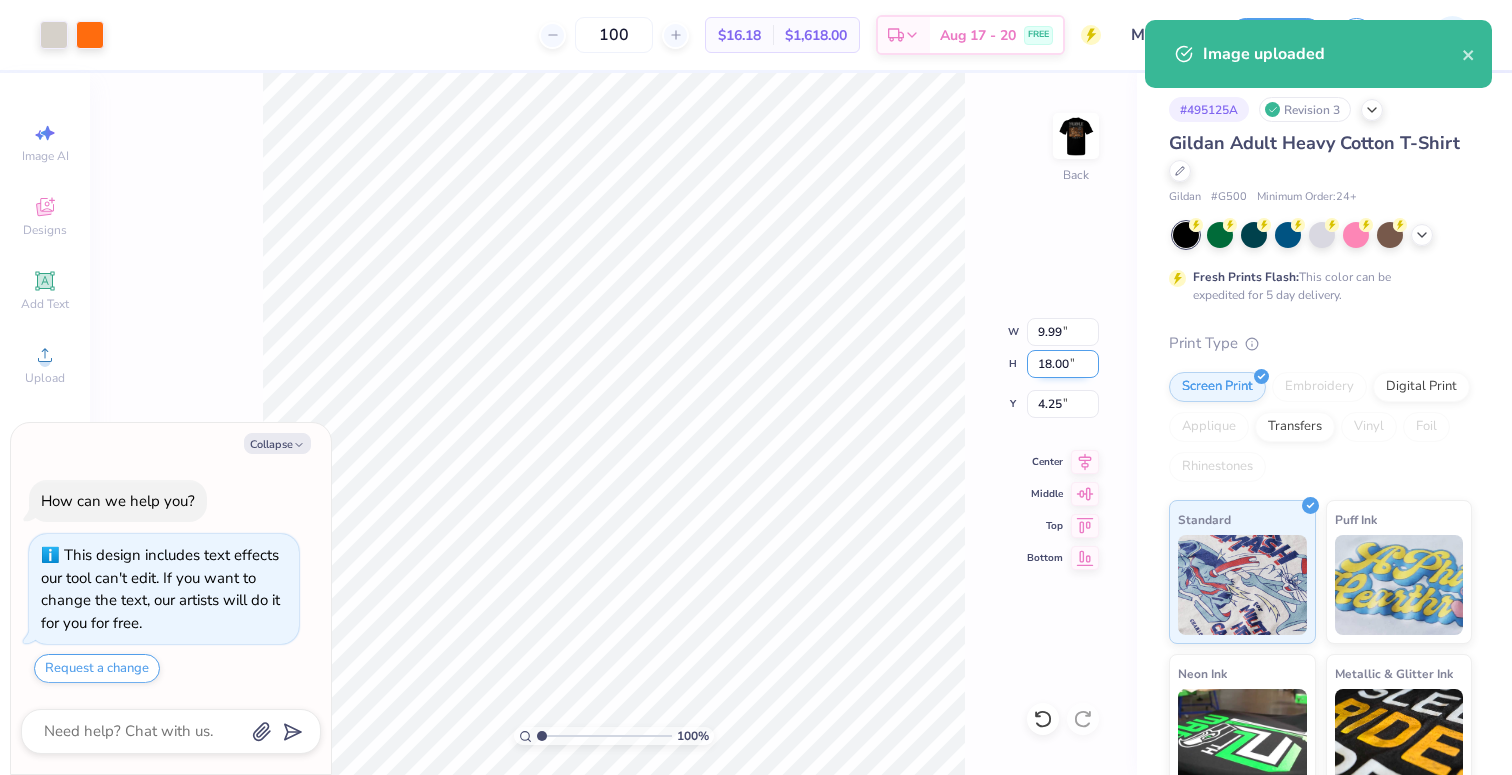 click on "18.00" at bounding box center (1063, 364) 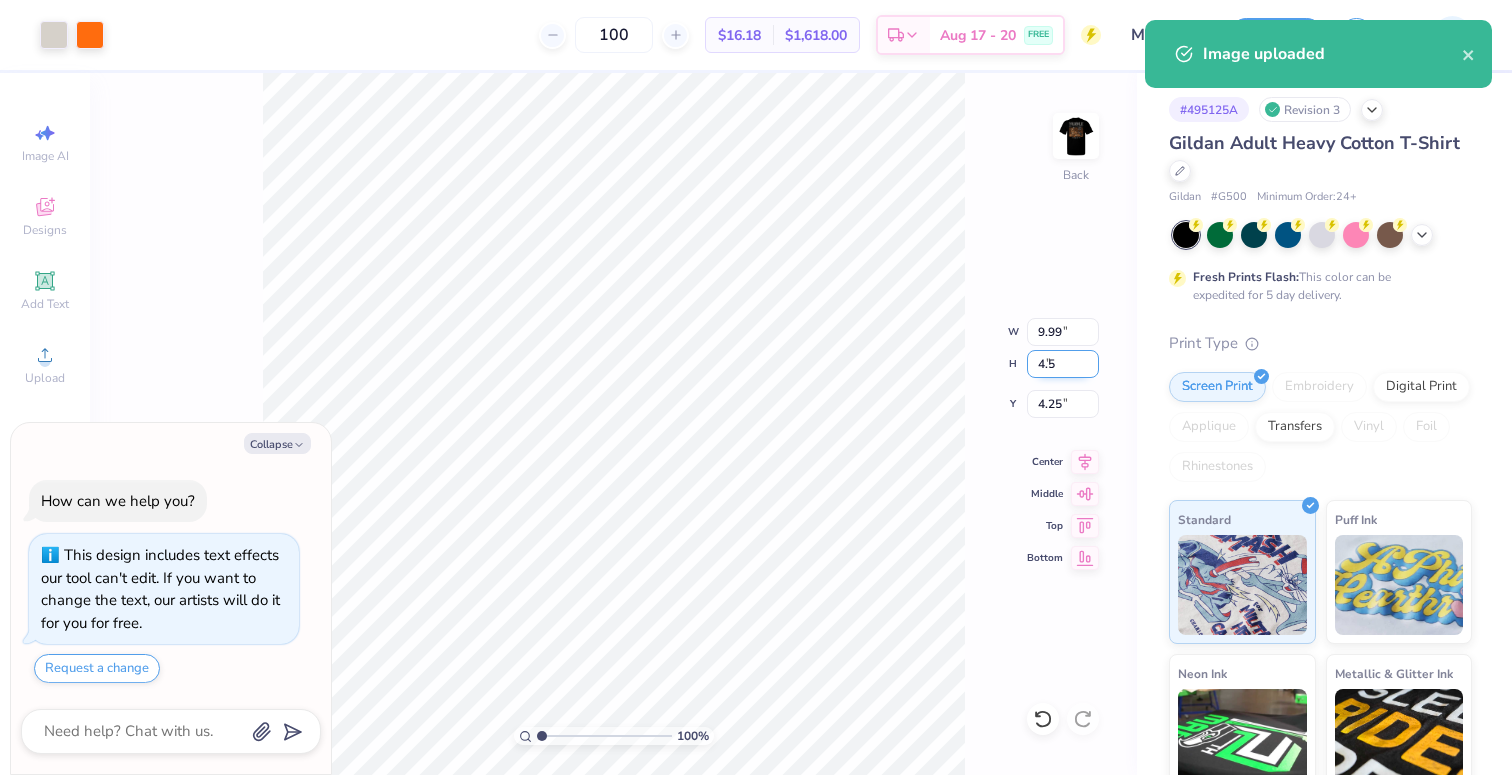 type on "4.5" 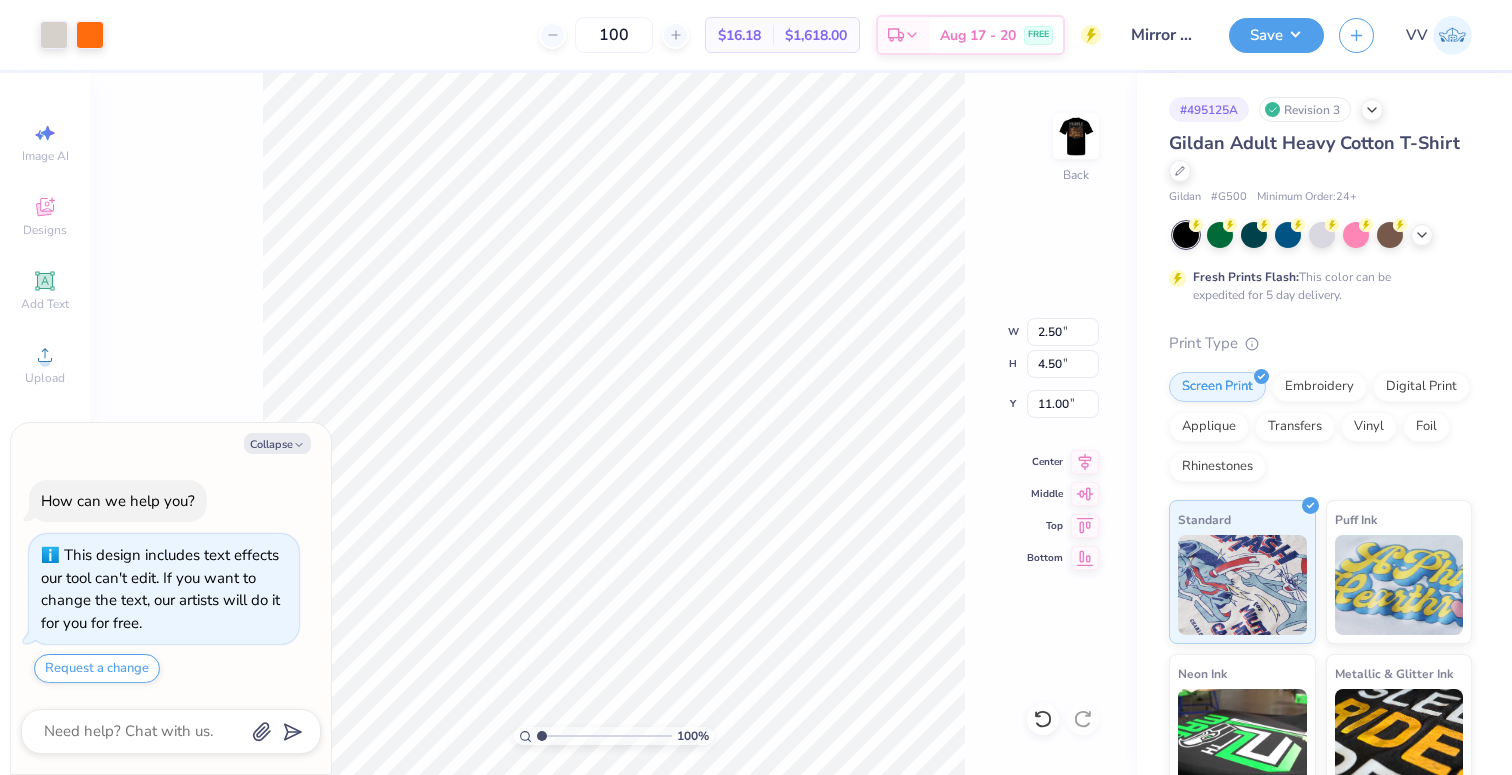 type on "x" 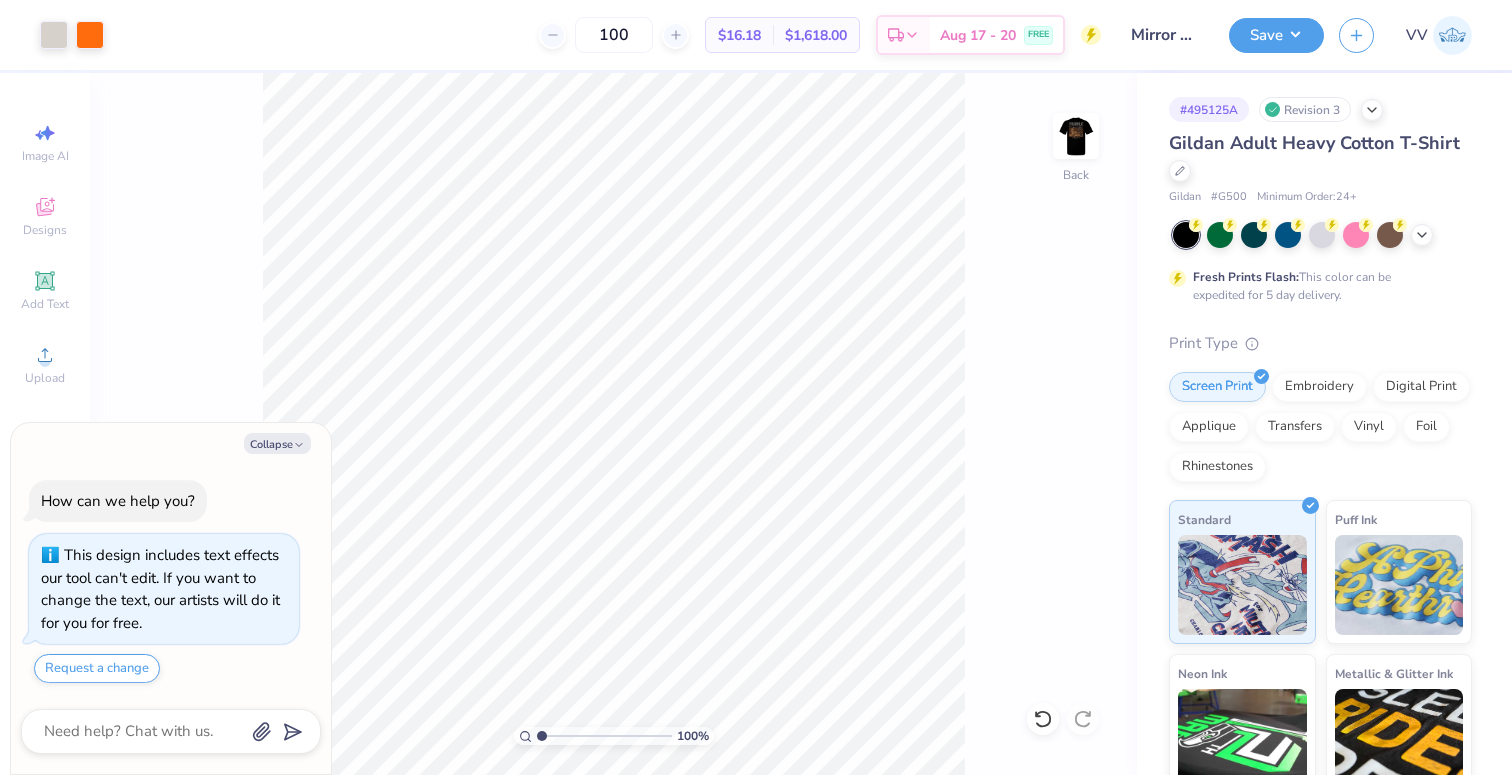 type on "x" 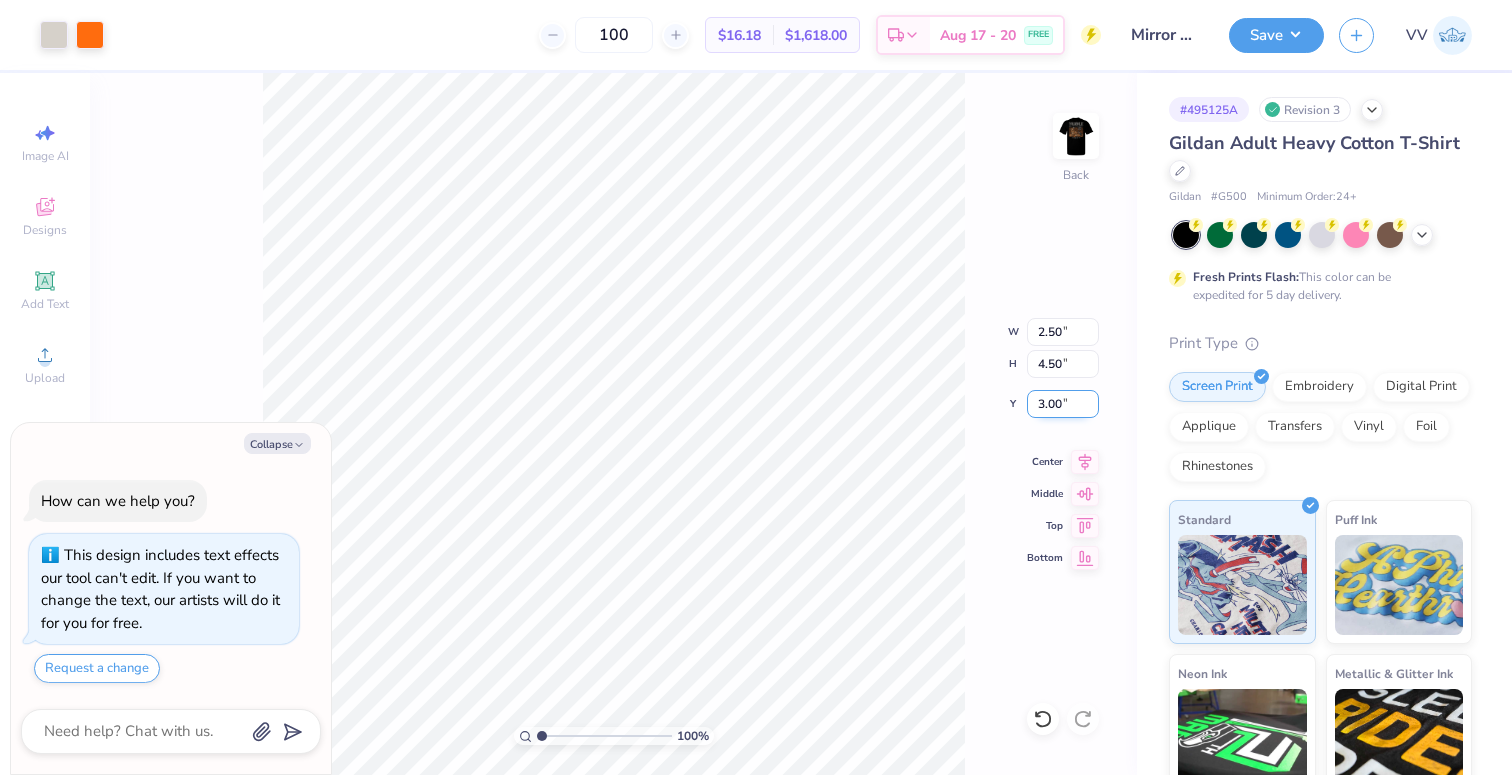 click on "3.00" at bounding box center [1063, 404] 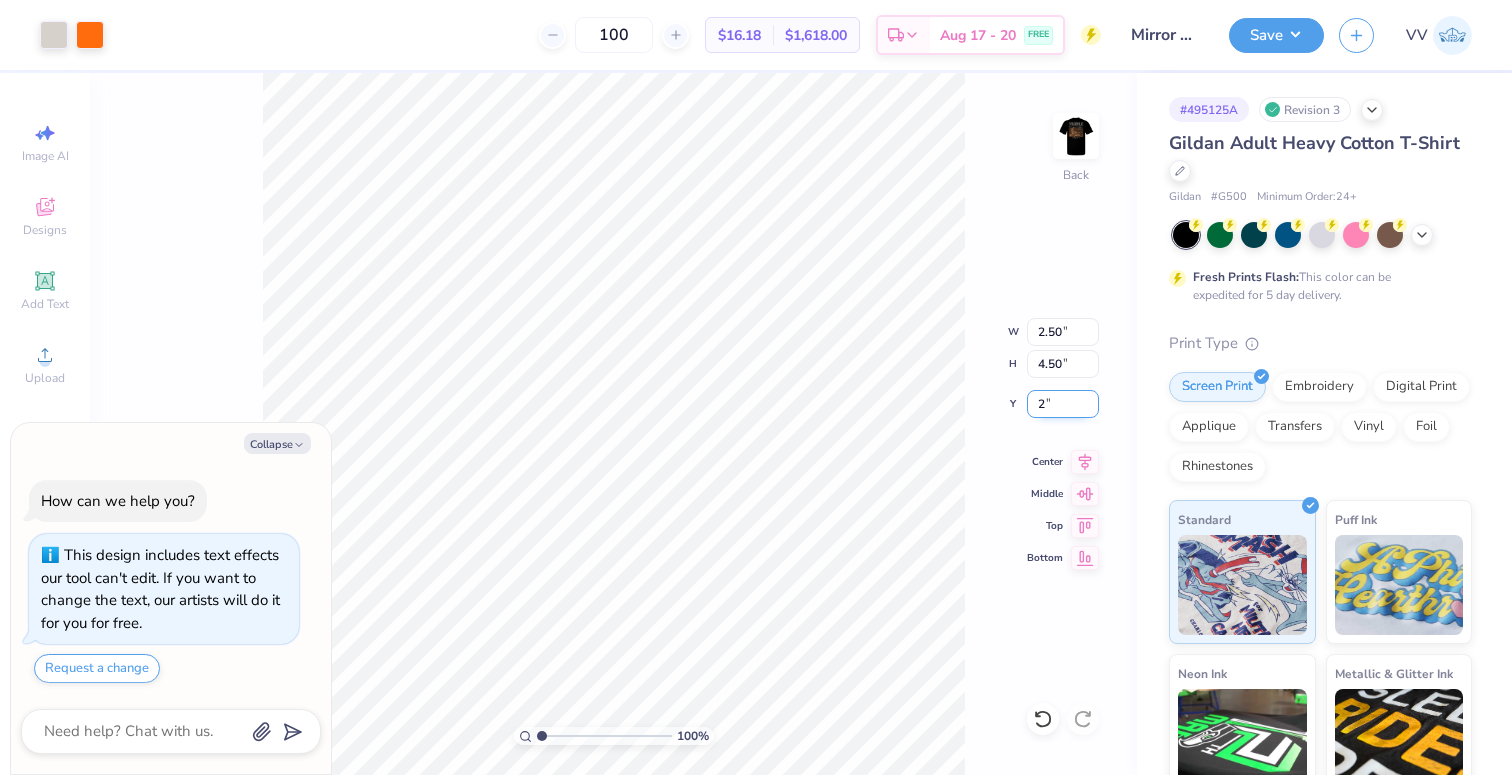 type on "2" 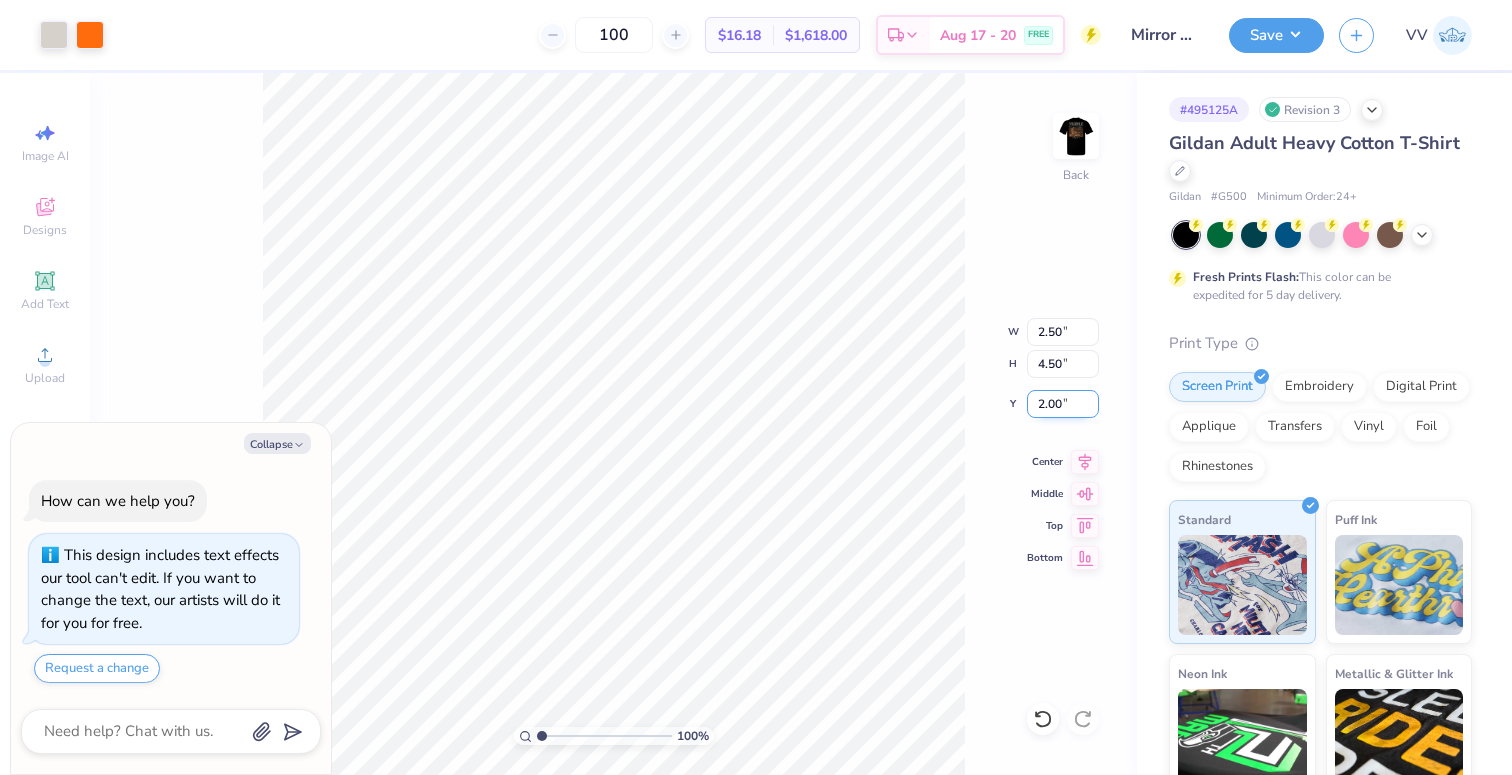 click on "2.00" at bounding box center [1063, 404] 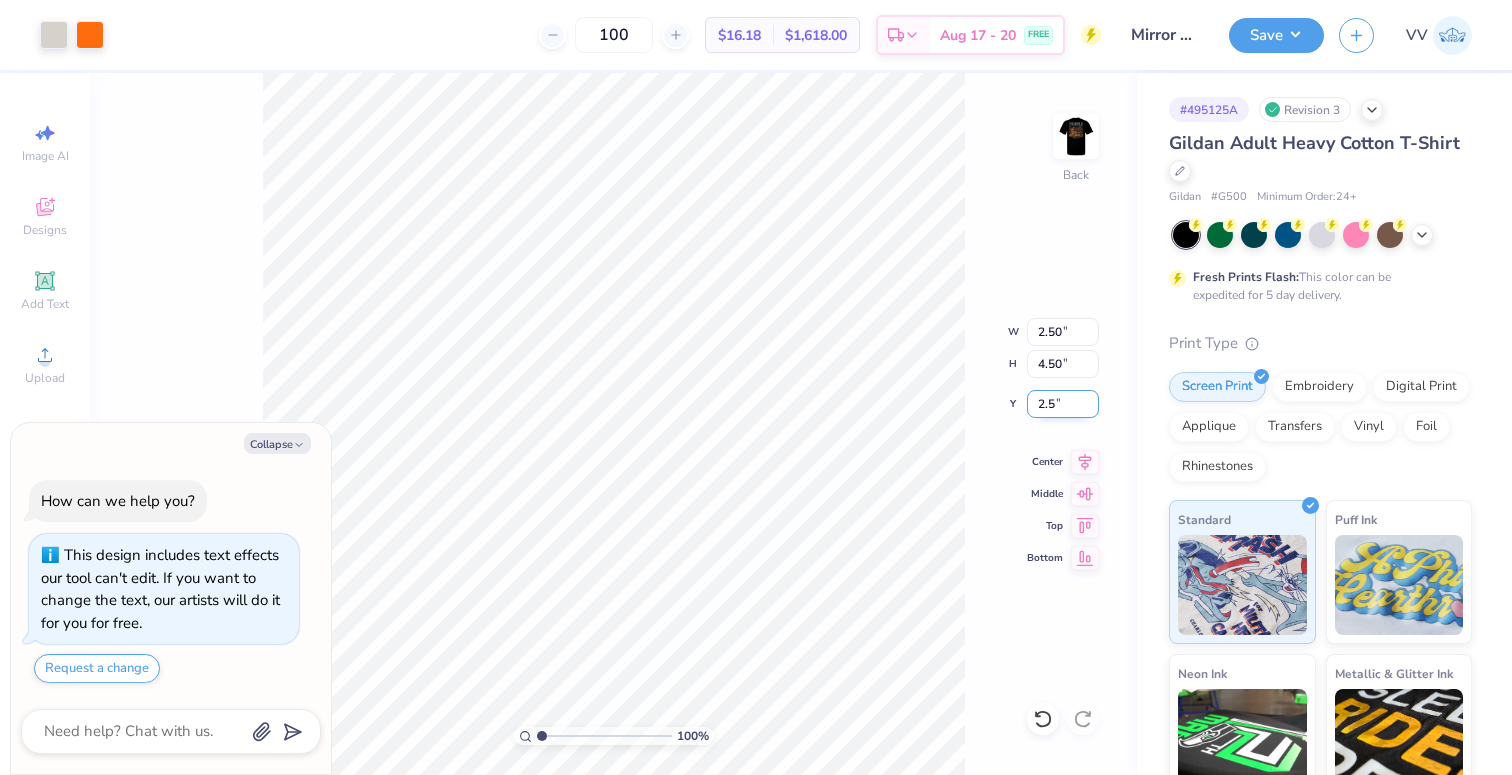 type on "2.5" 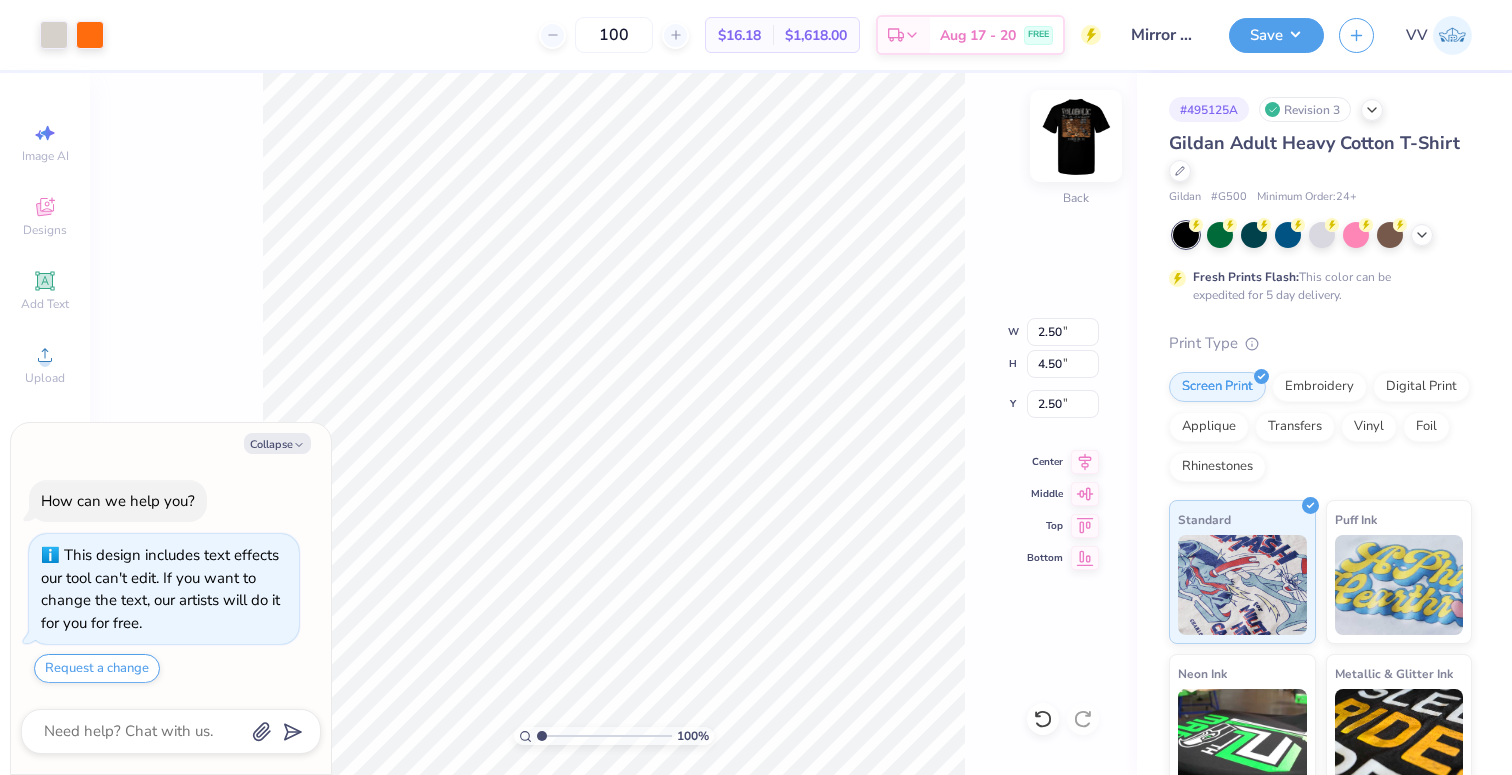 click at bounding box center [1076, 136] 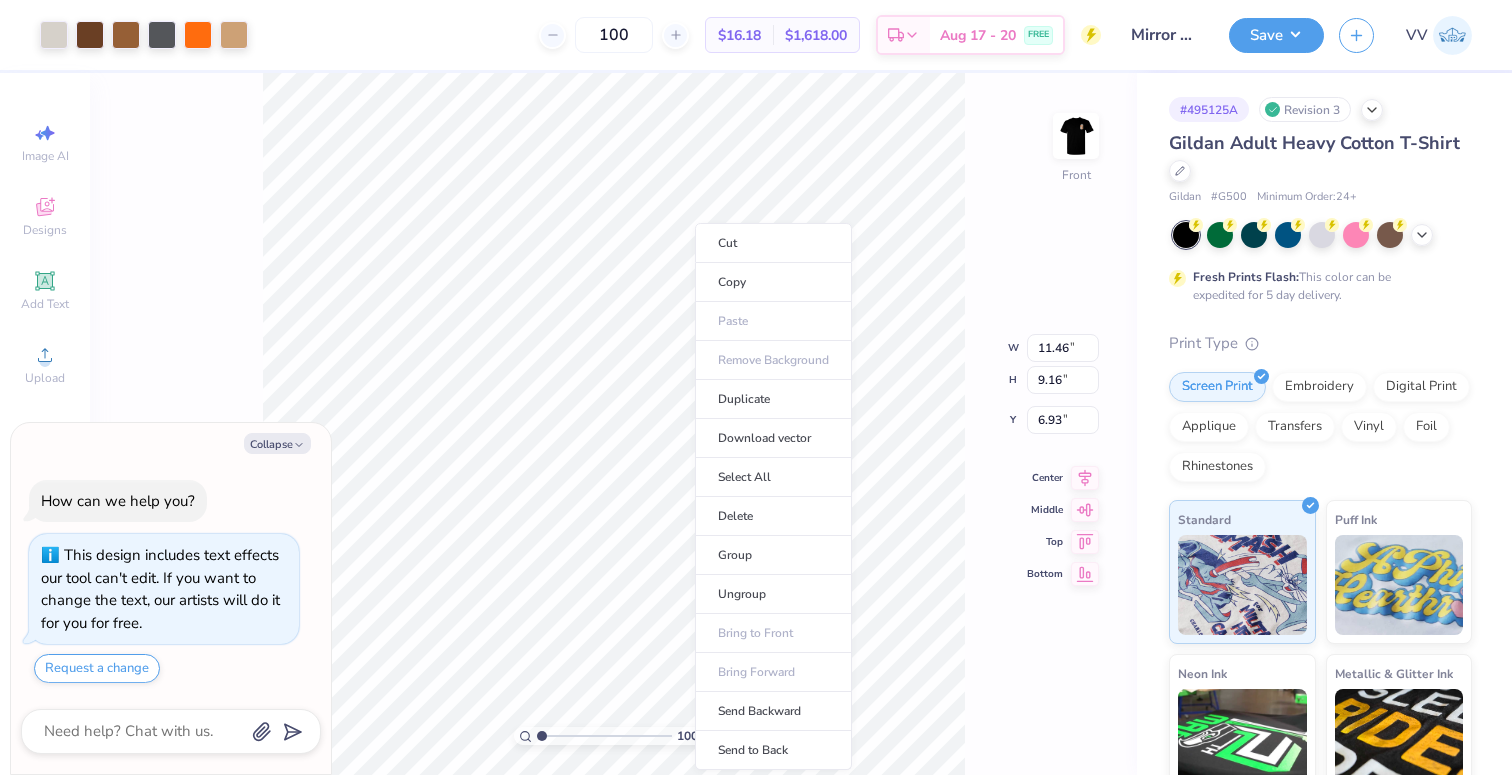 drag, startPoint x: 749, startPoint y: 599, endPoint x: 578, endPoint y: 733, distance: 217.2487 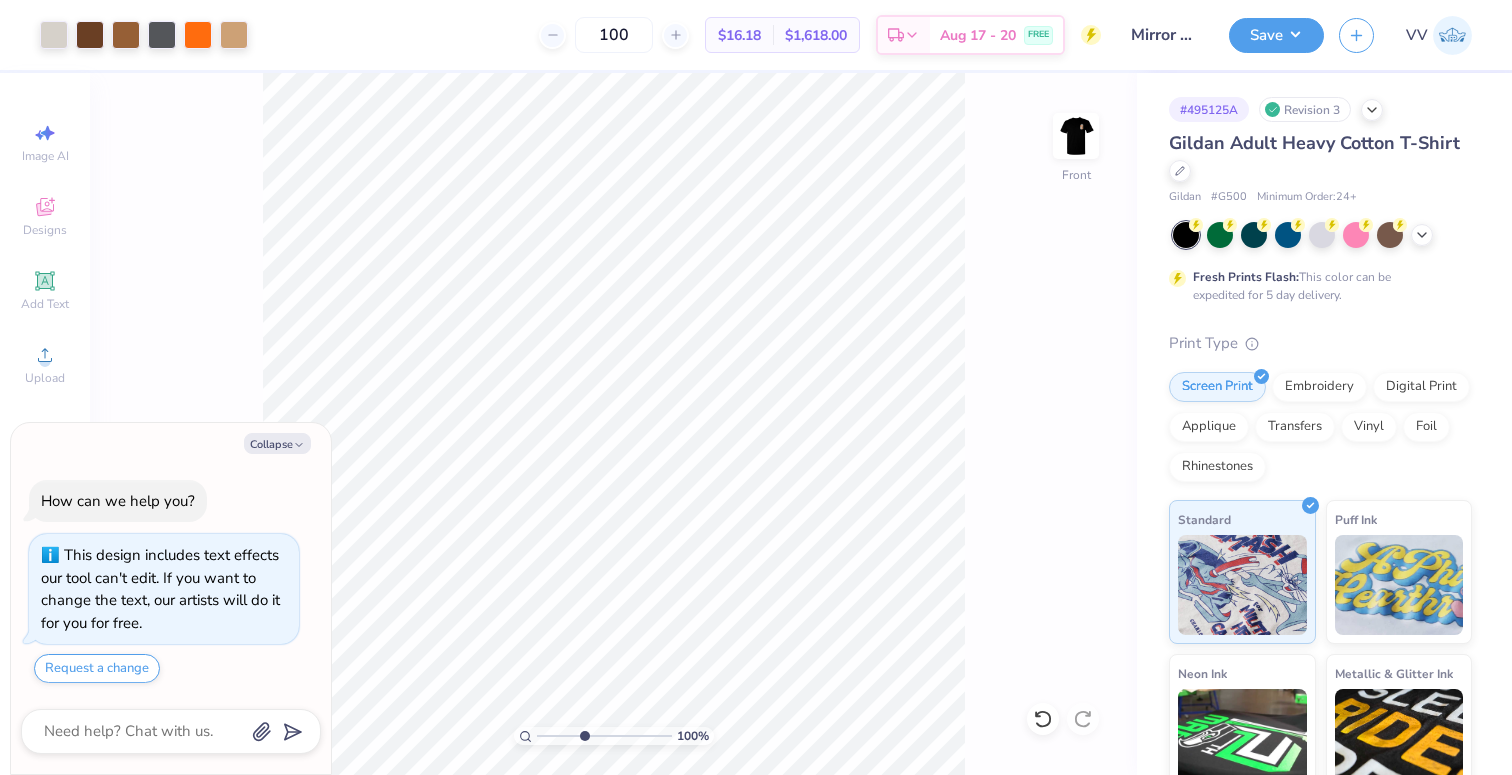 type on "4.11" 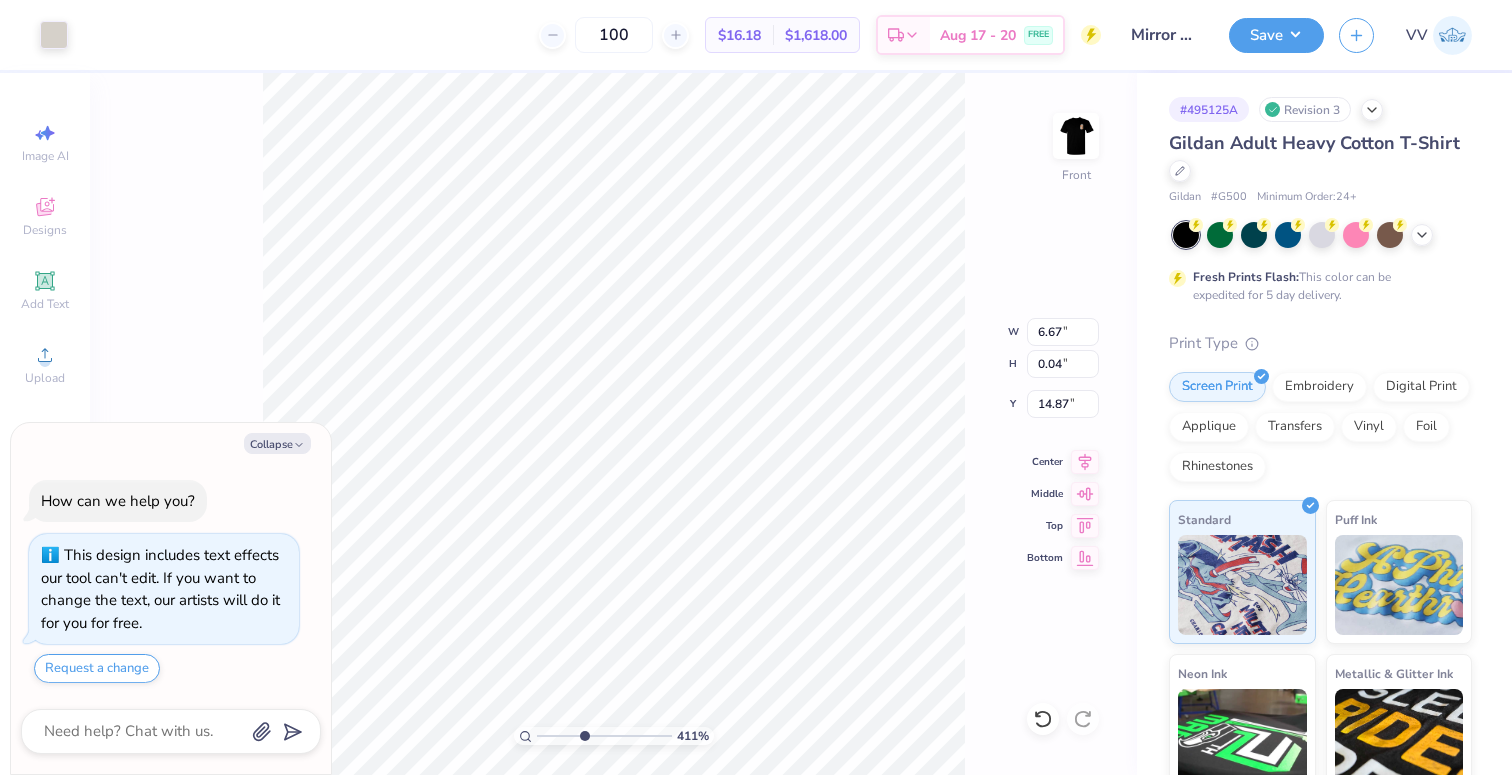 type on "x" 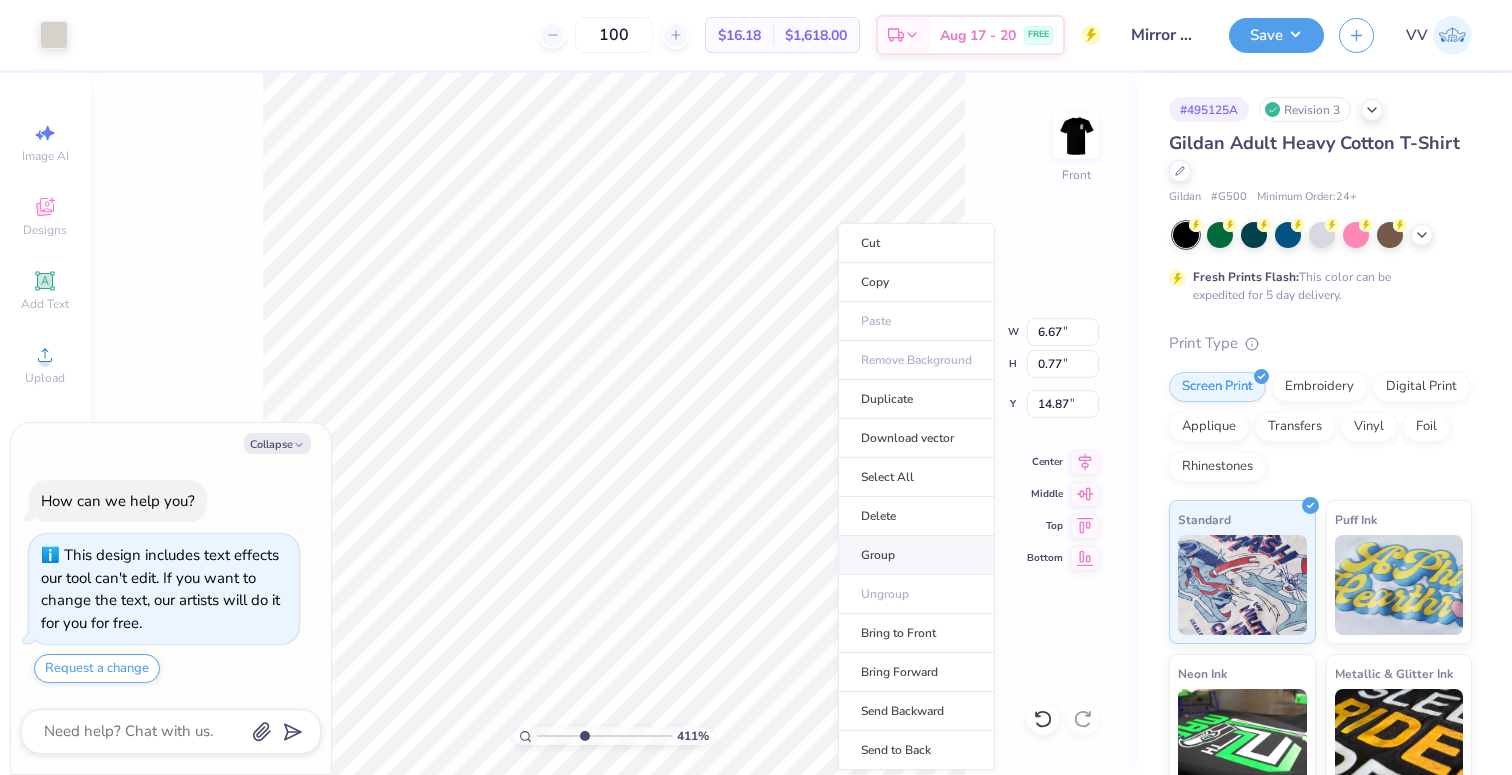 click on "Group" at bounding box center [916, 555] 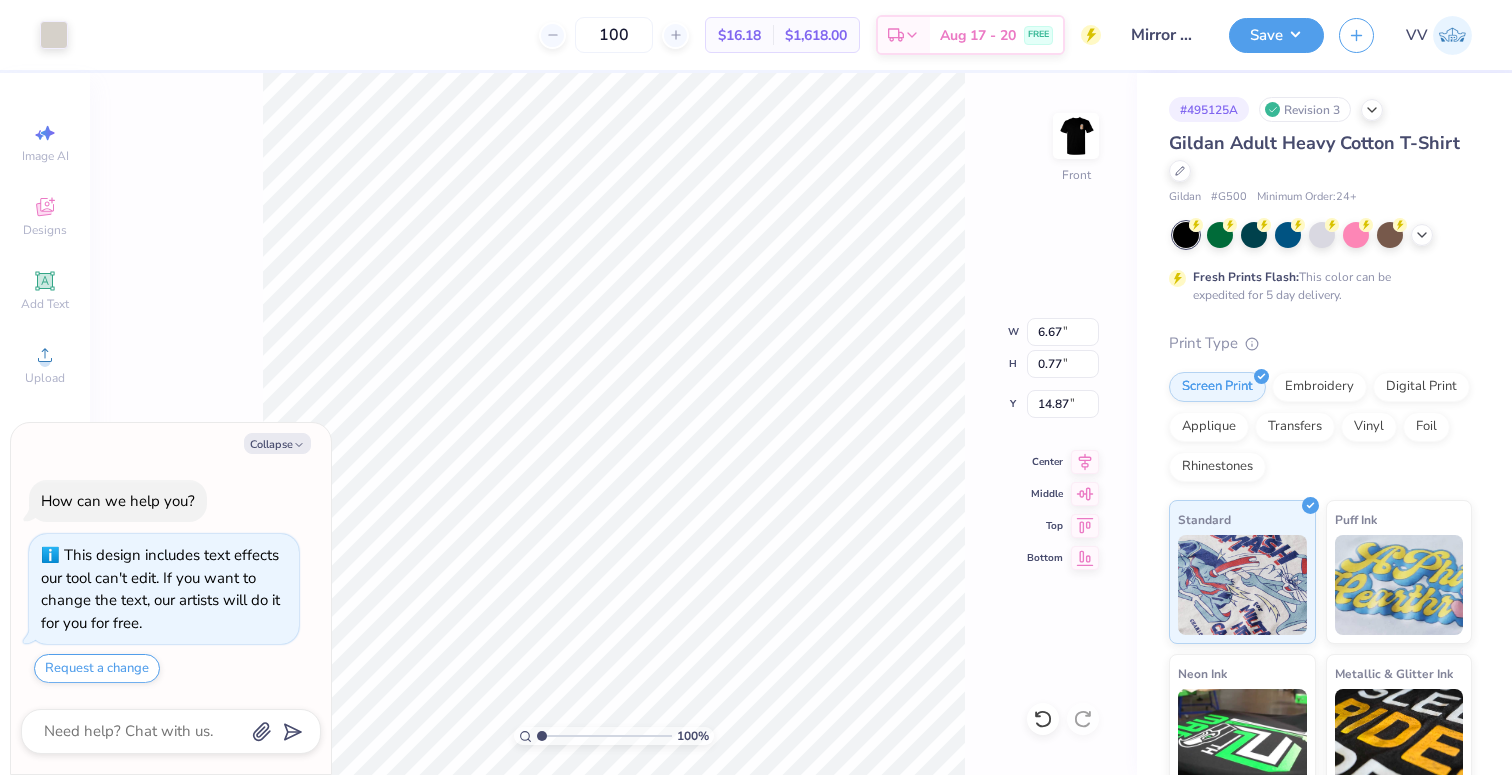 drag, startPoint x: 581, startPoint y: 731, endPoint x: 500, endPoint y: 731, distance: 81 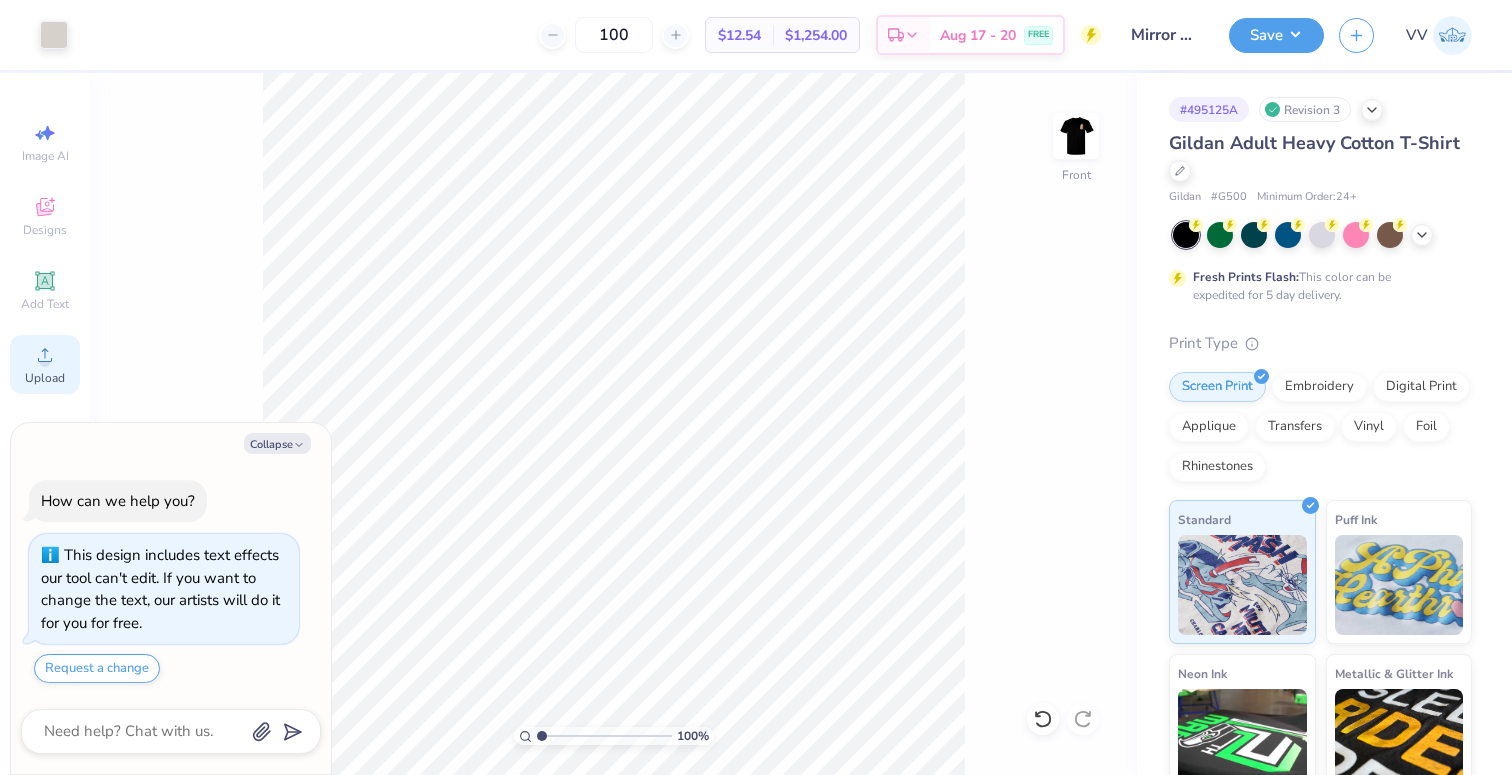 click 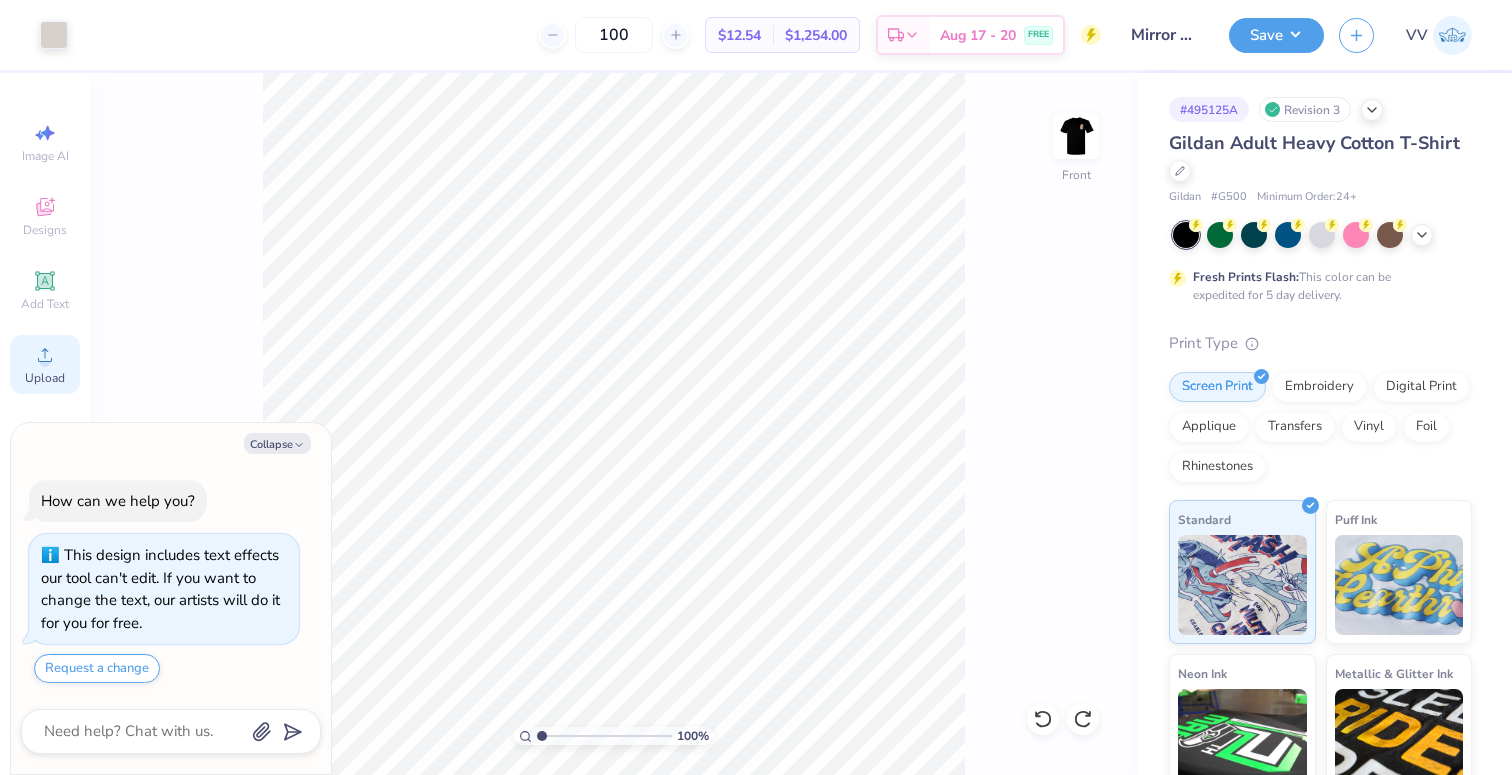 click 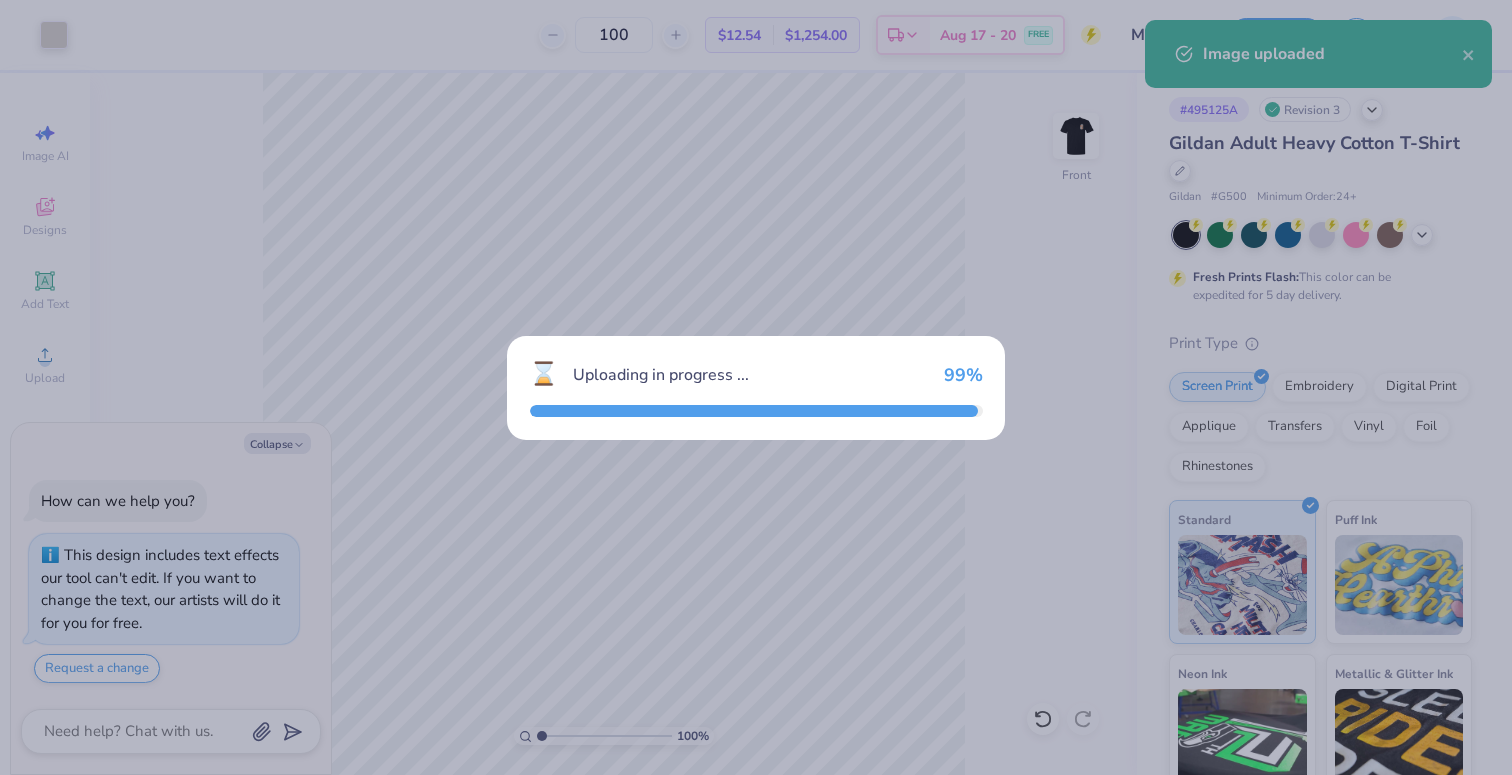 type on "x" 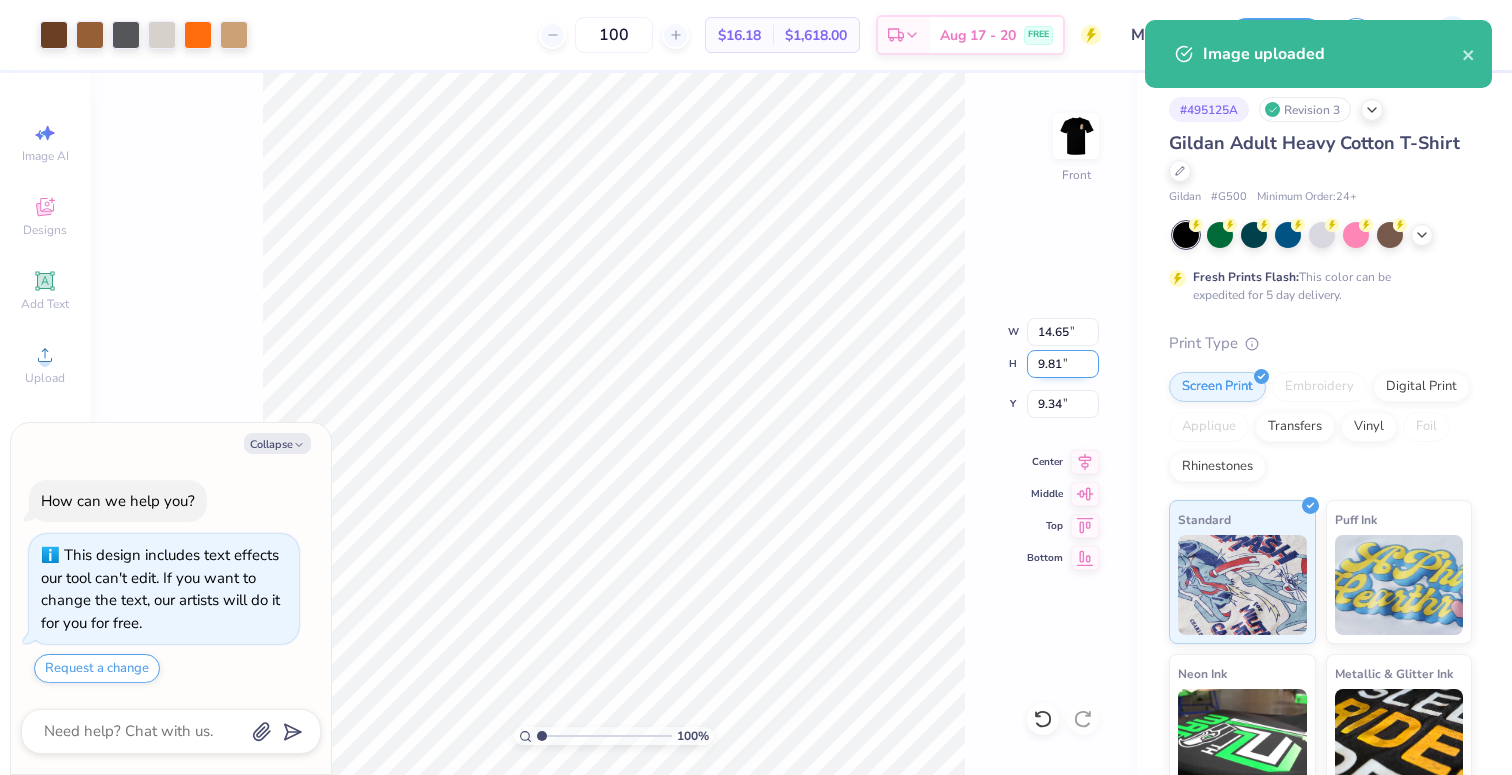 click on "9.81" at bounding box center [1063, 364] 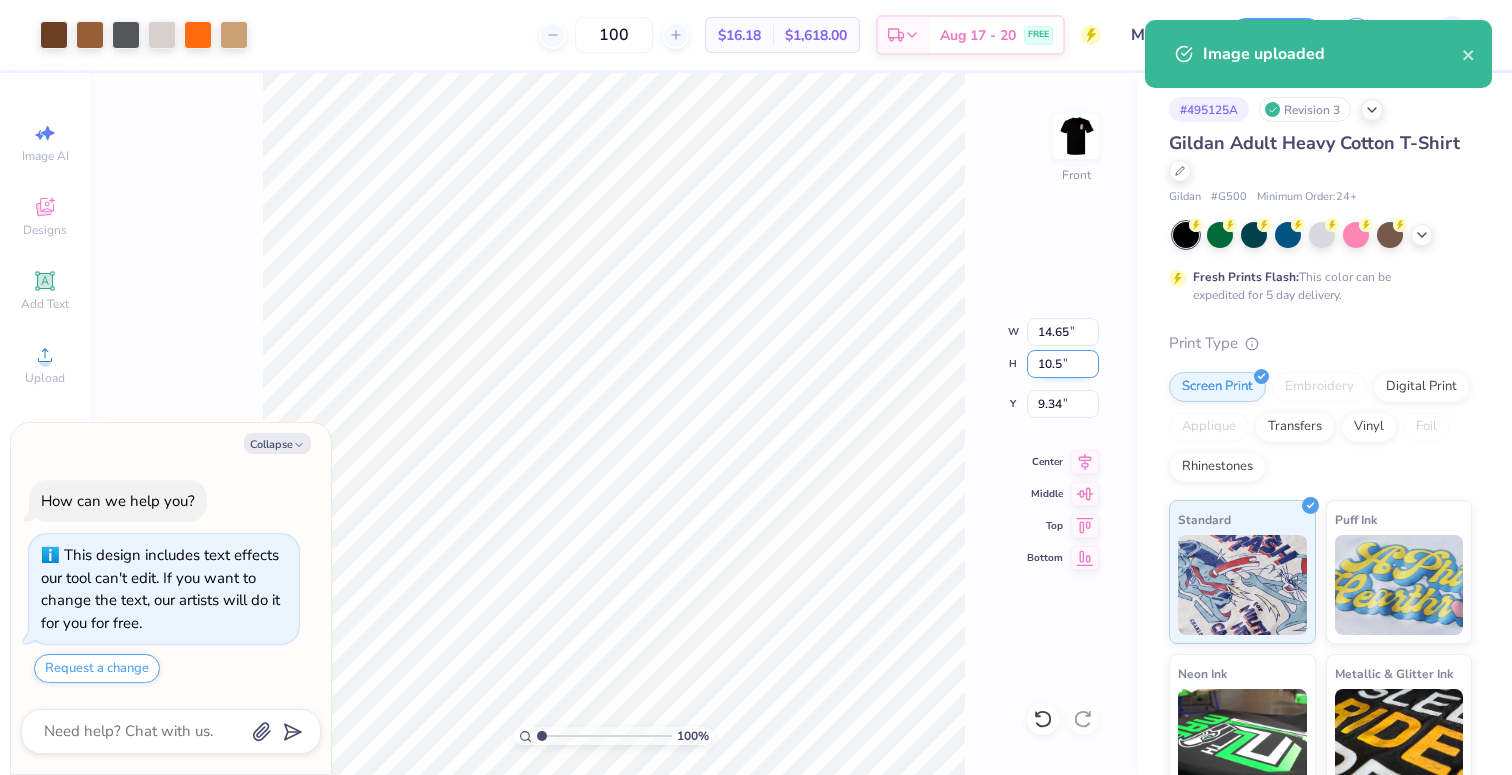 type on "10.5" 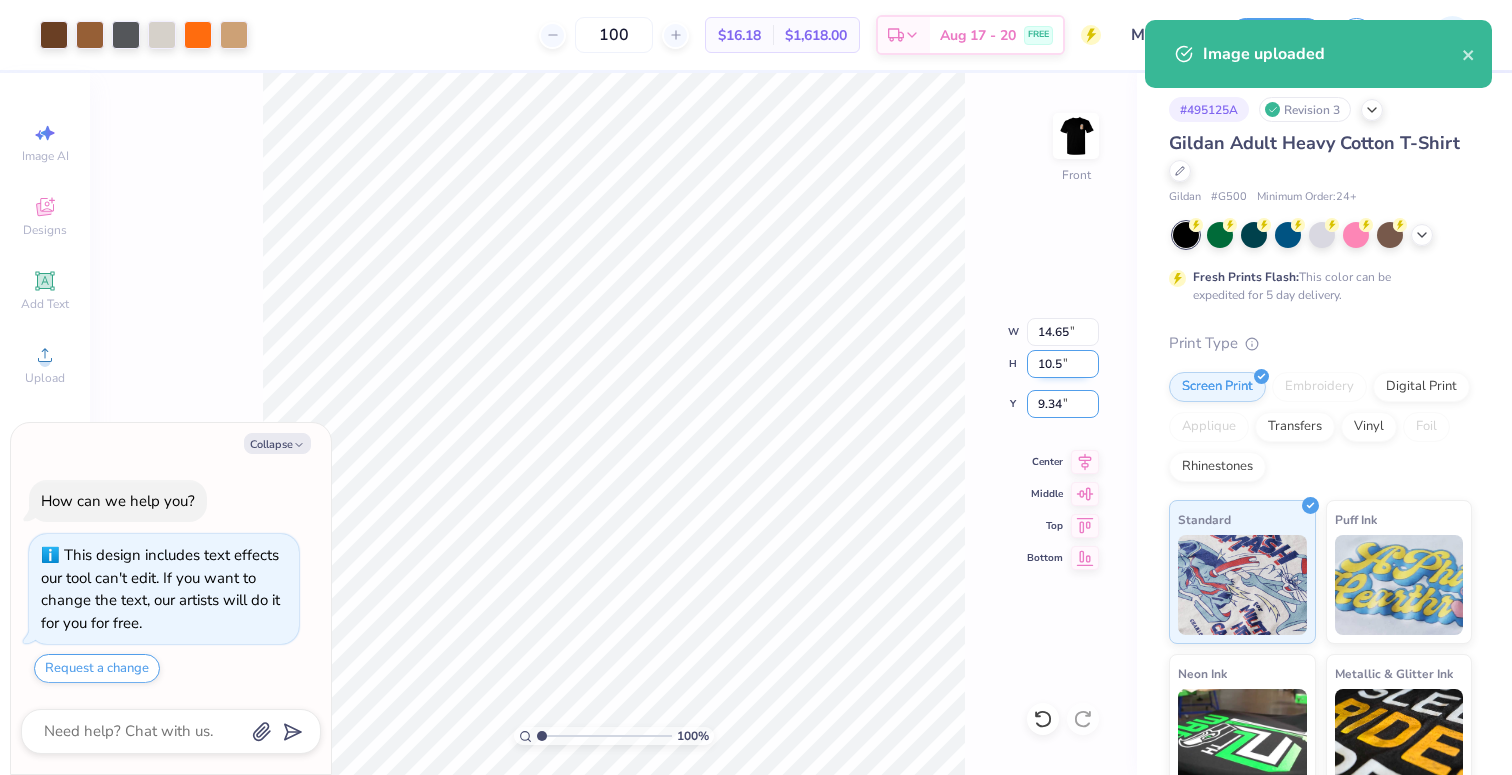 type on "x" 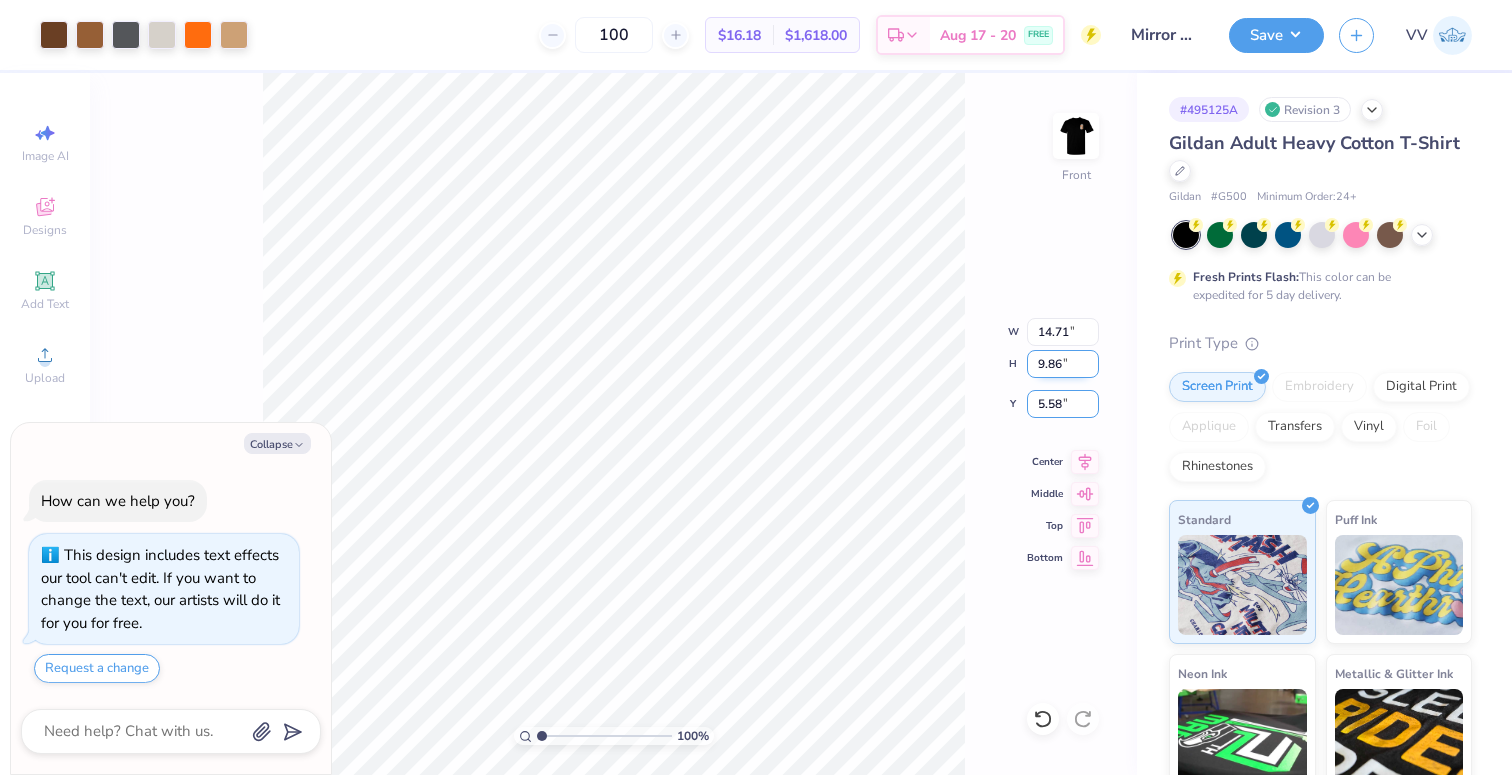 type on "5.58" 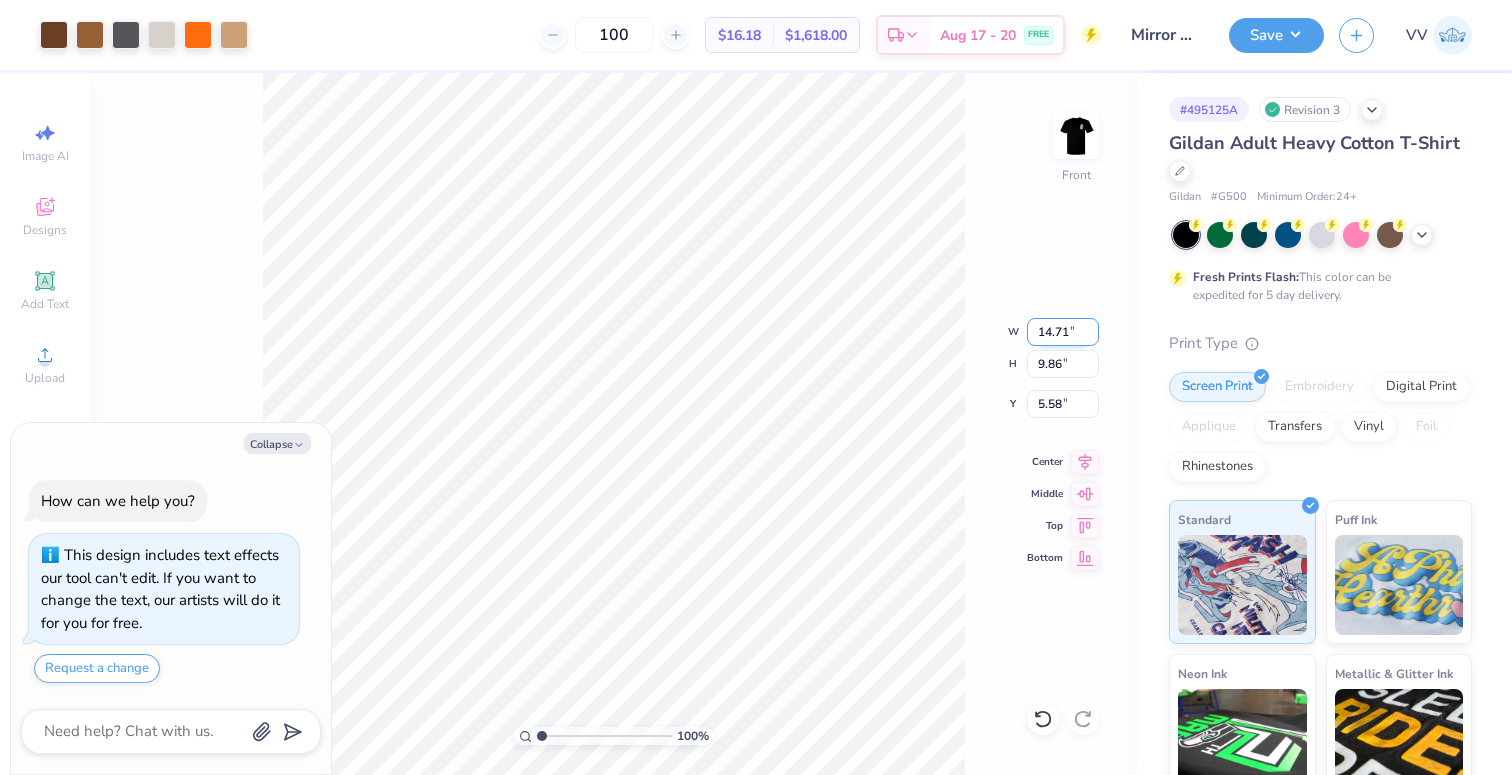 click on "14.71" at bounding box center [1063, 332] 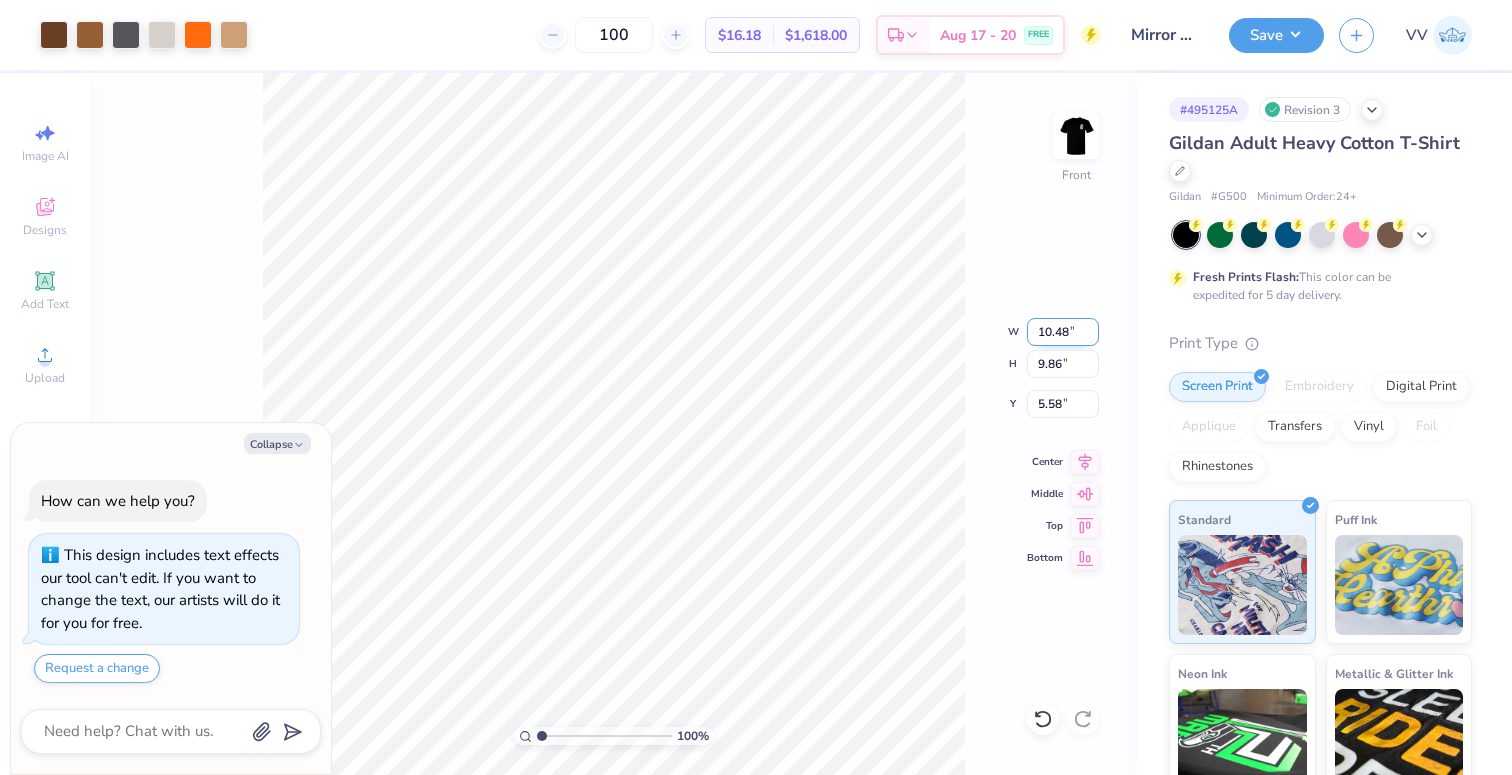 type on "10.48" 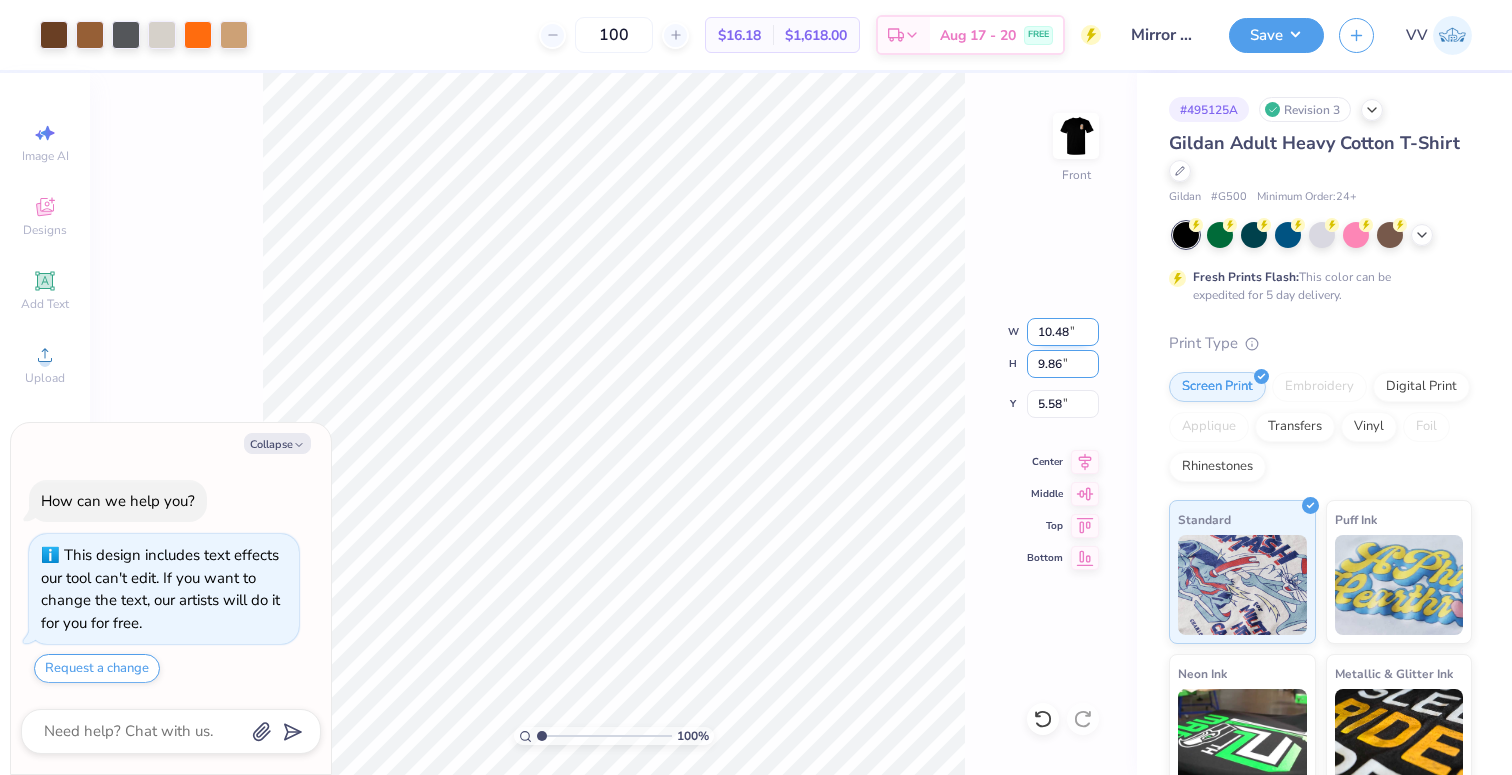 type on "x" 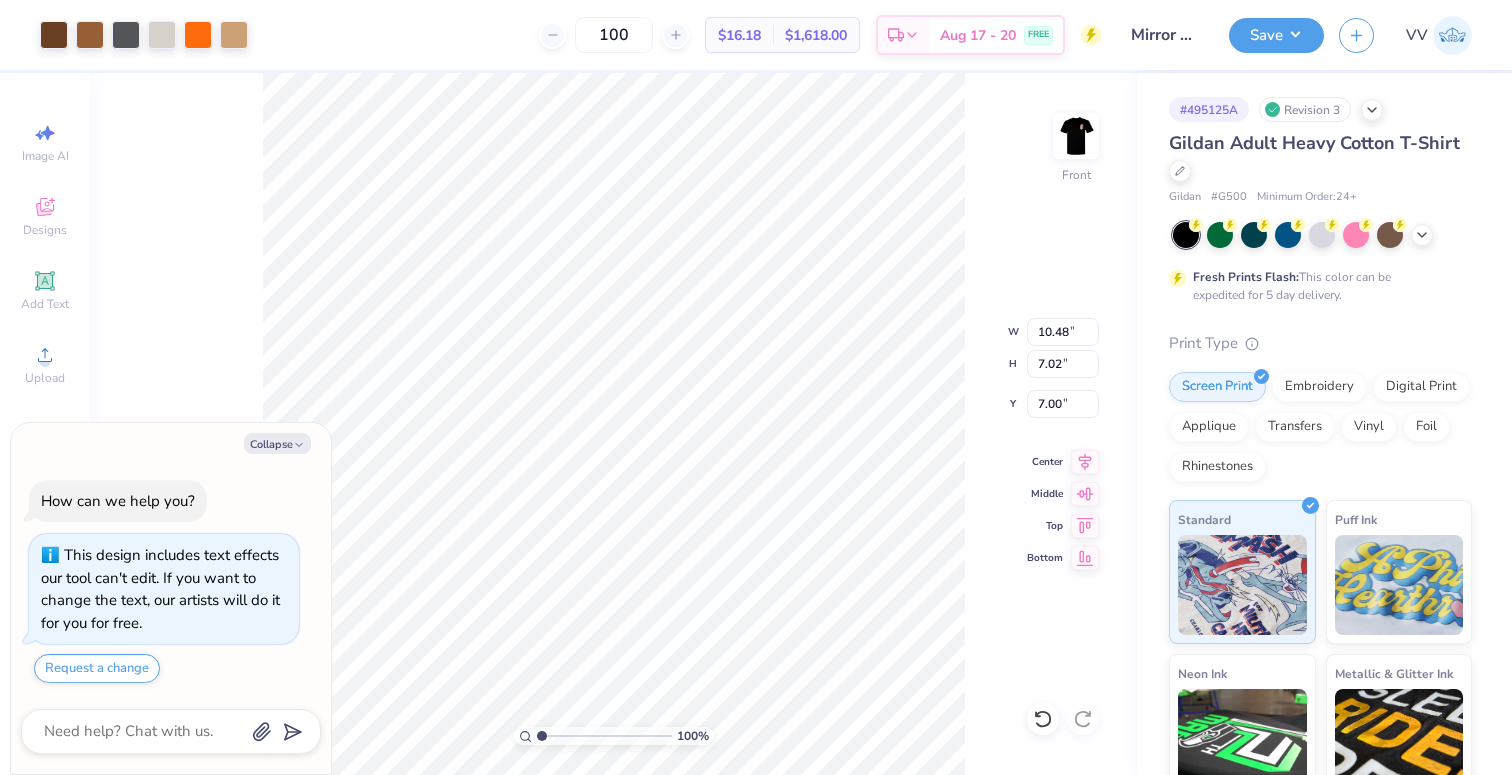 type on "x" 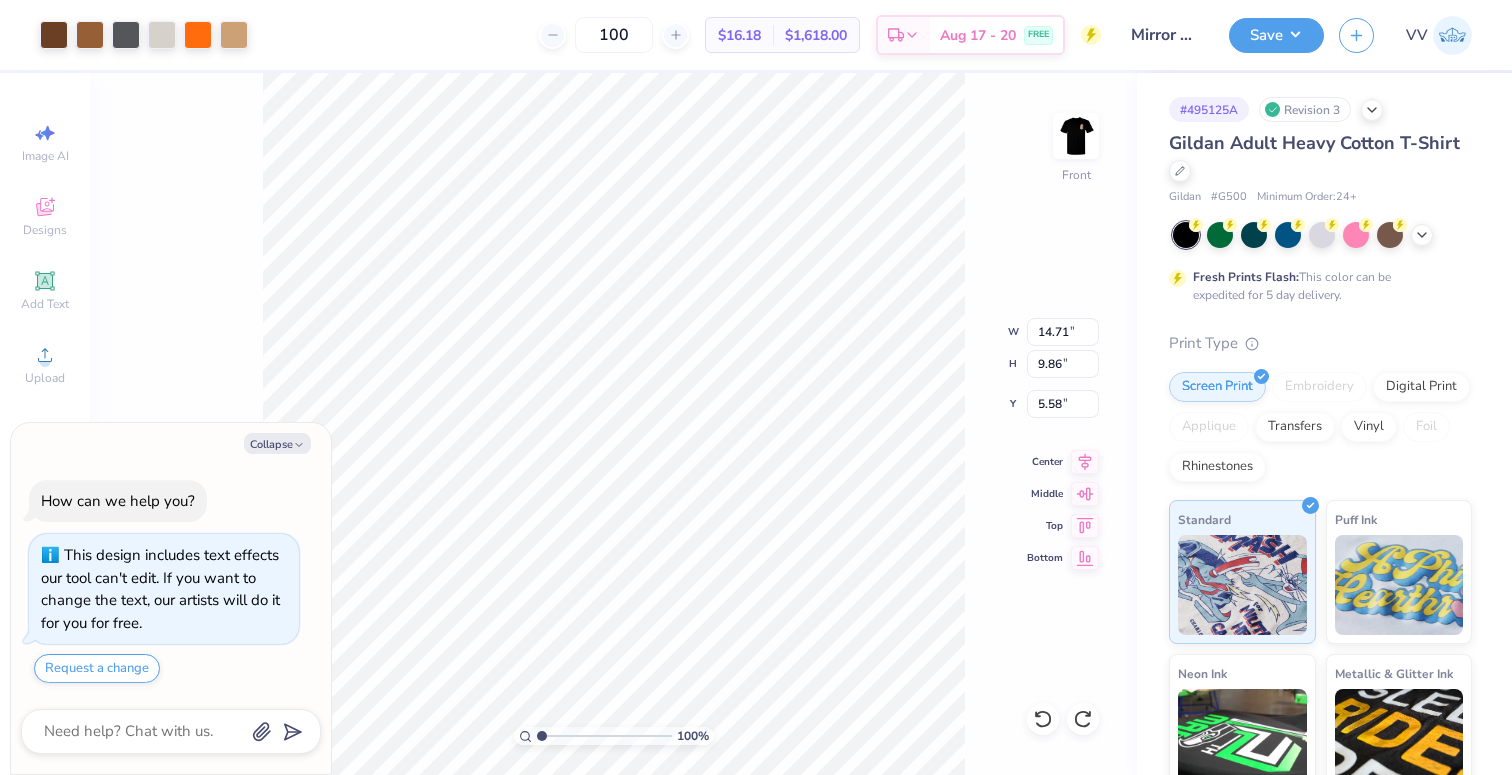 type on "x" 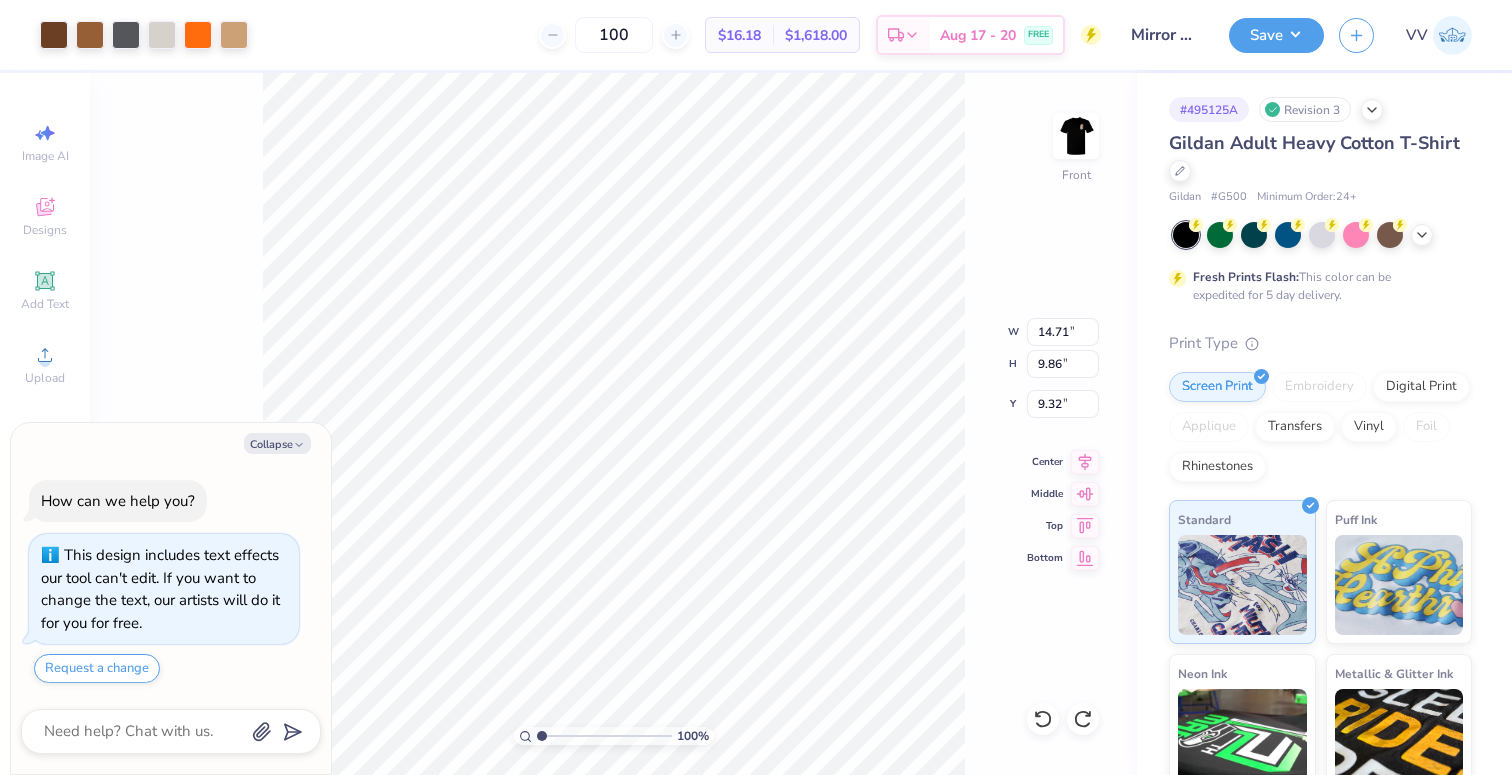 type on "x" 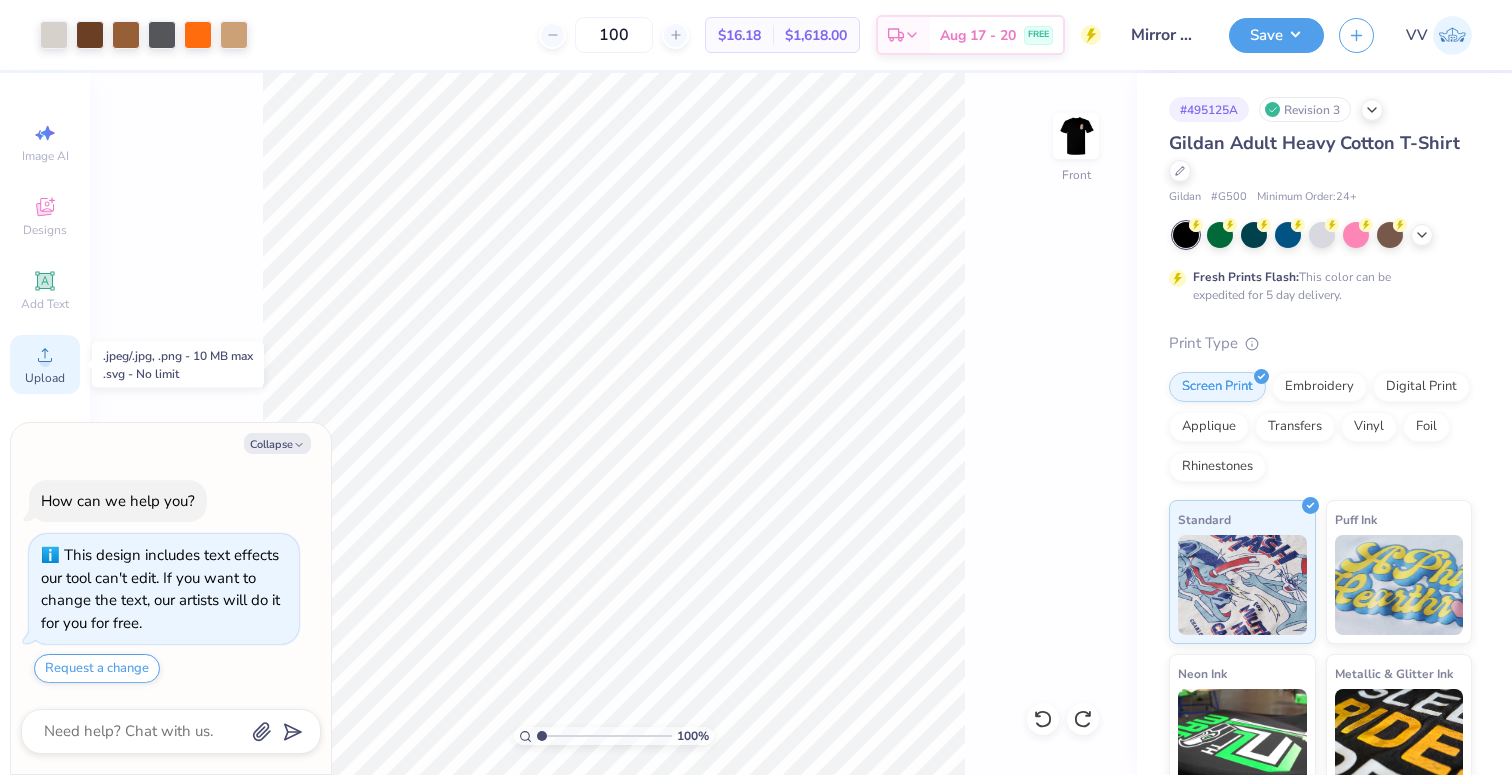click on "Upload" at bounding box center (45, 364) 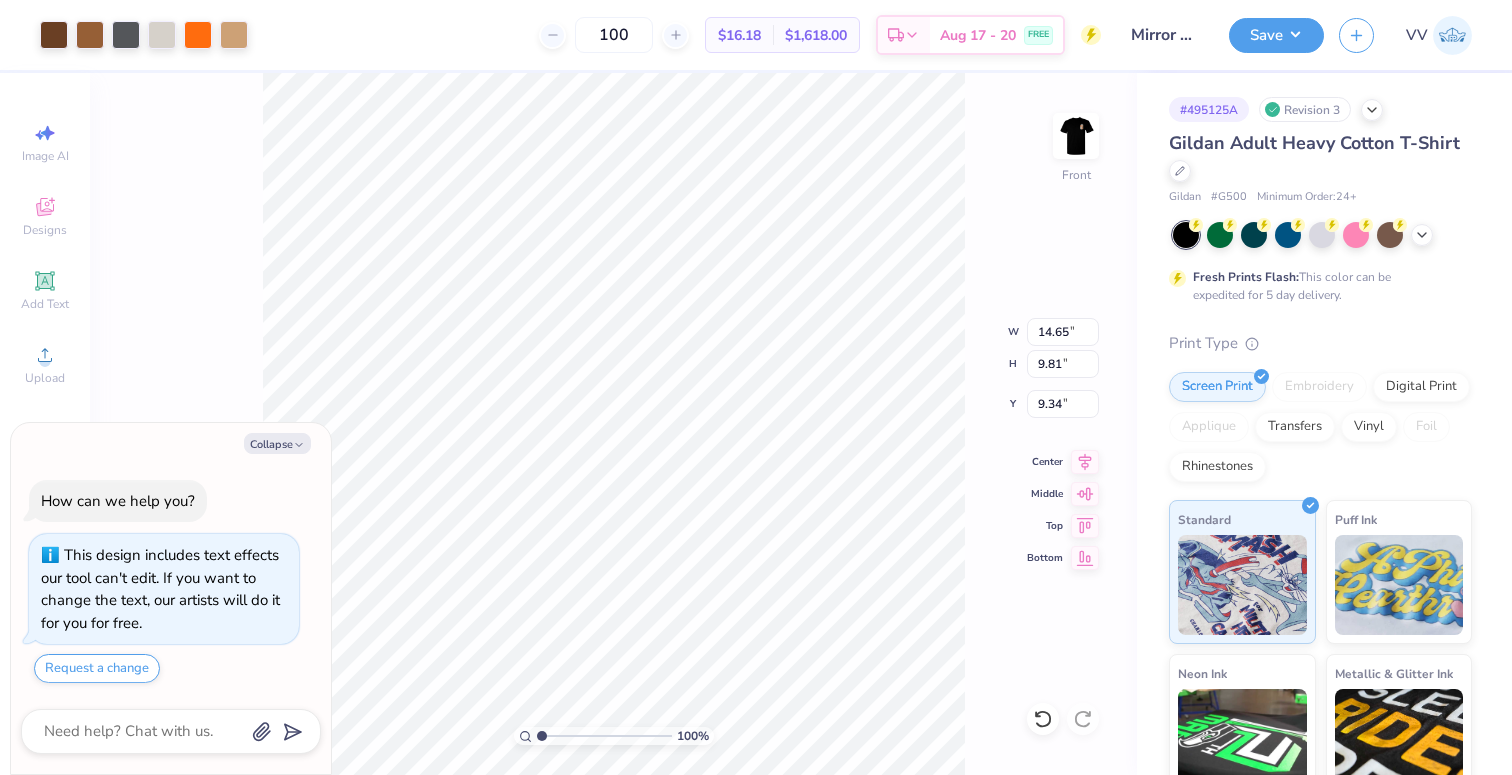 type on "x" 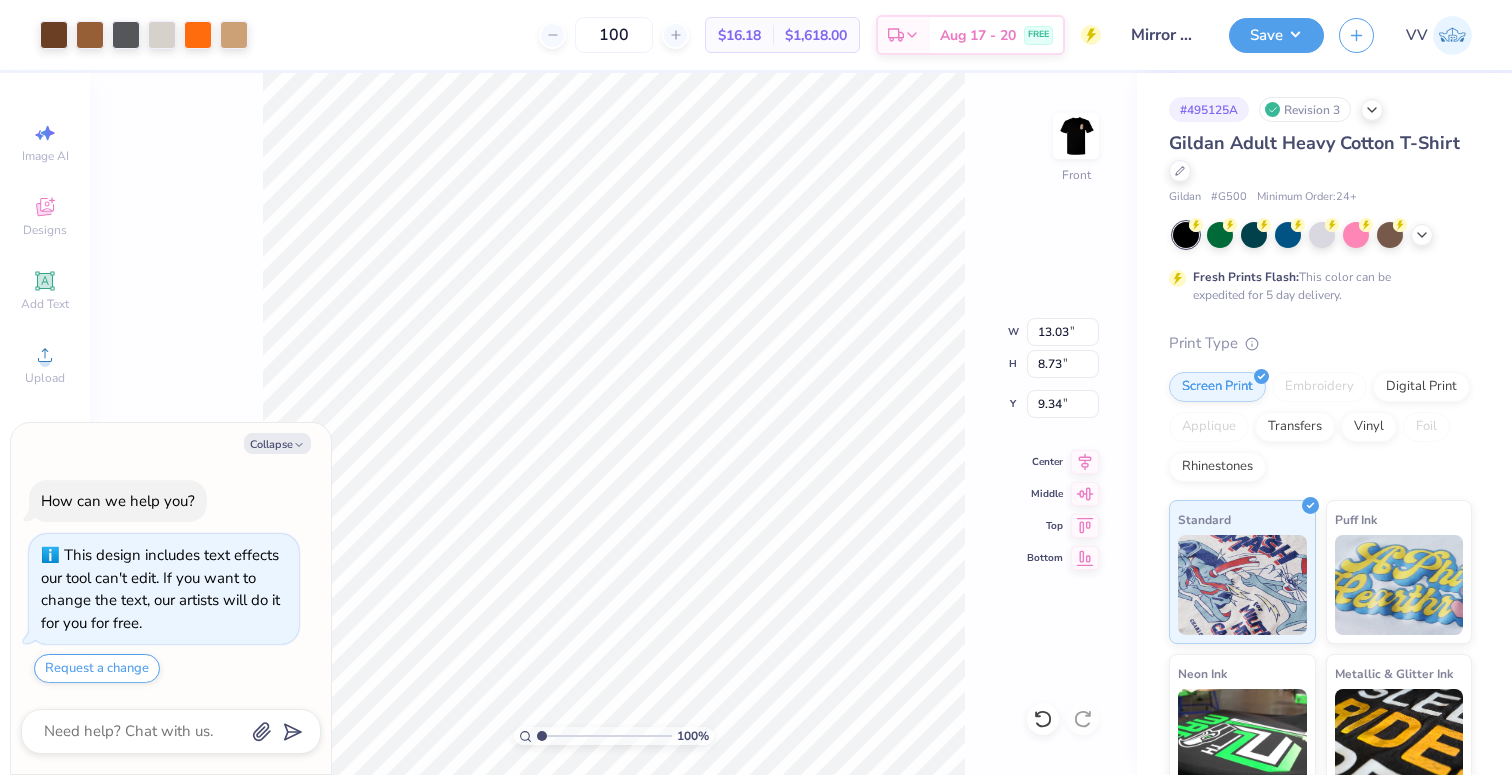 type on "x" 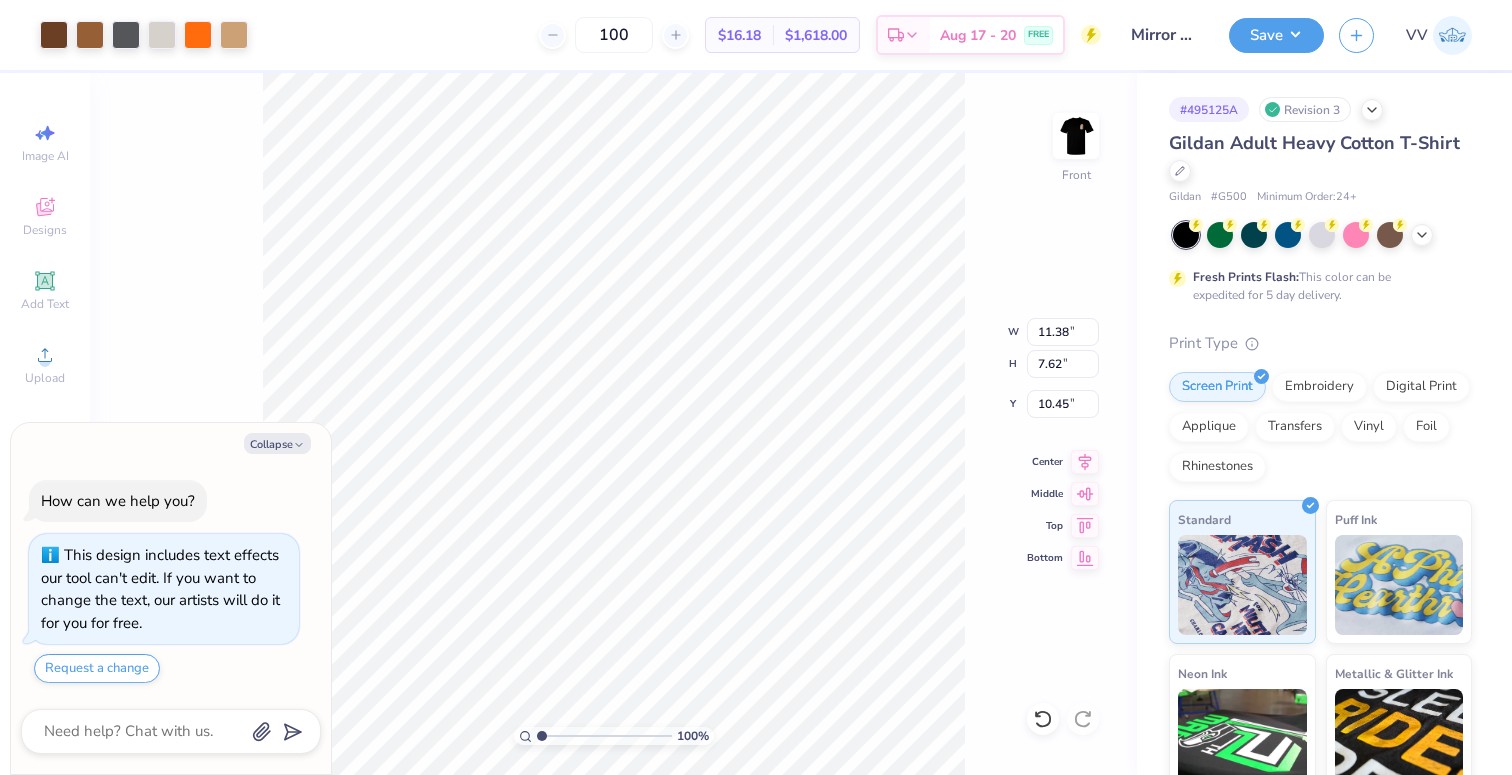 type on "x" 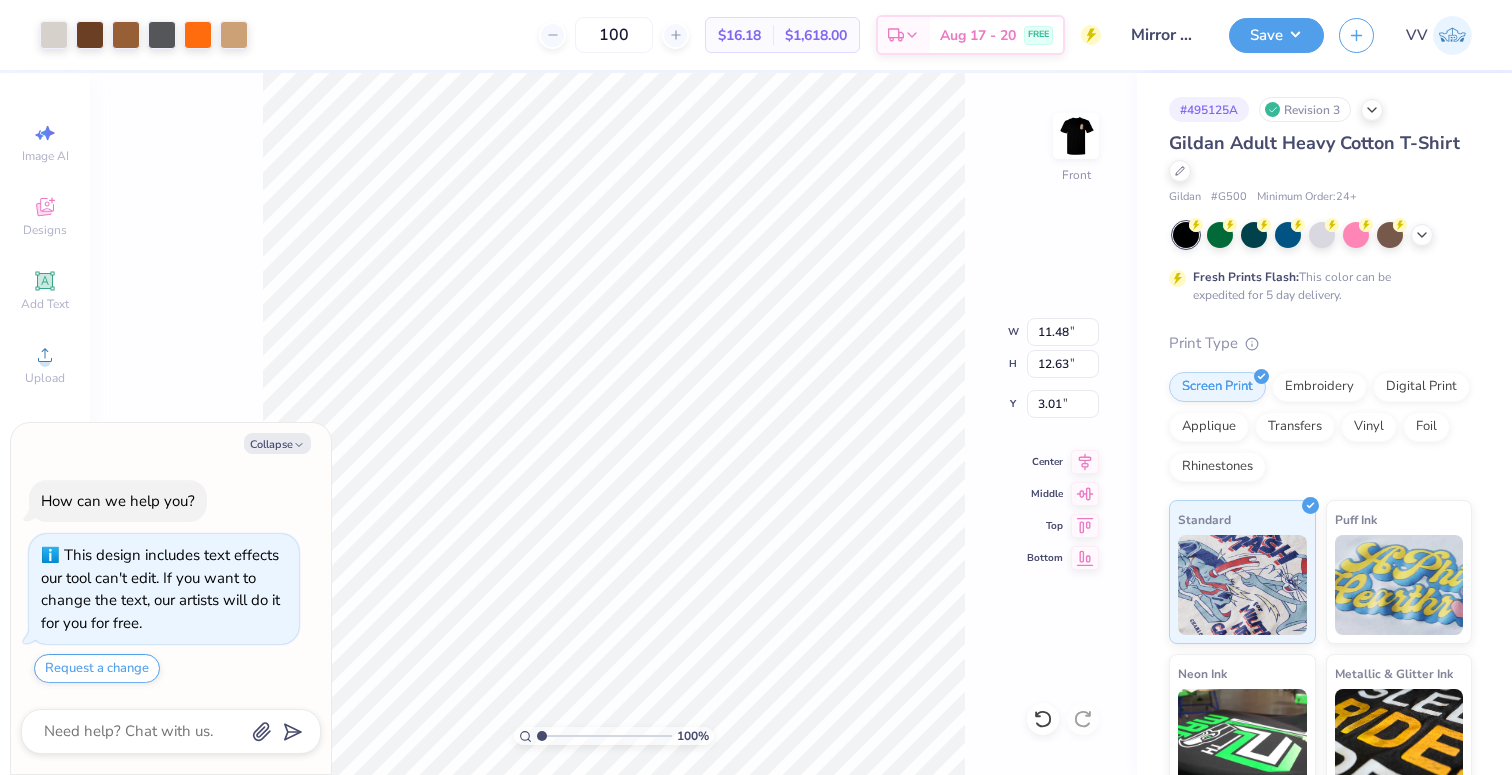 type on "x" 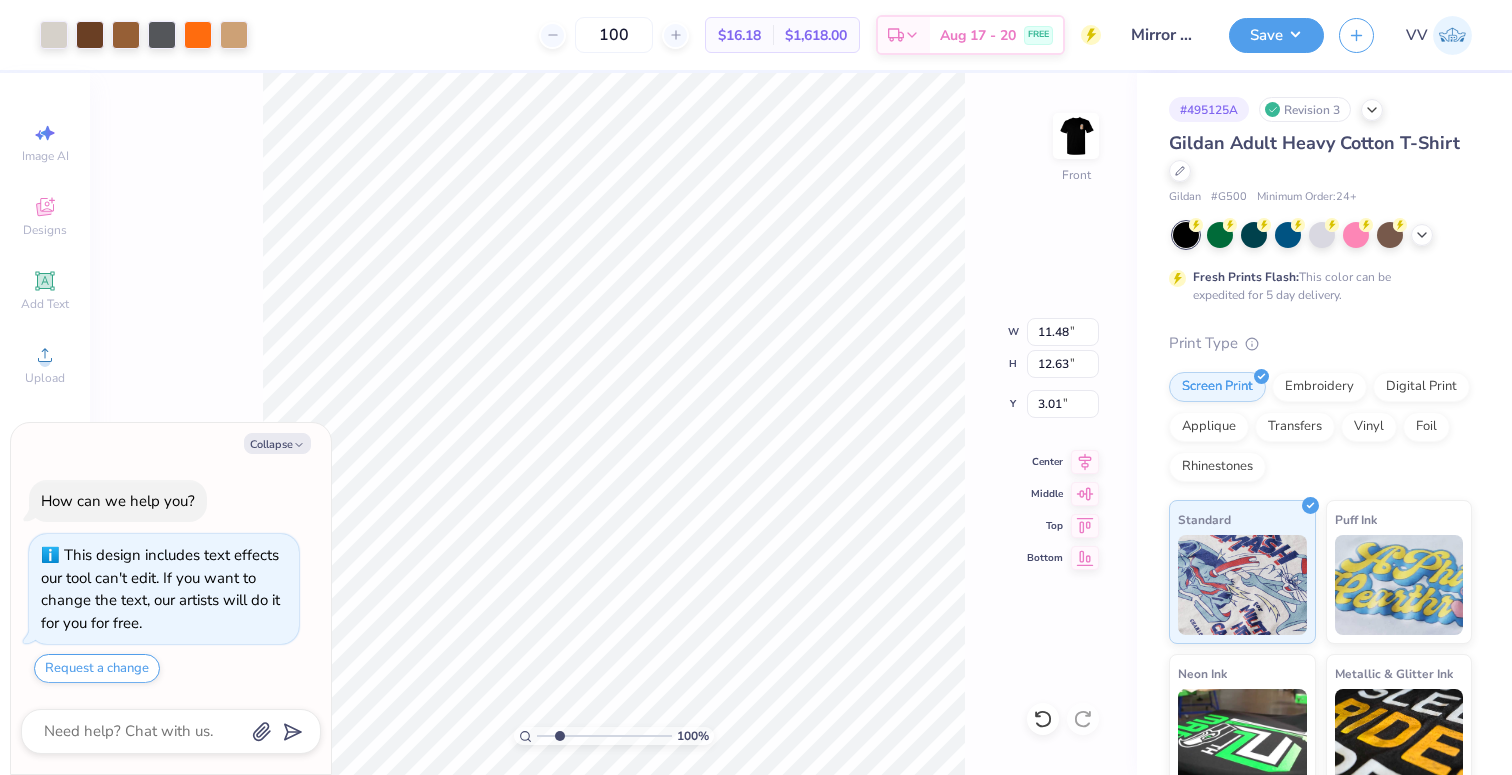 click at bounding box center [604, 736] 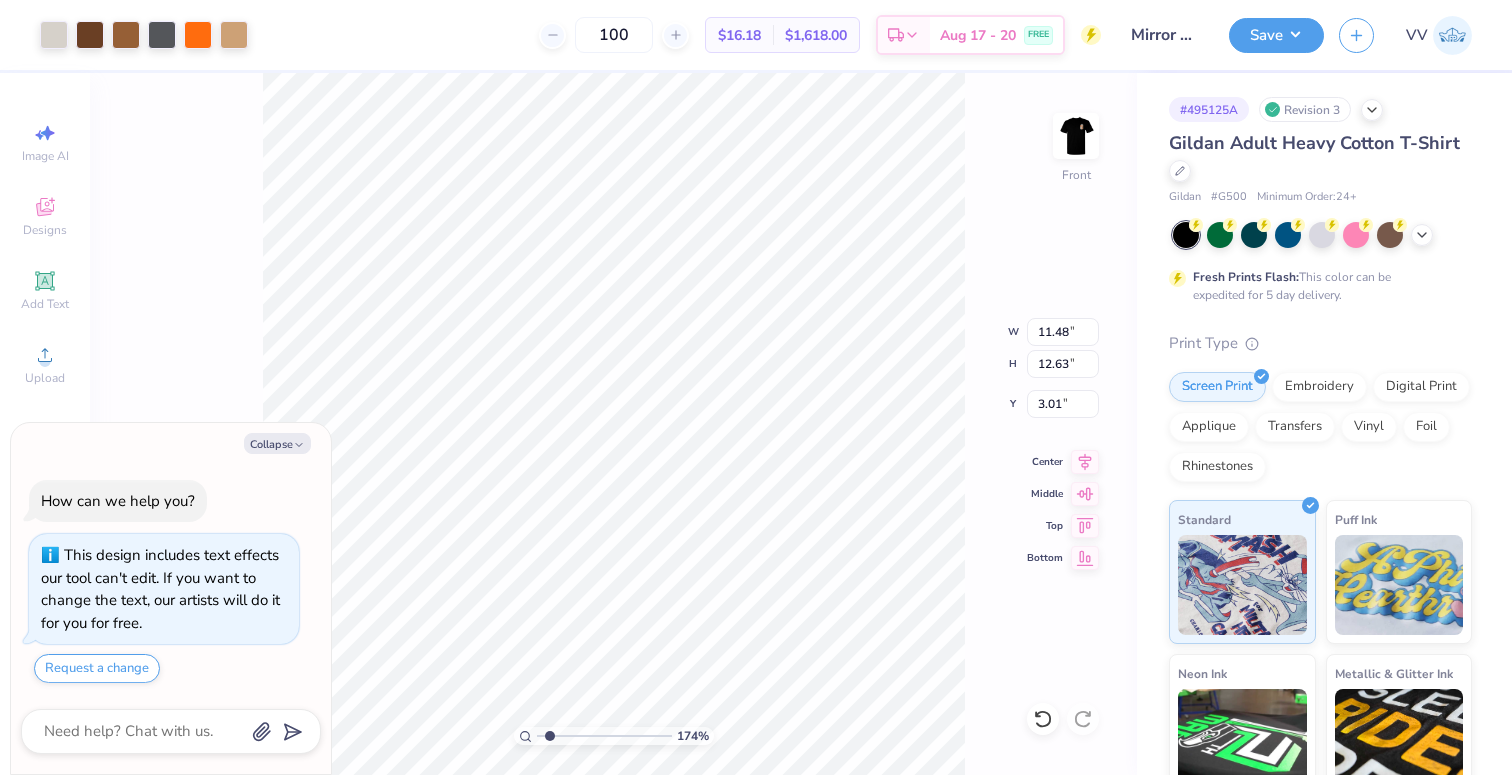 click at bounding box center (604, 736) 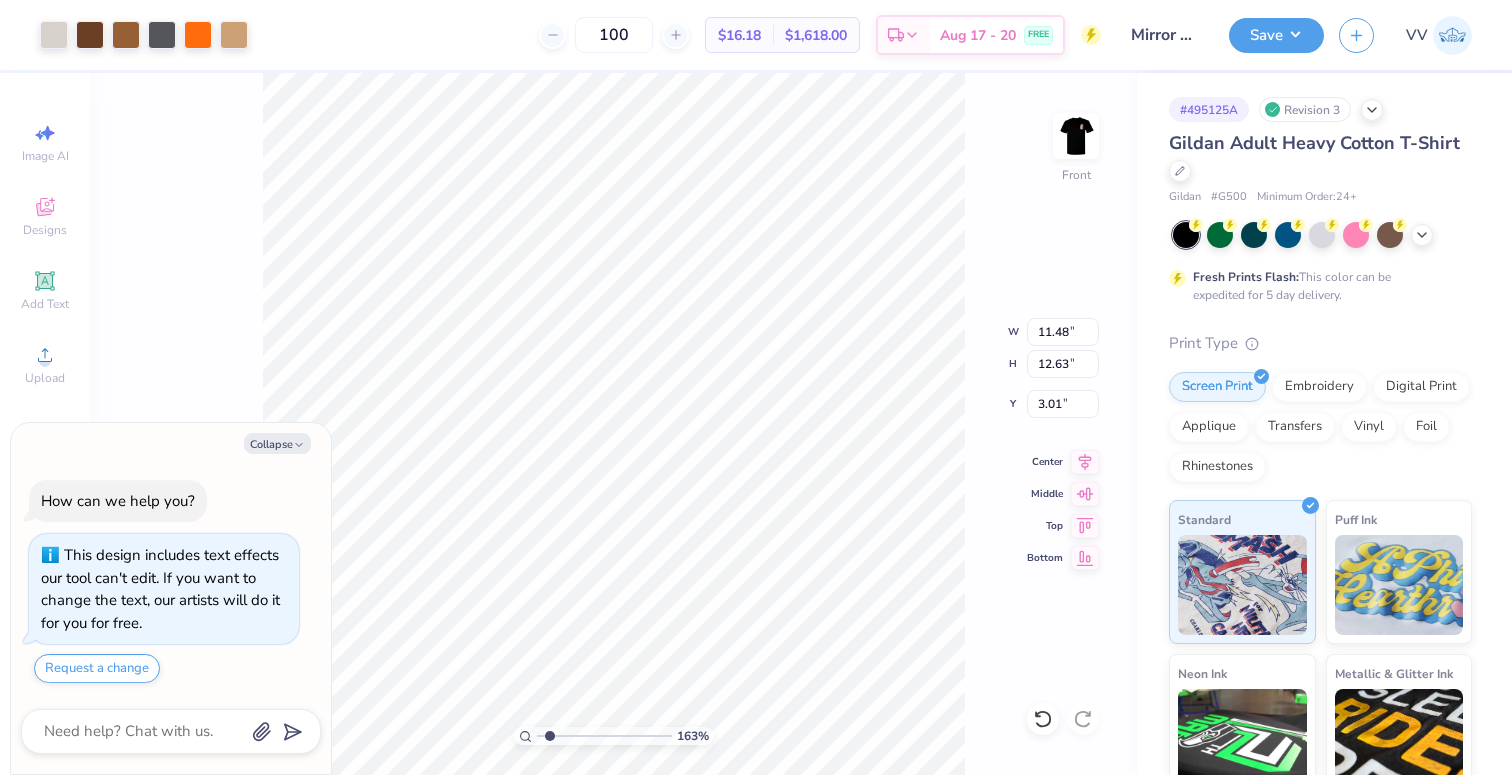 click at bounding box center (604, 736) 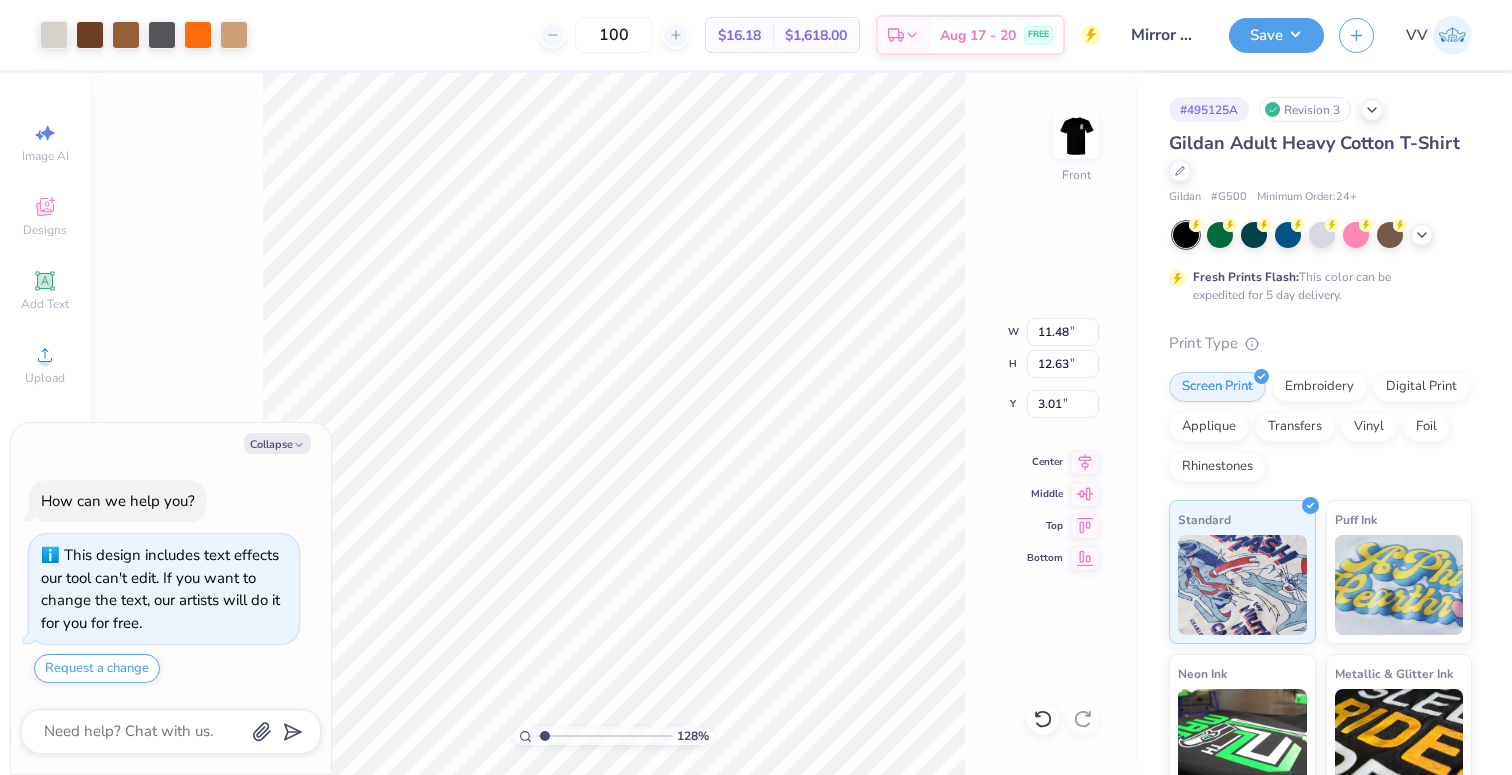 drag, startPoint x: 567, startPoint y: 737, endPoint x: 545, endPoint y: 735, distance: 22.090721 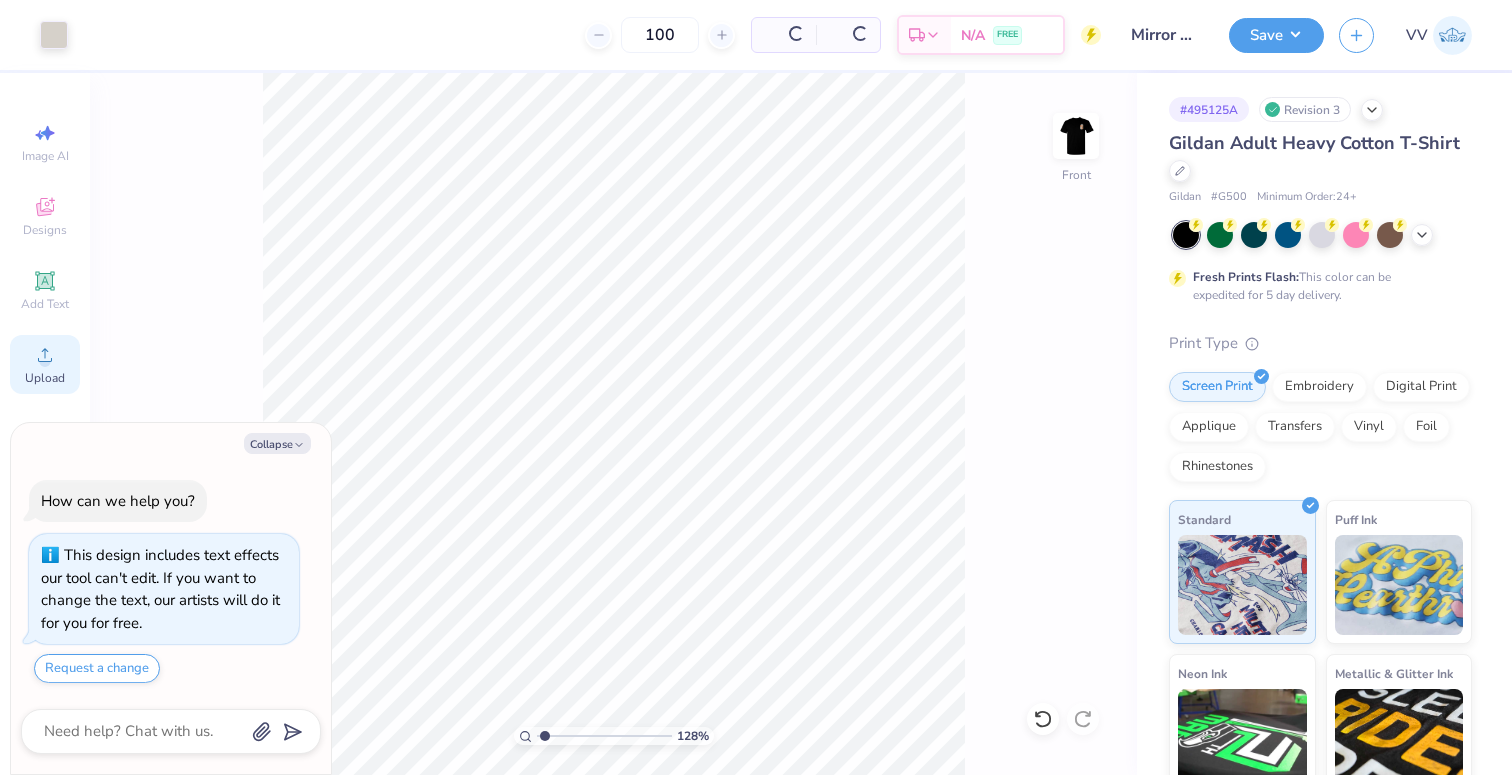 click on "Upload" at bounding box center (45, 378) 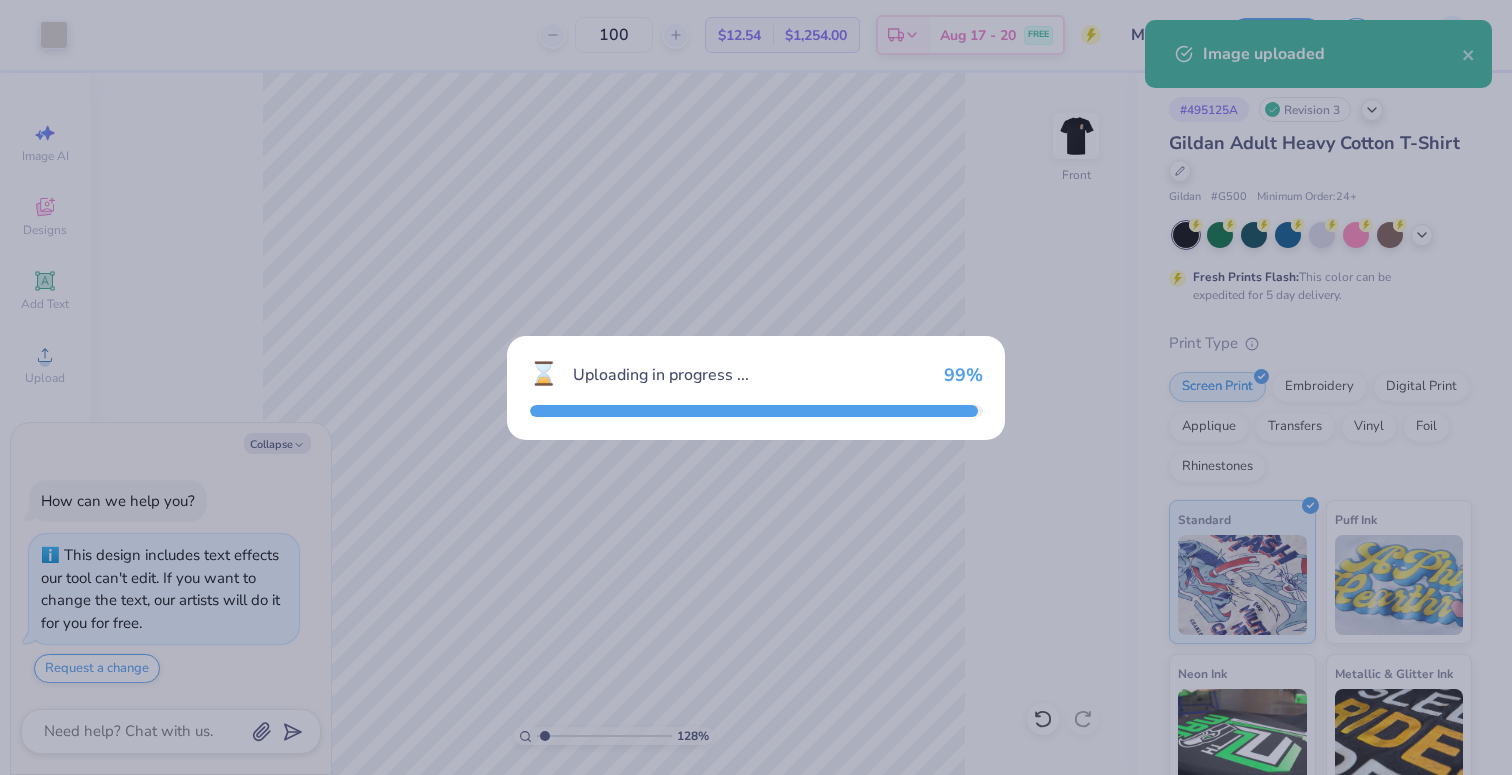 type on "x" 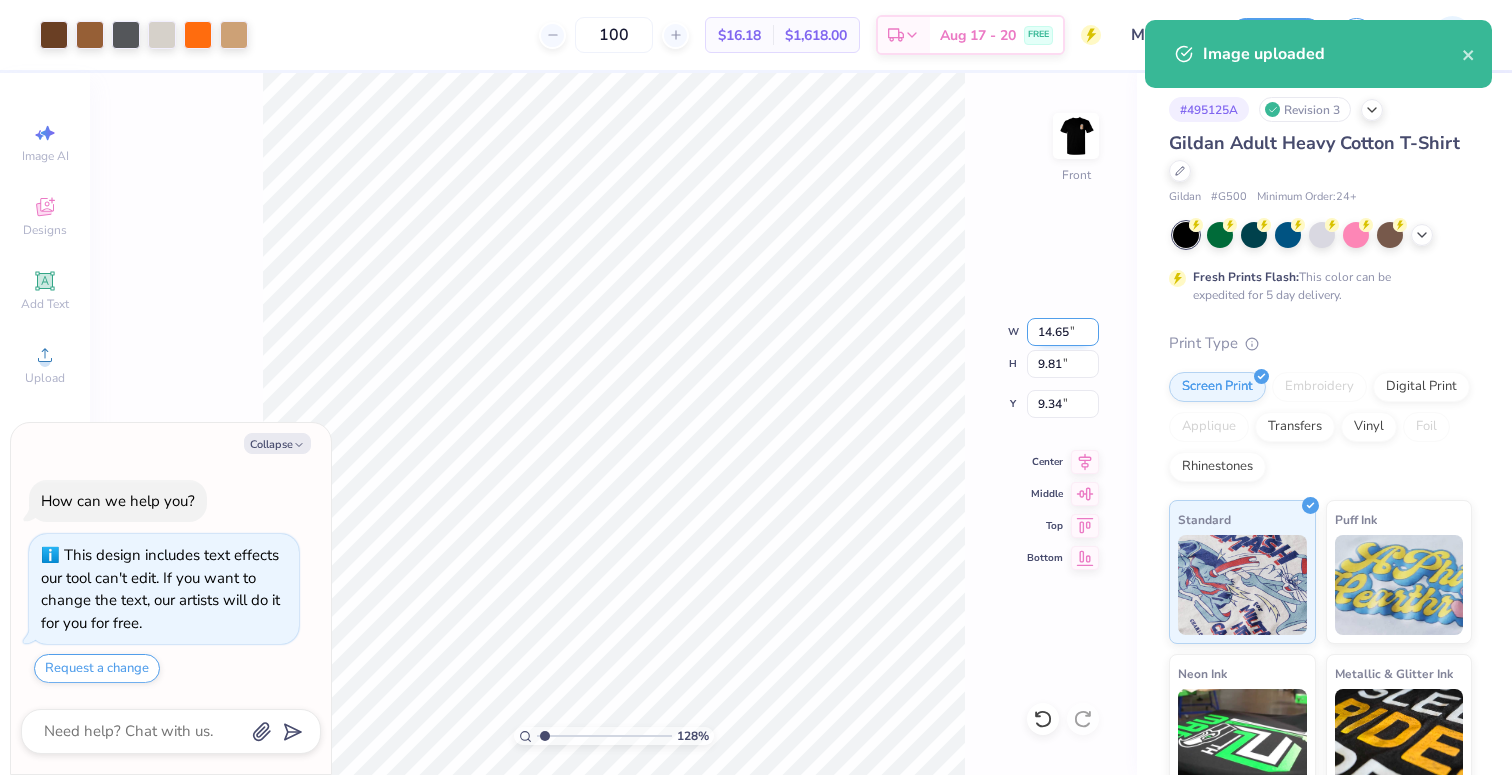 click on "14.65" at bounding box center (1063, 332) 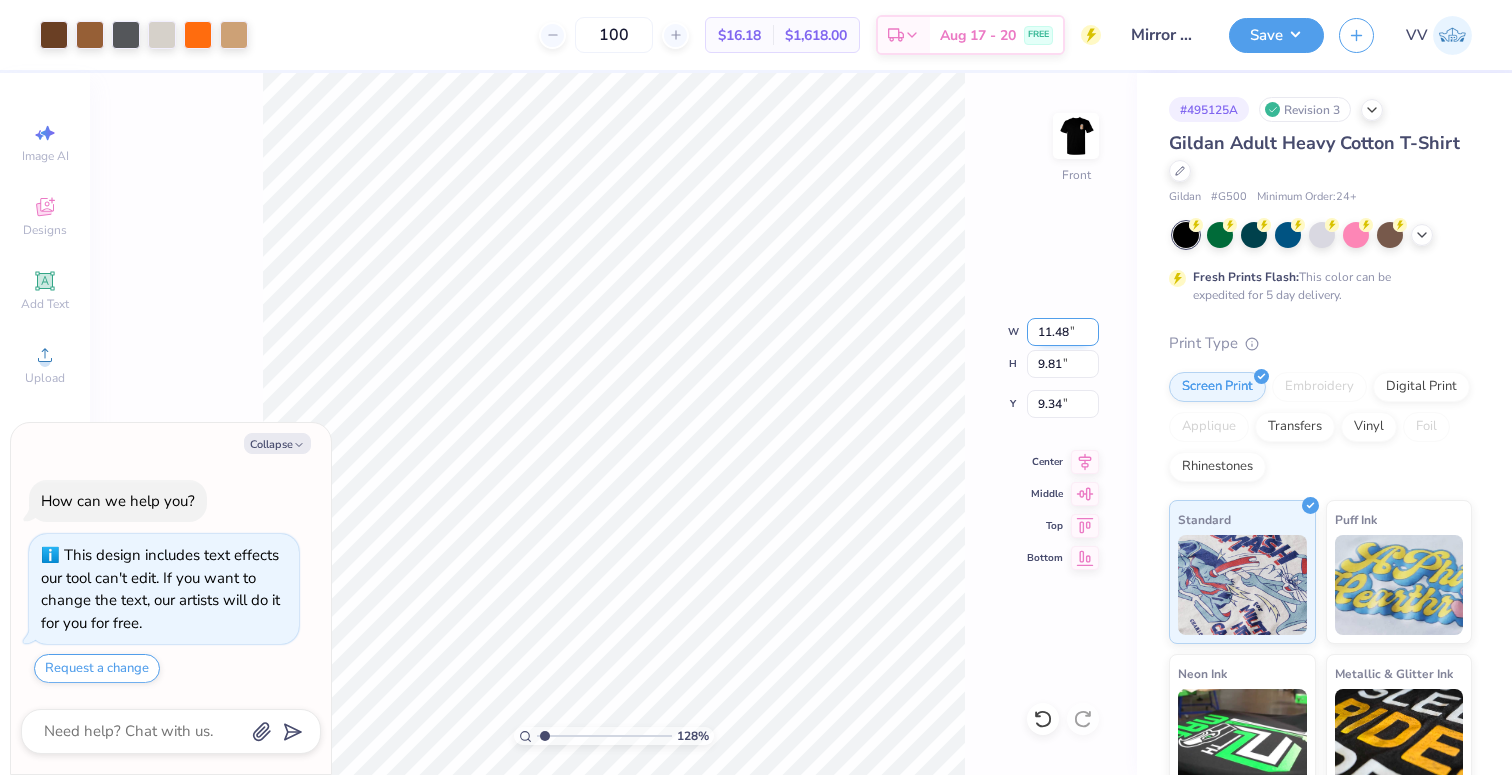 type on "11.48" 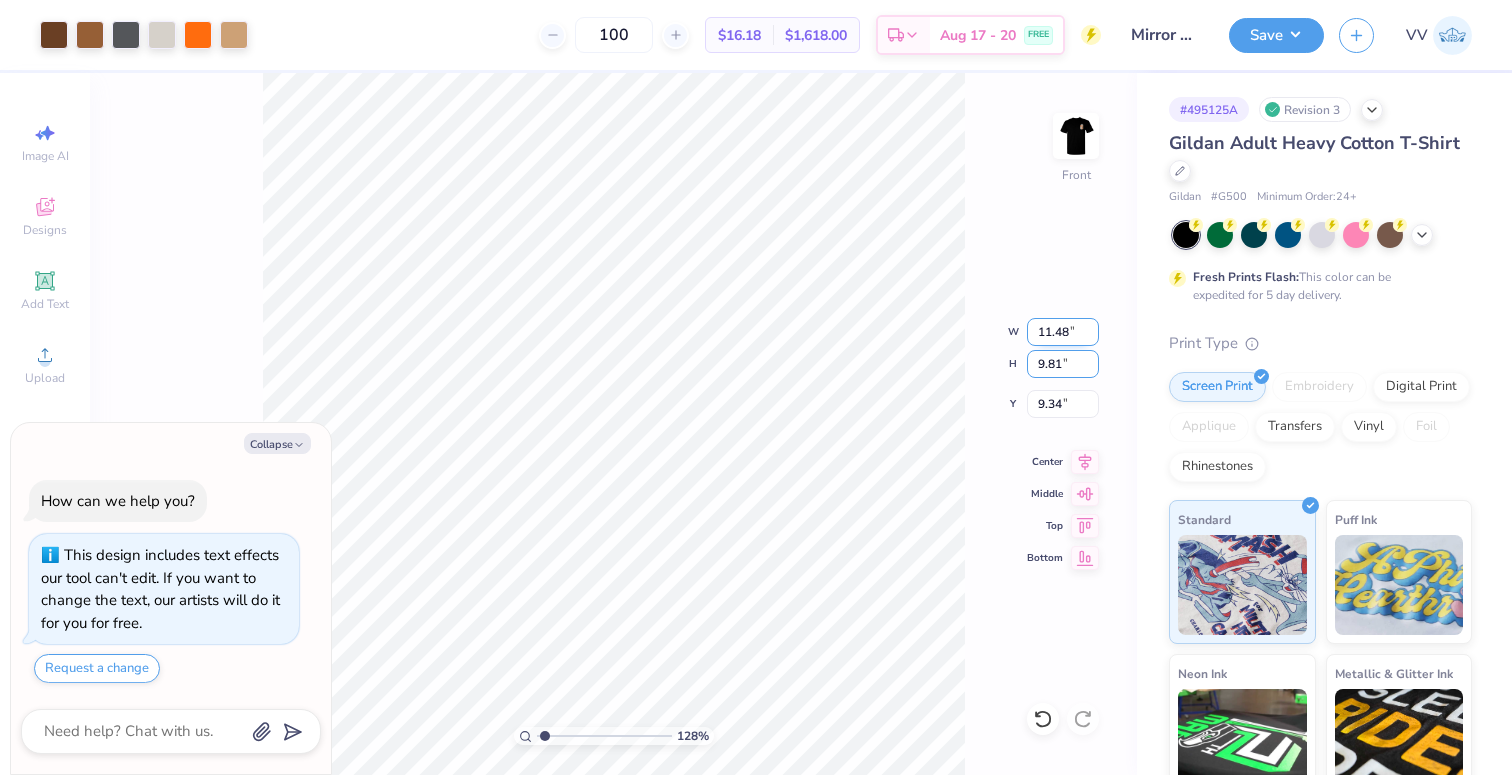 type on "x" 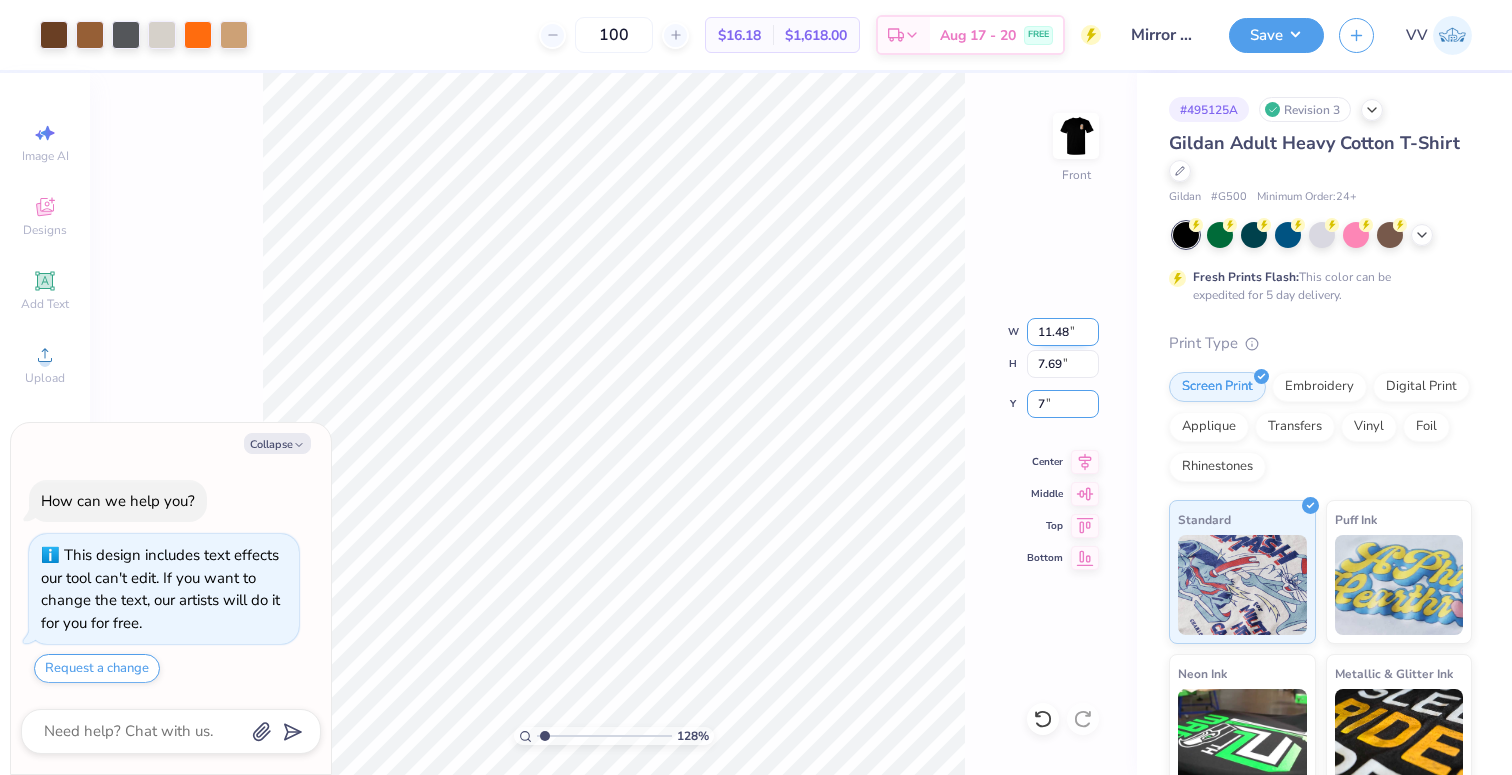 type on "7" 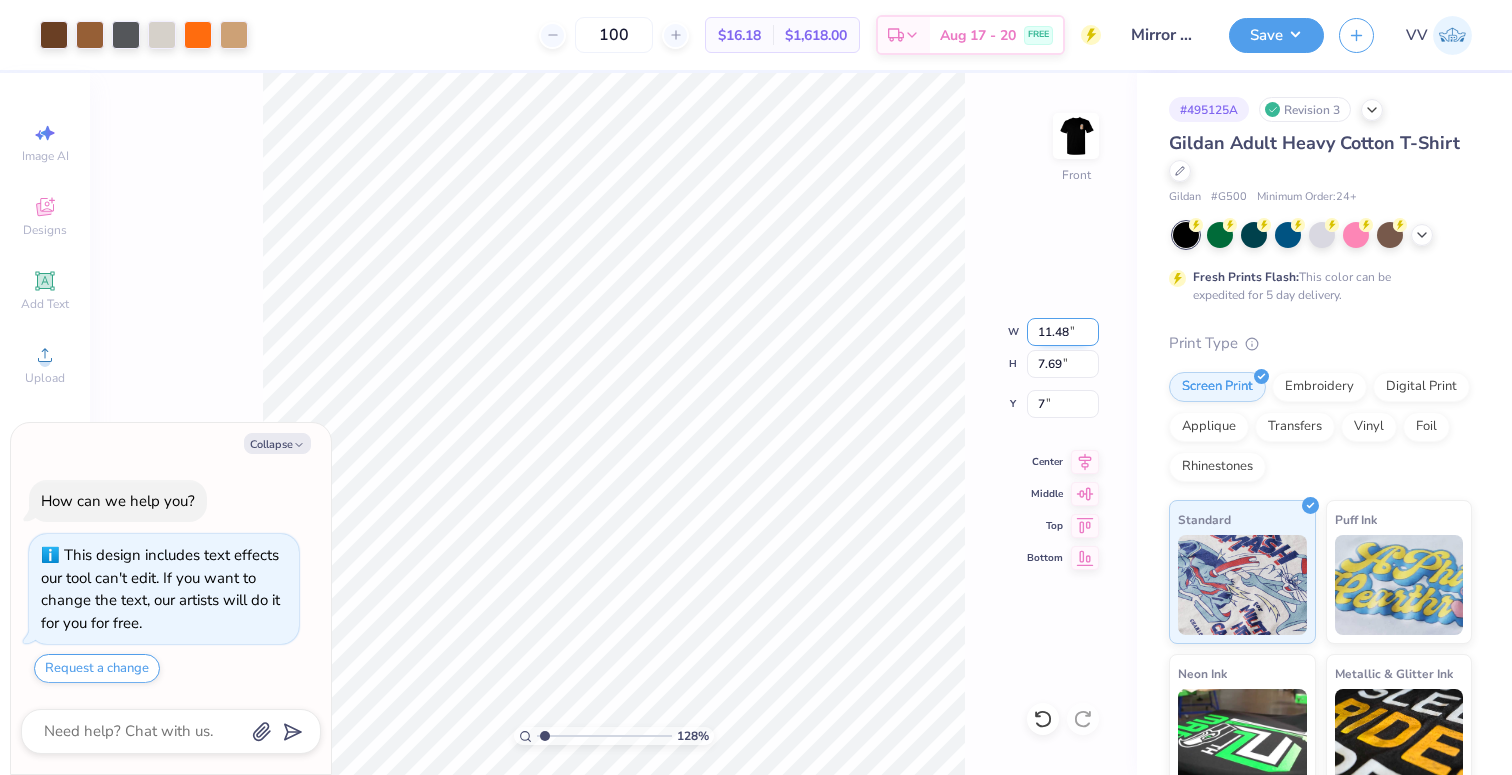 type on "x" 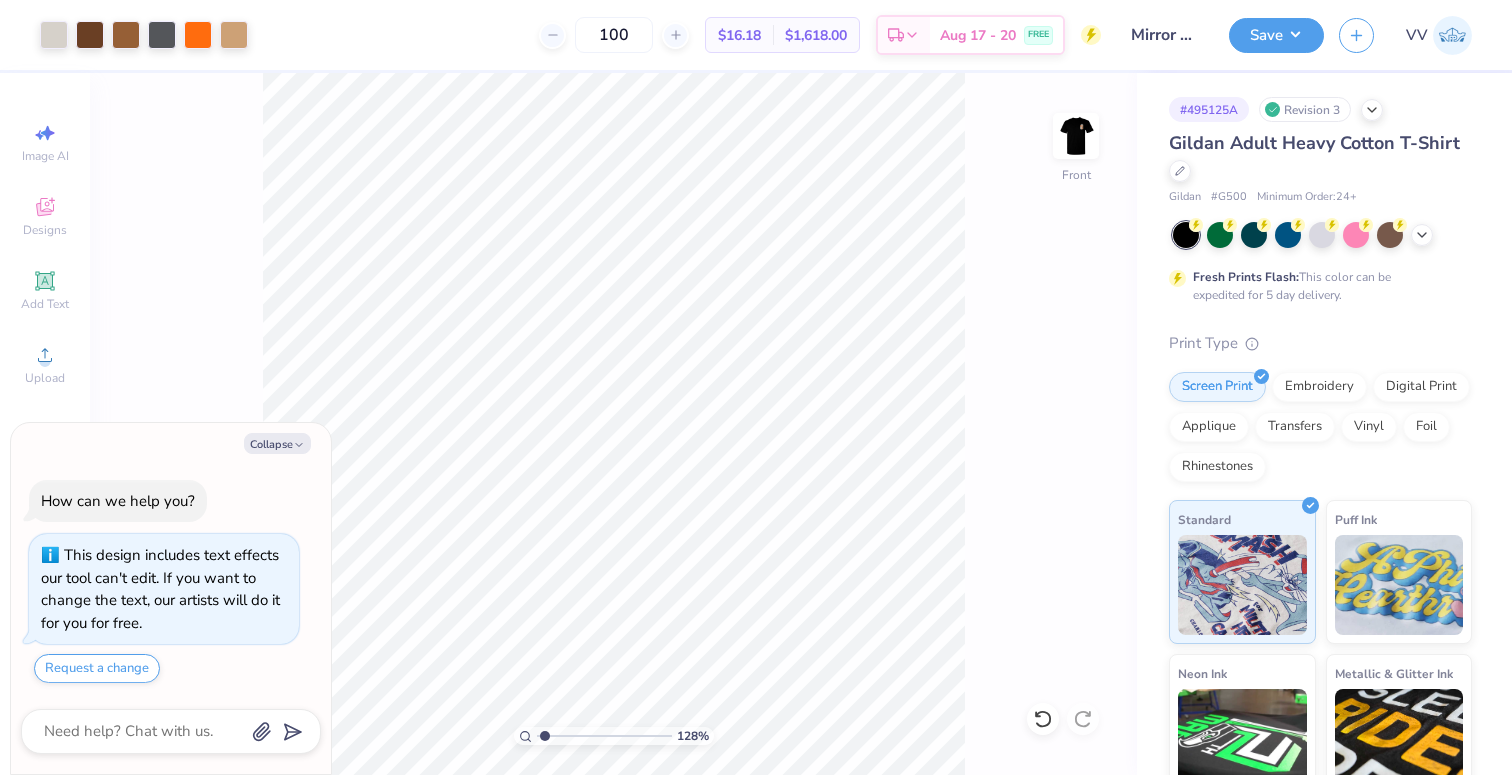 type on "x" 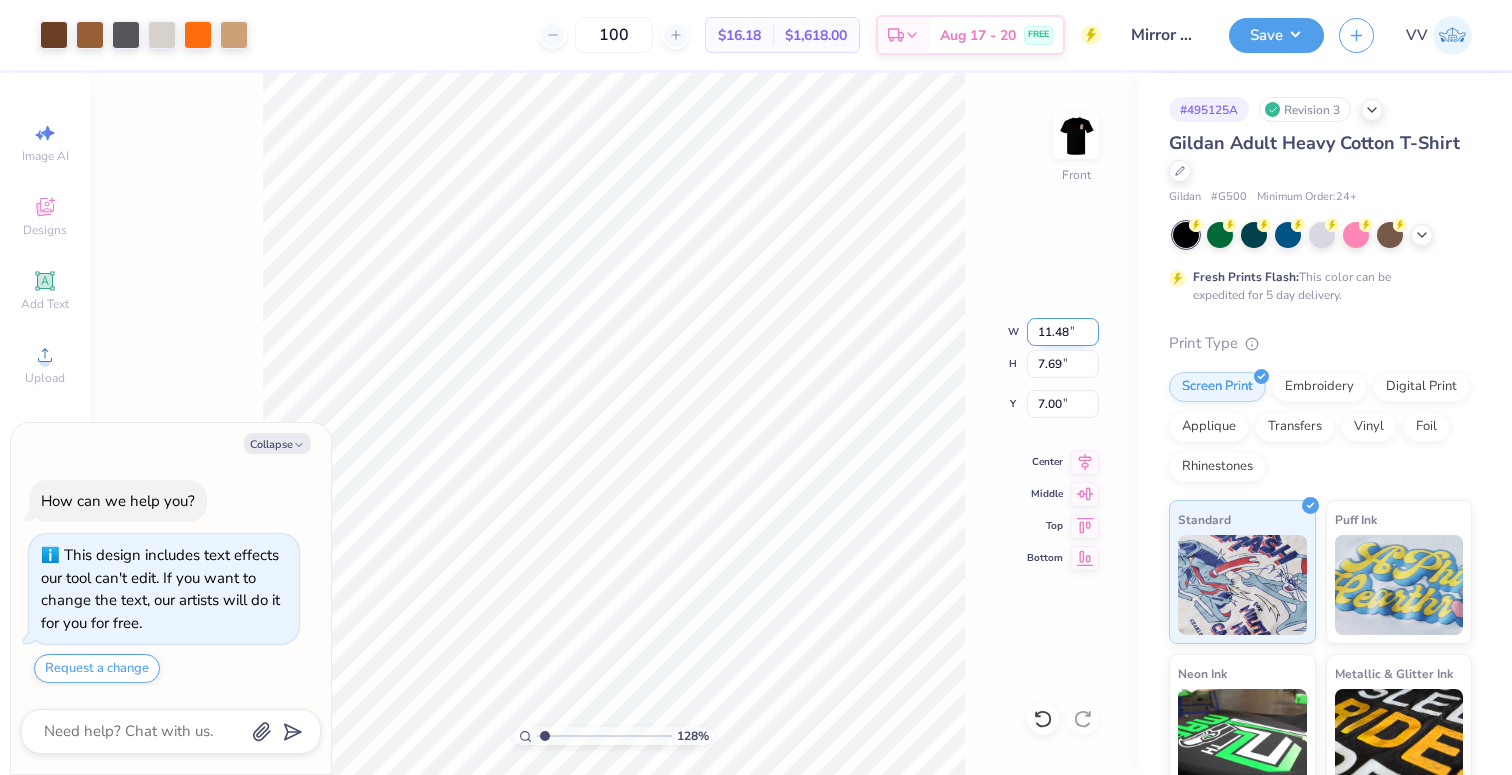 click on "11.48" at bounding box center (1063, 332) 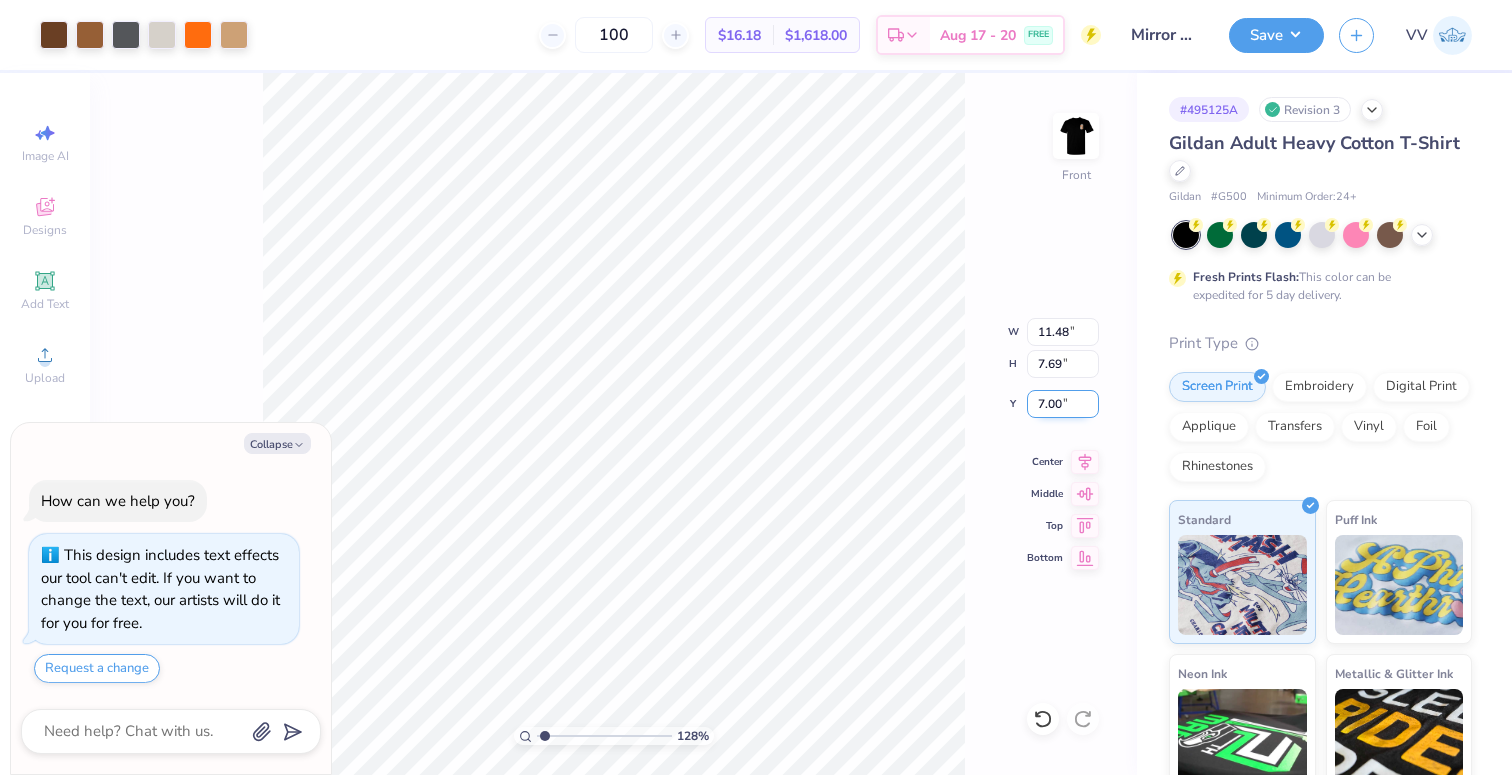 click on "7.00" at bounding box center [1063, 404] 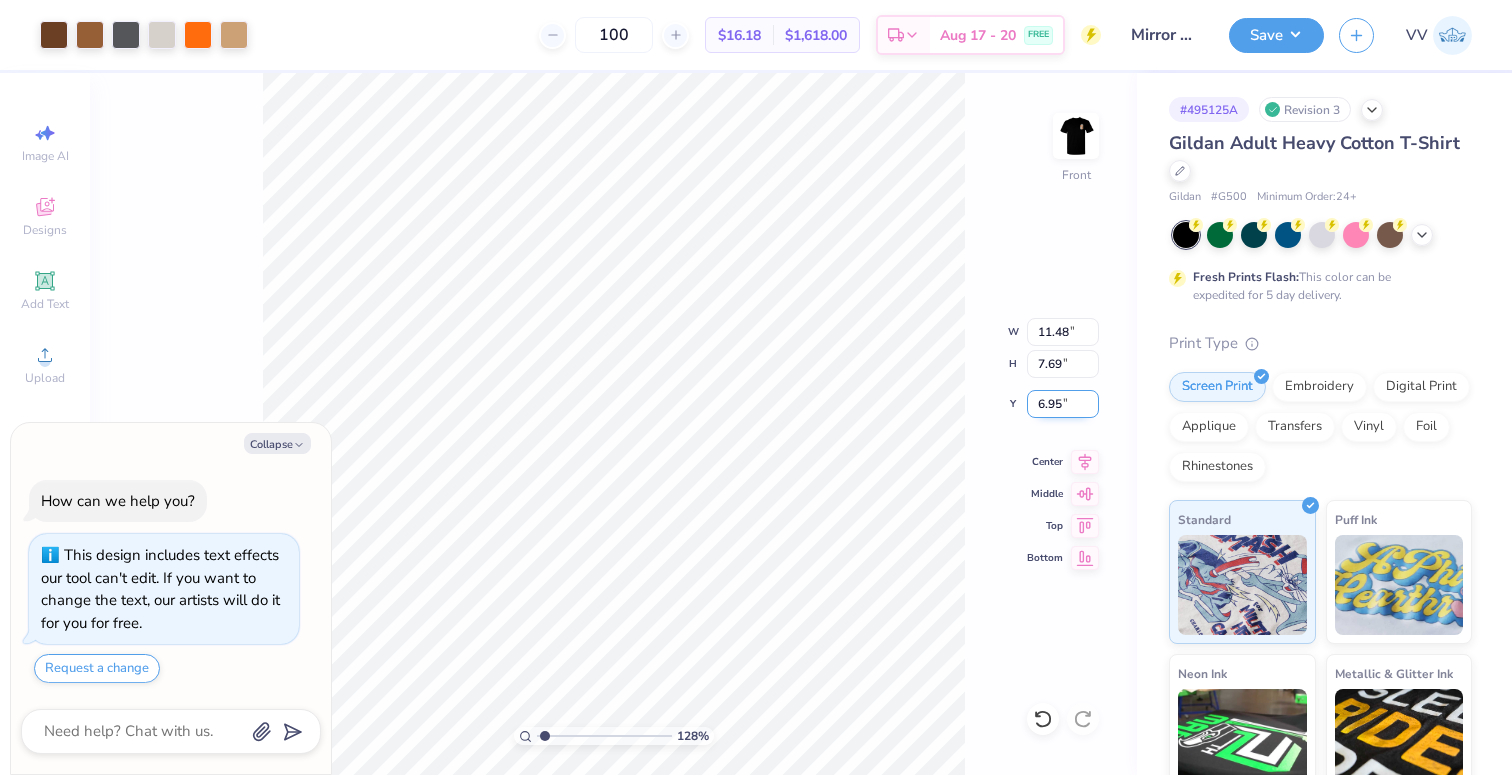 type on "6.95" 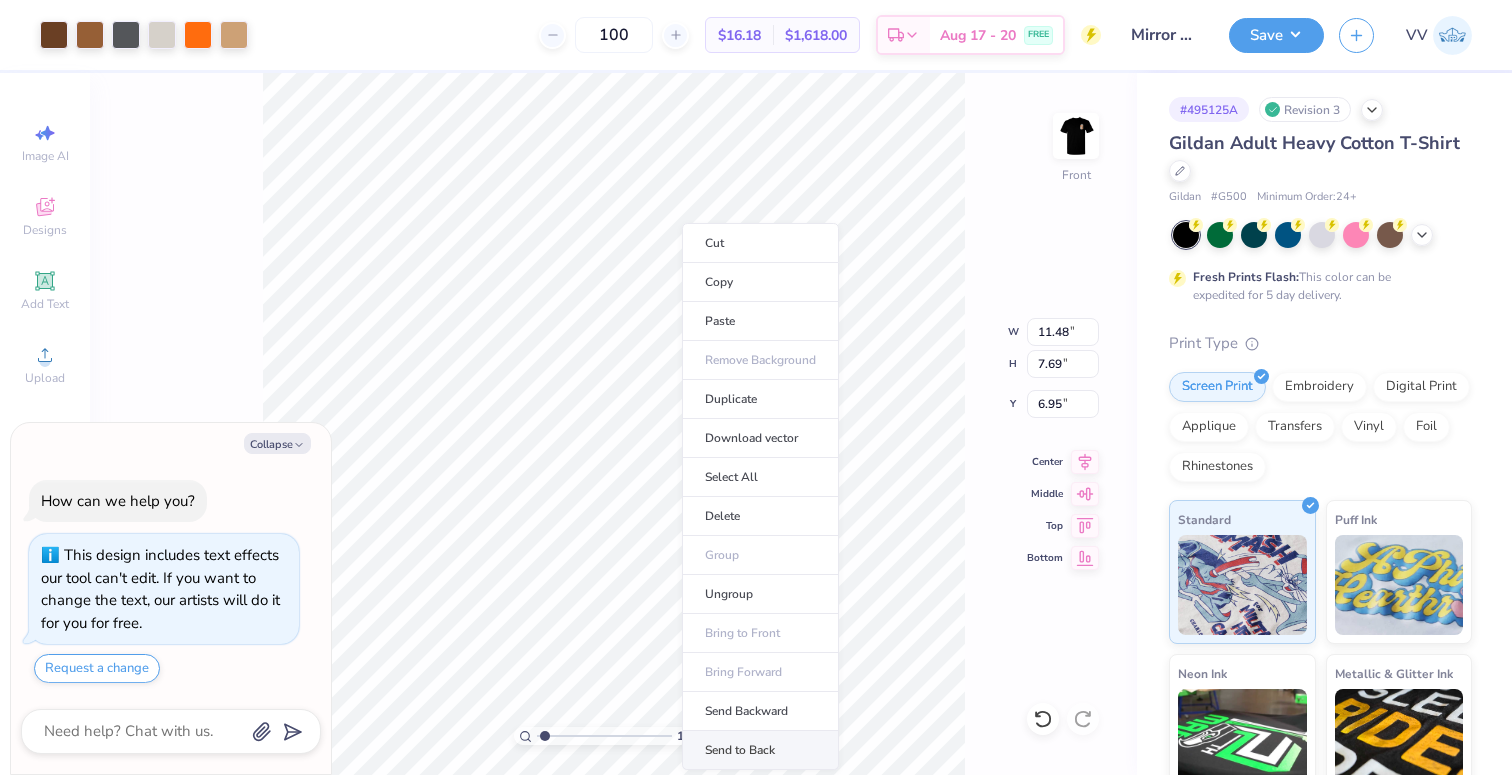 click on "Send to Back" at bounding box center (760, 750) 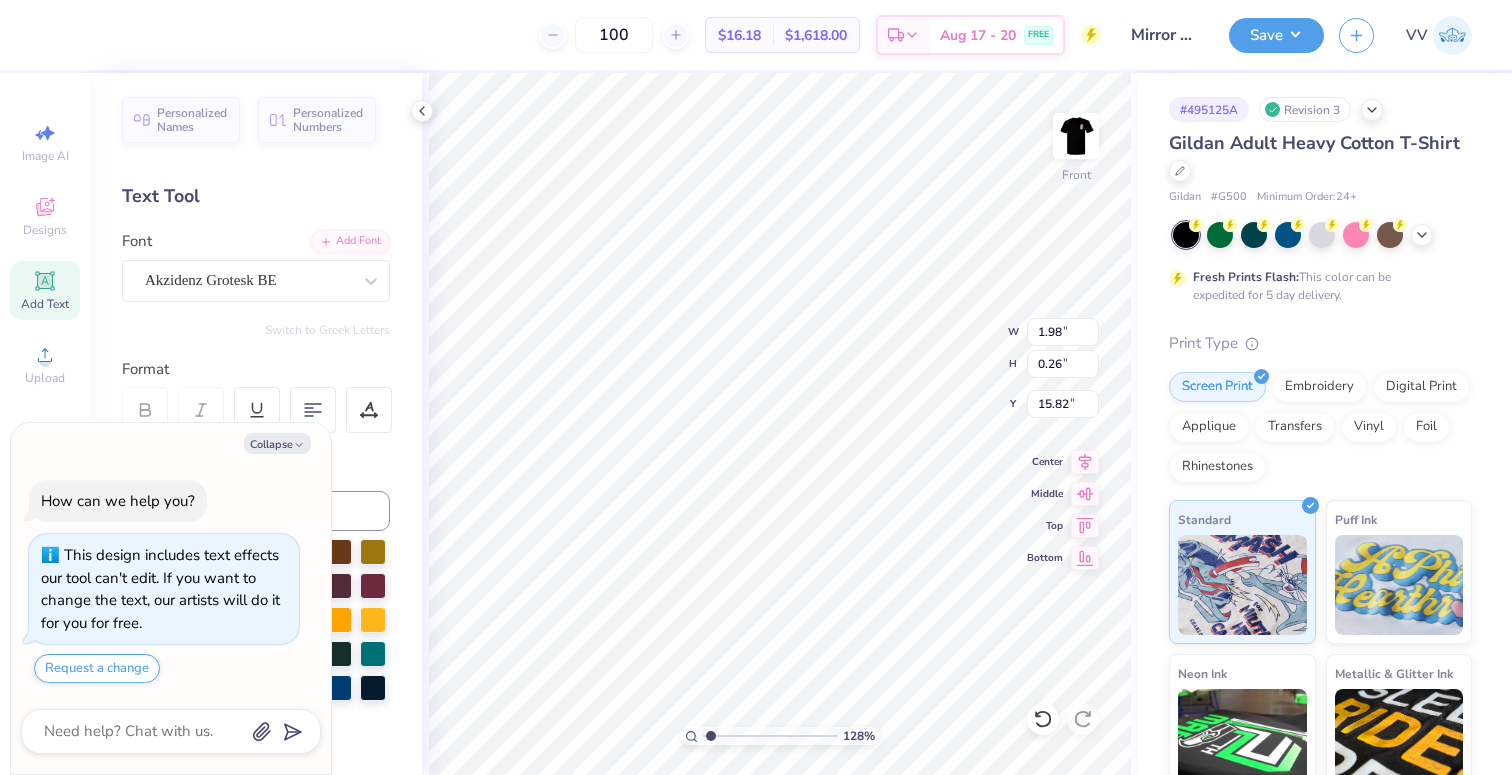 type on "x" 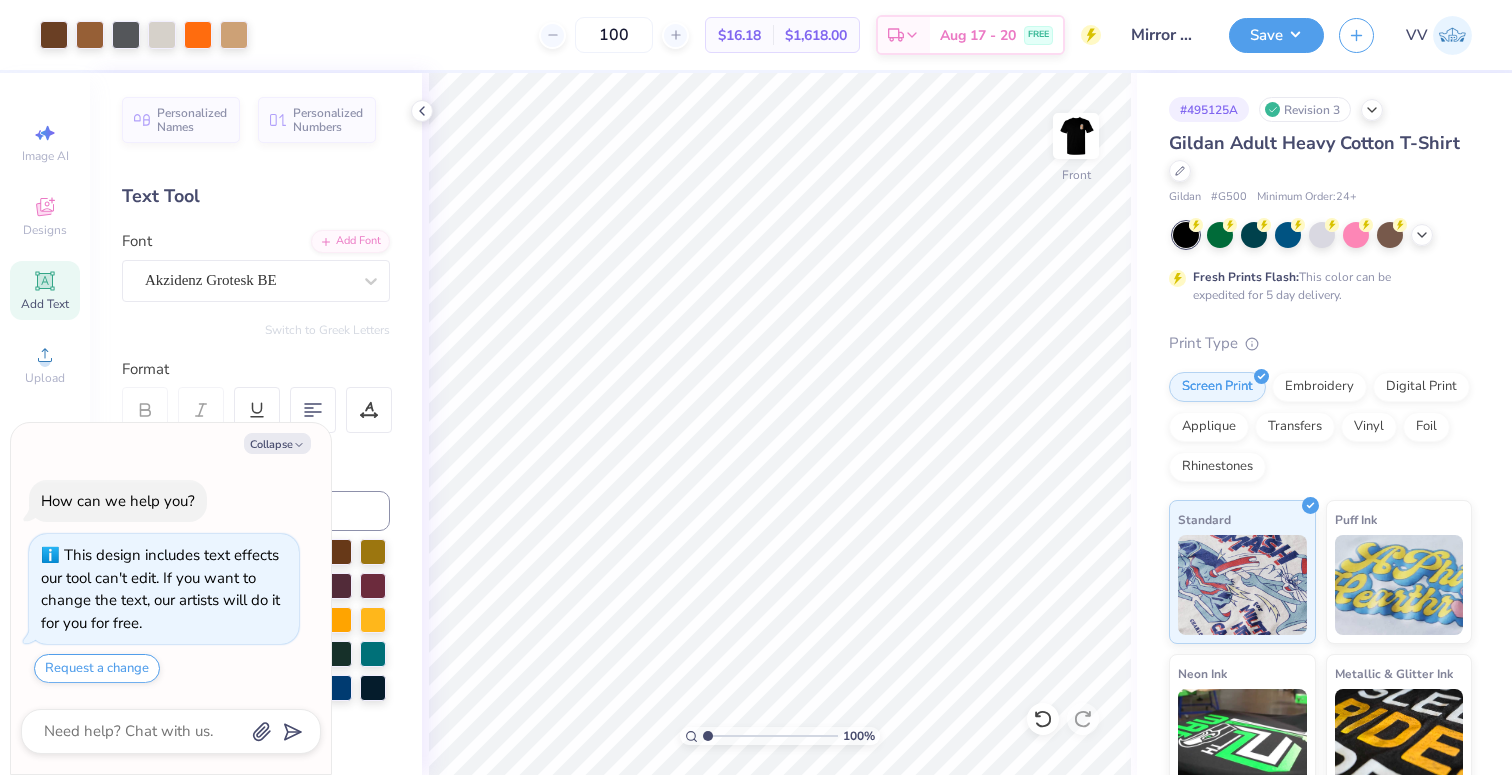 type on "1" 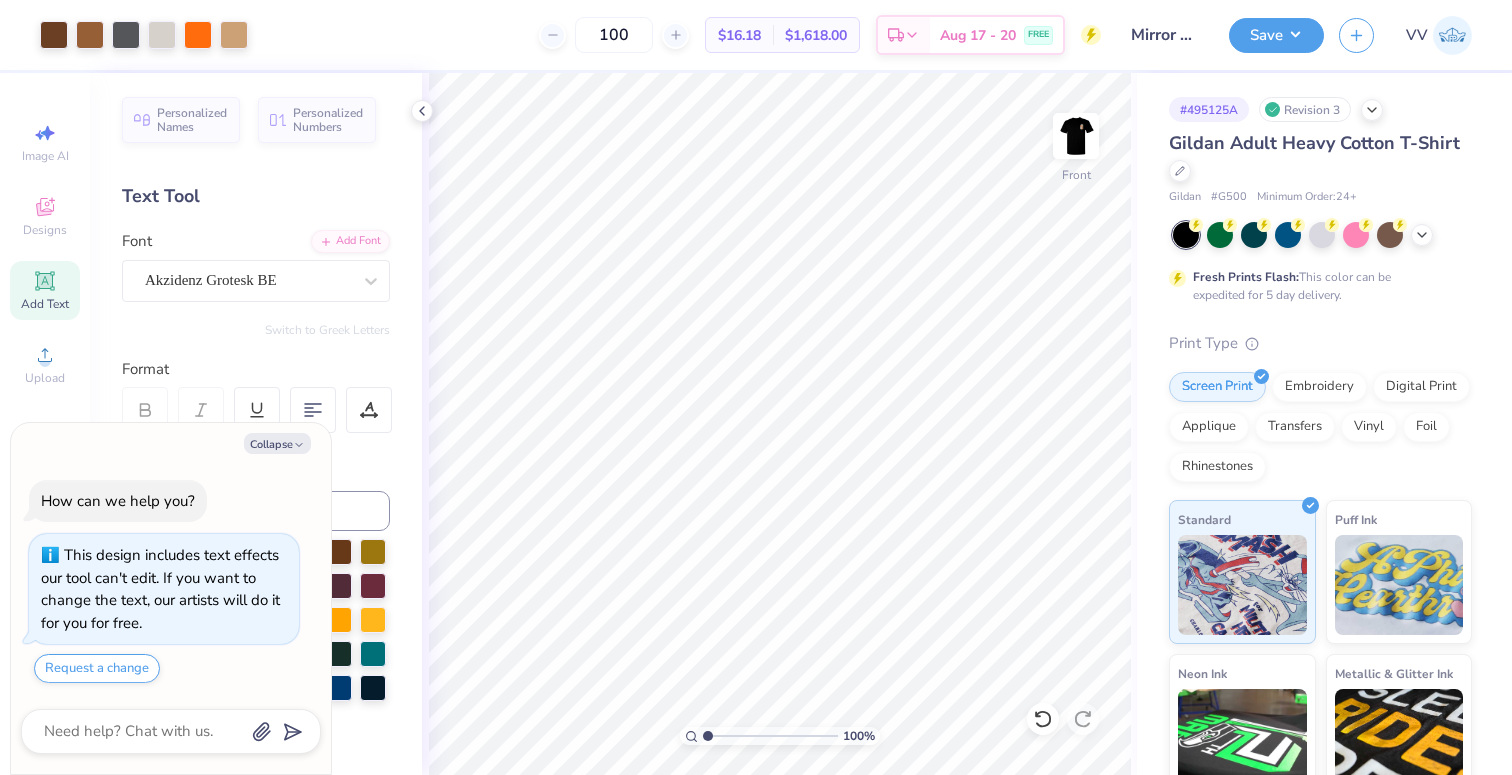 type on "x" 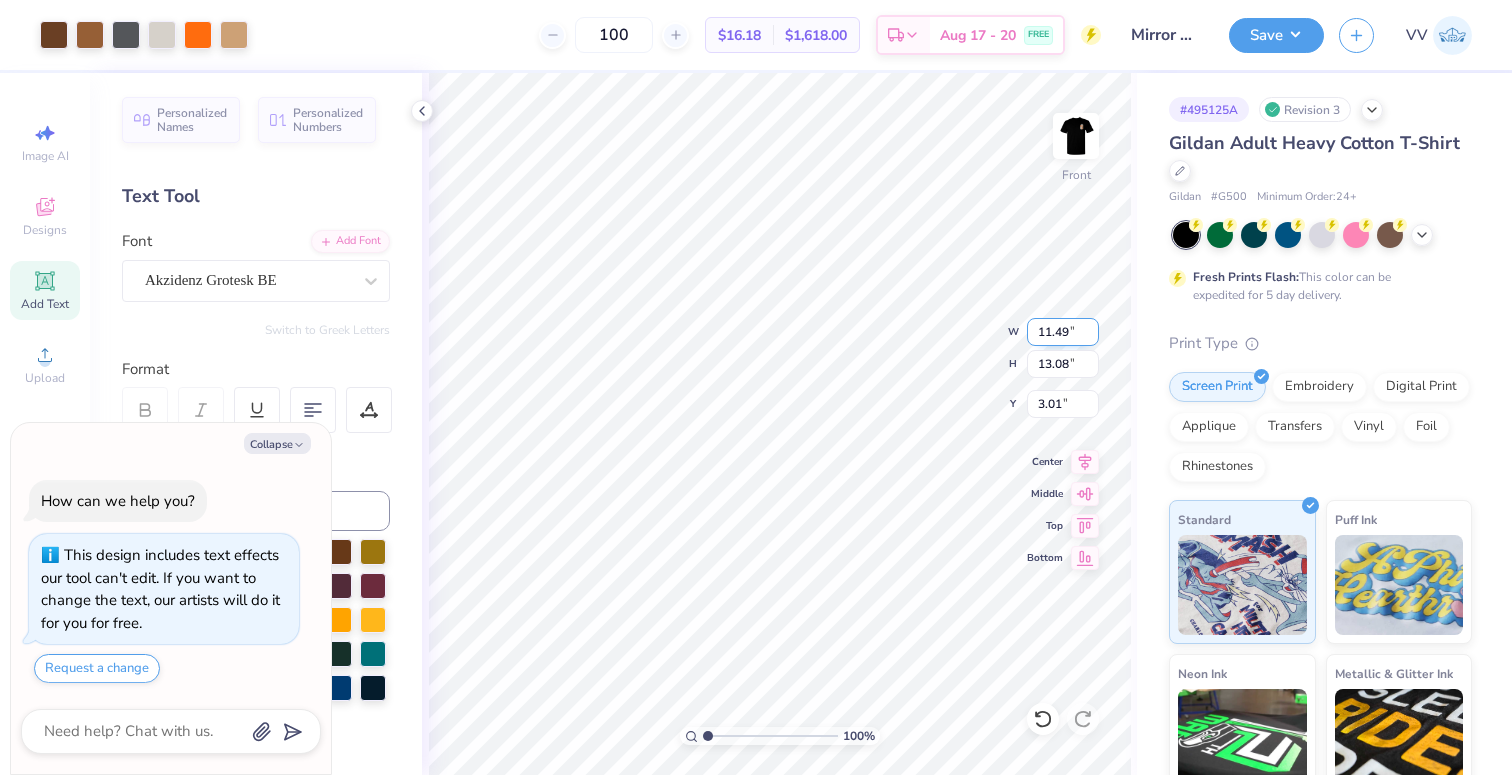 click on "11.49" at bounding box center [1063, 332] 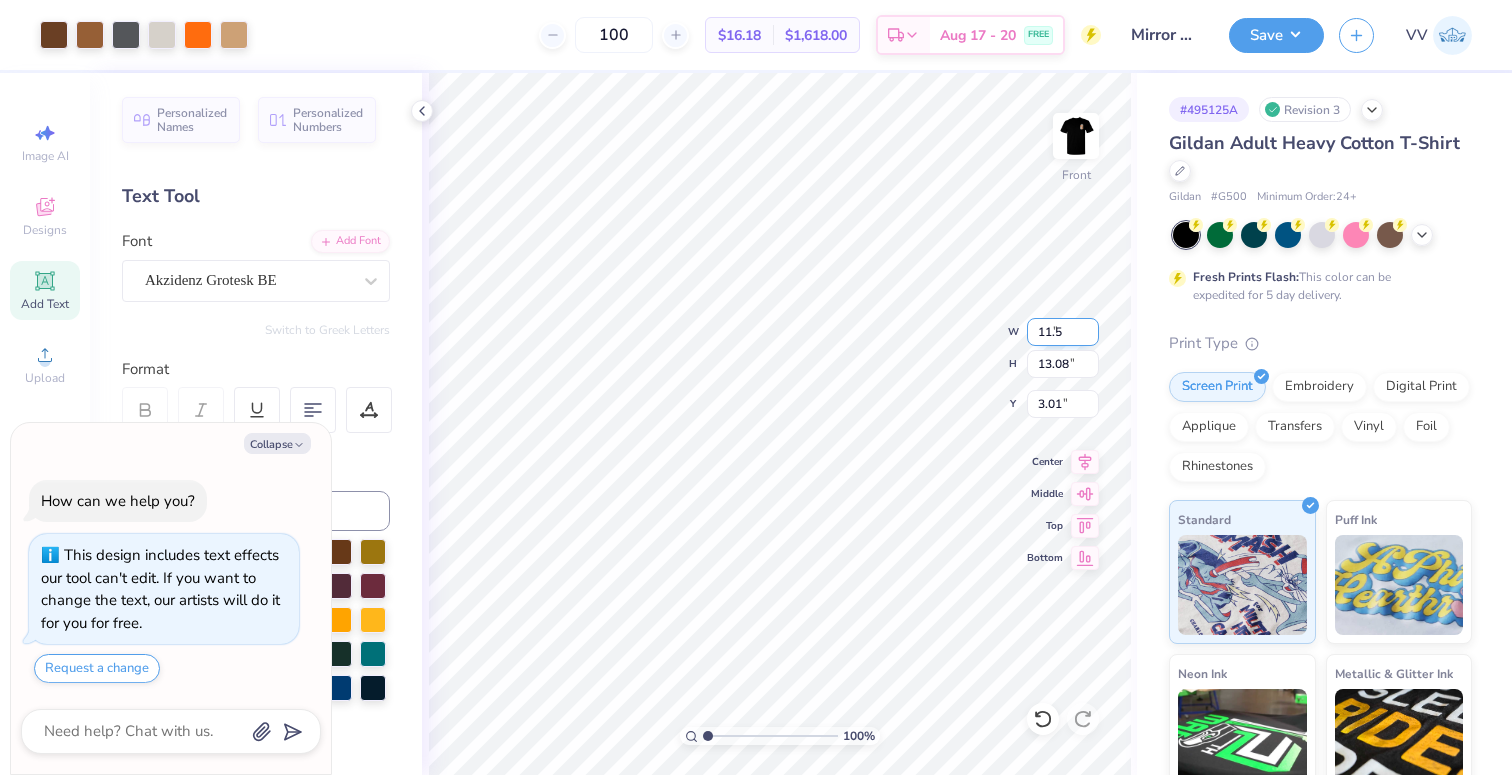 type on "11.5" 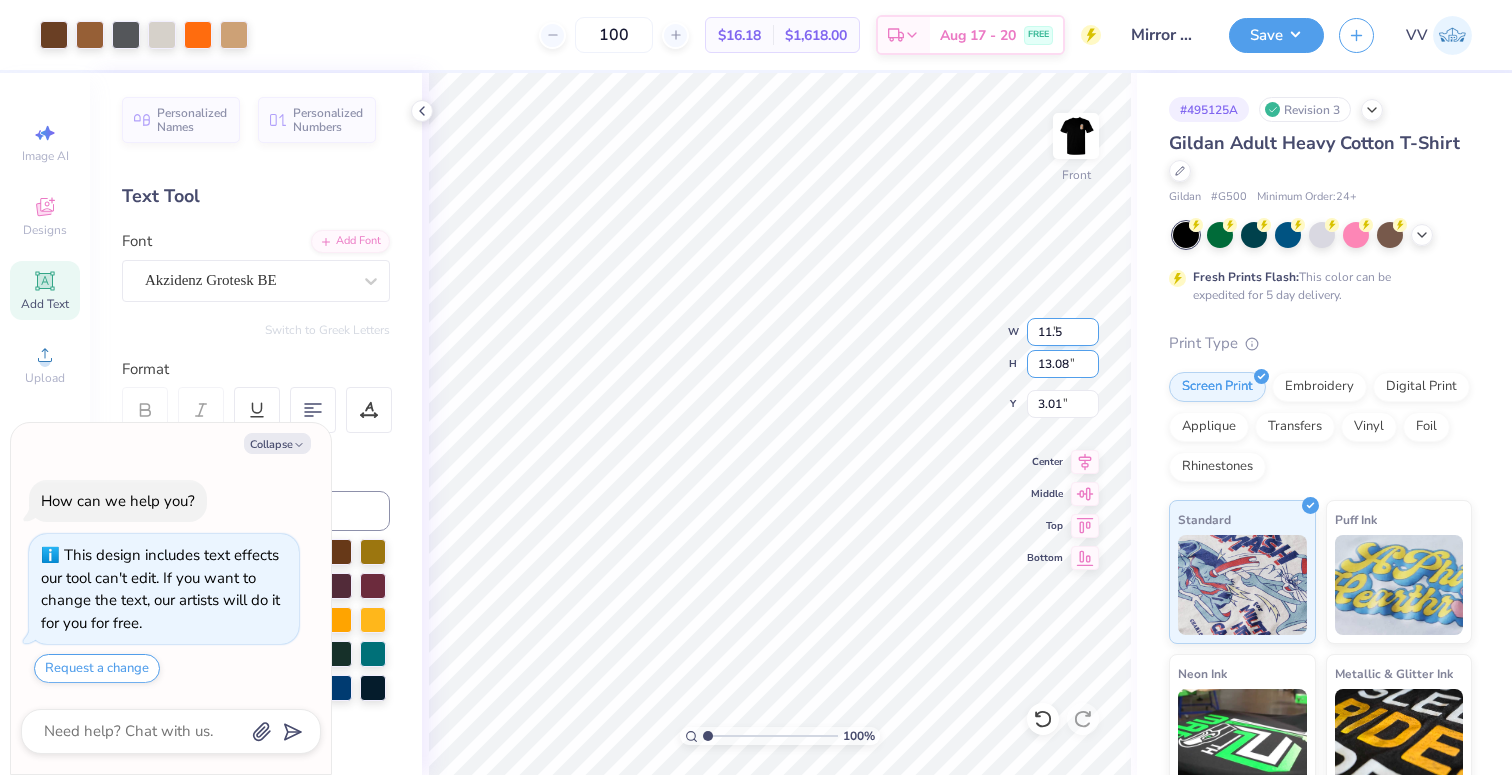 type on "x" 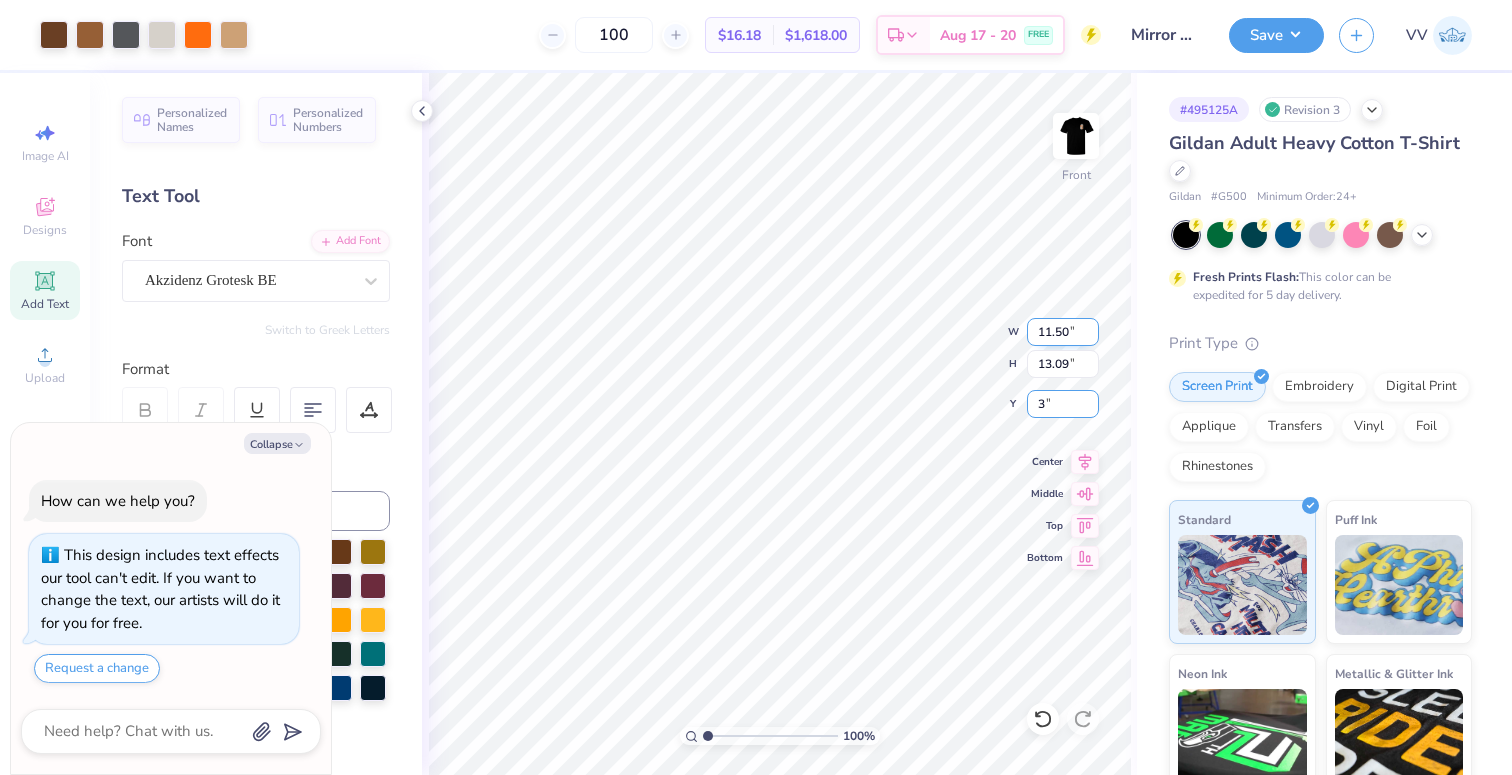 type on "3" 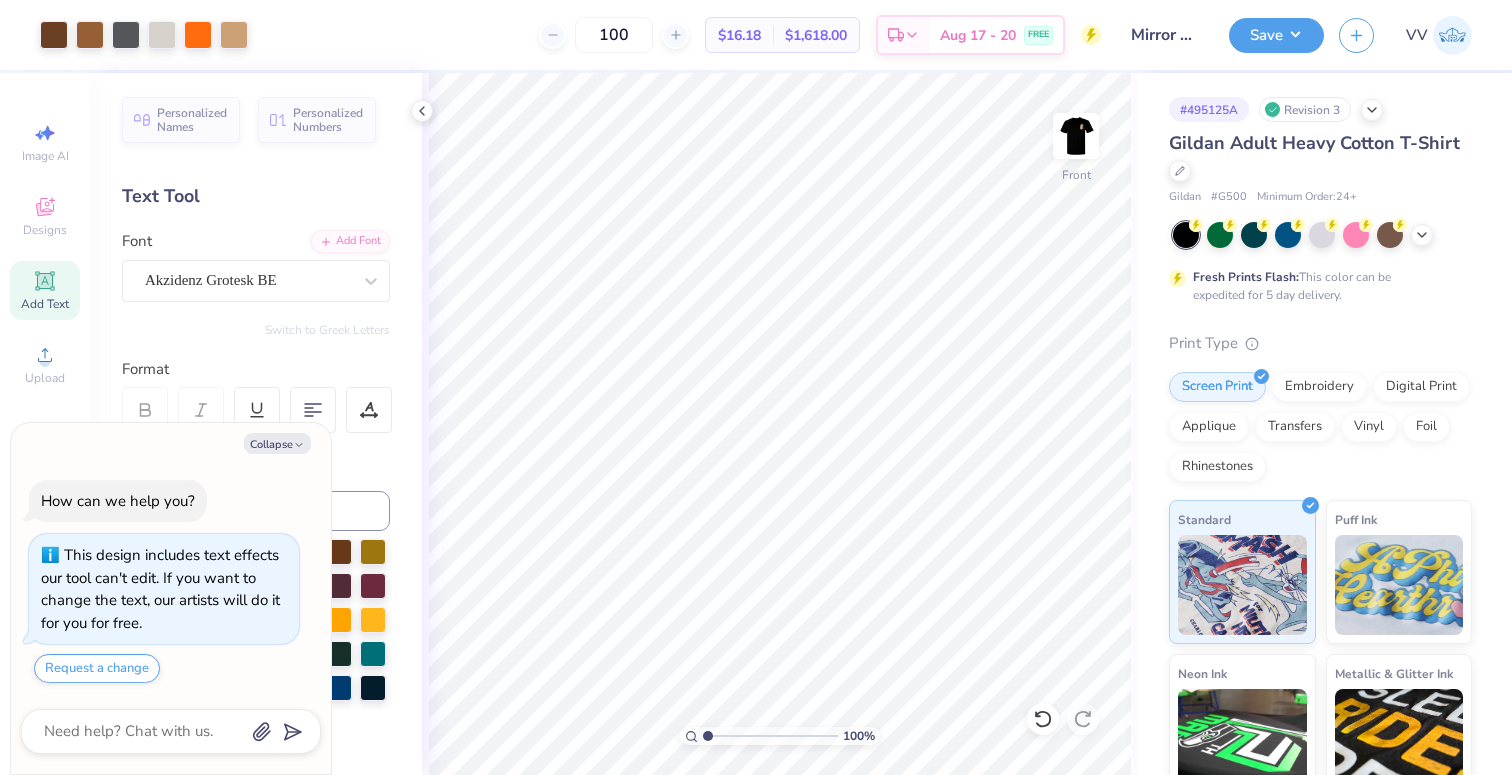 type on "x" 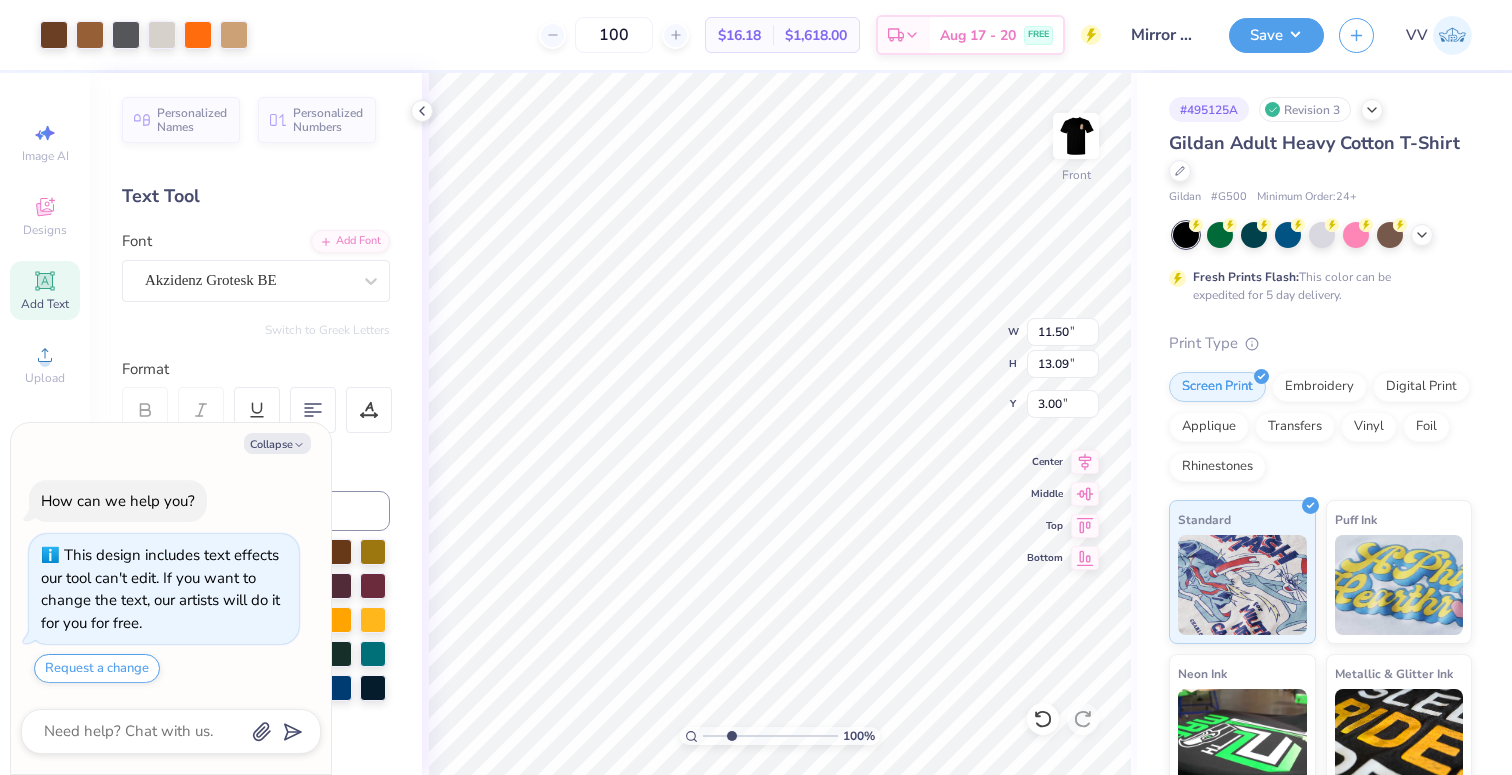 type on "2.76" 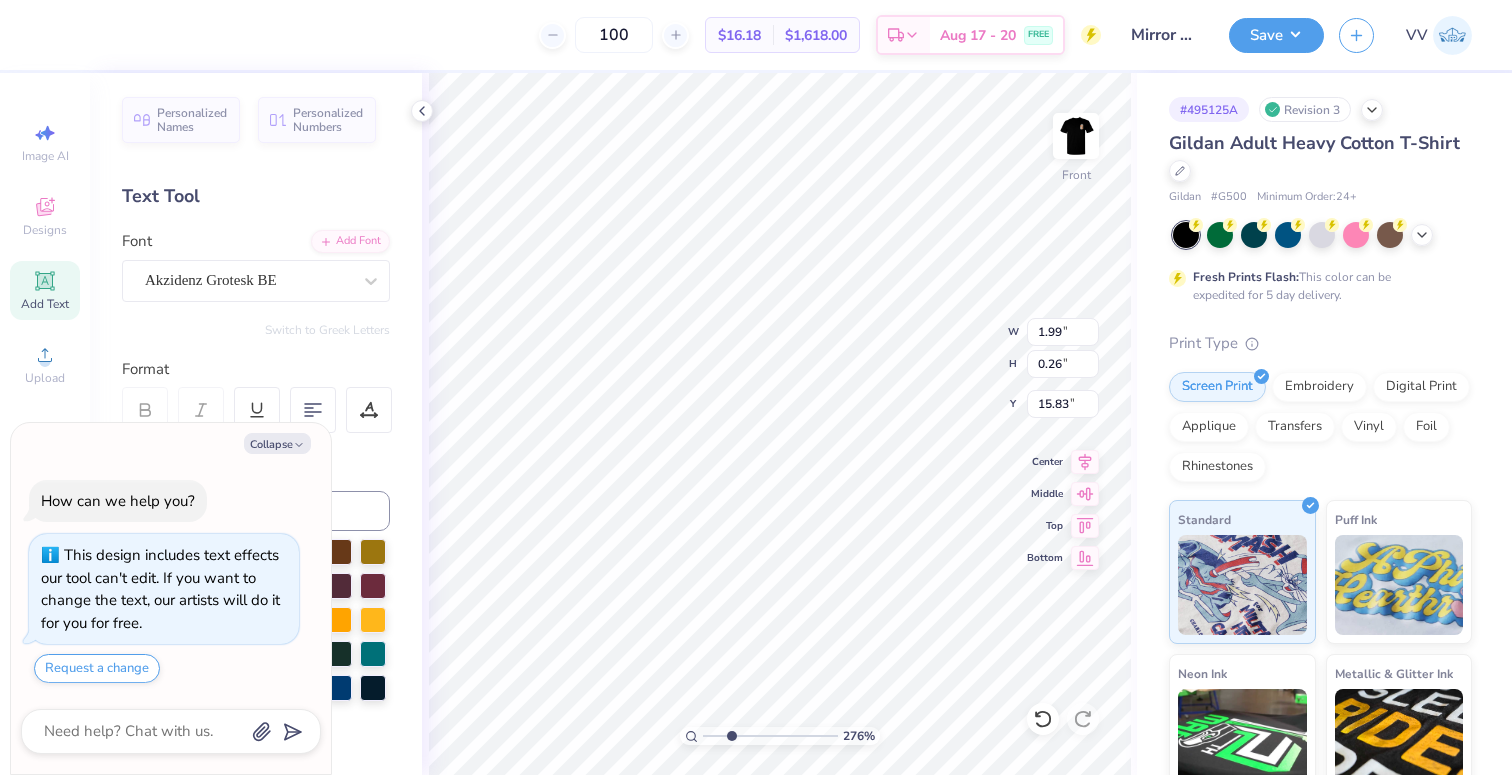 type on "x" 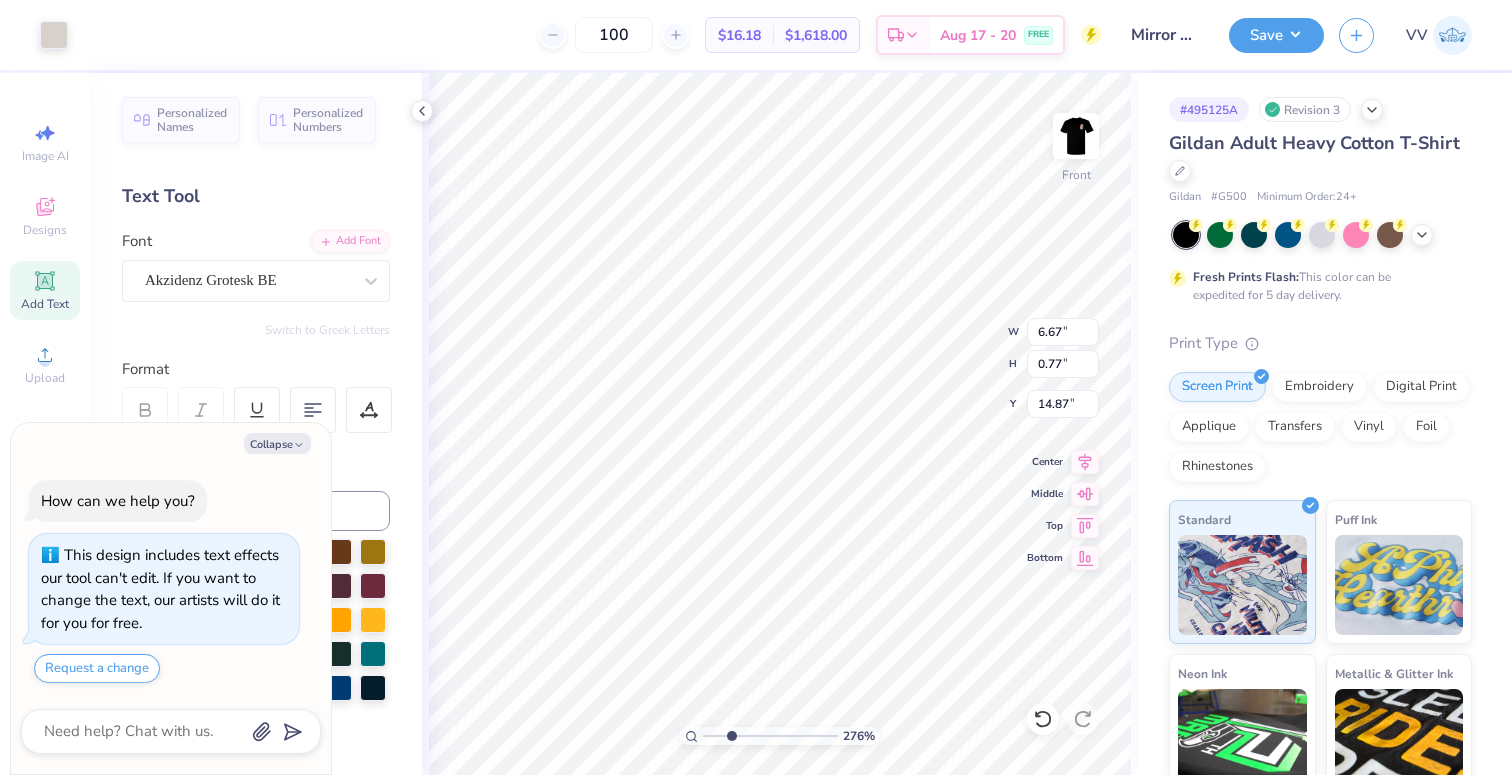 type on "x" 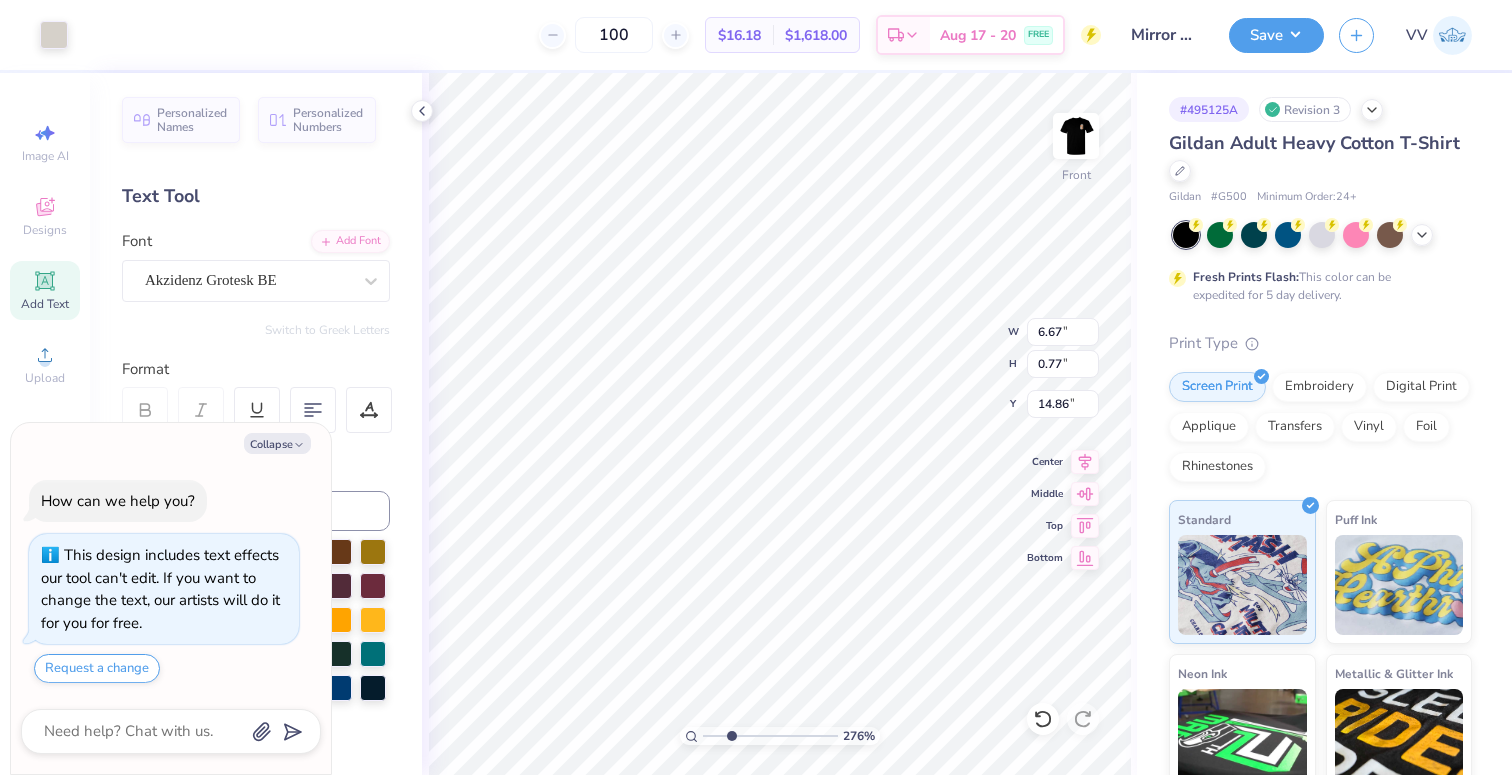 type on "x" 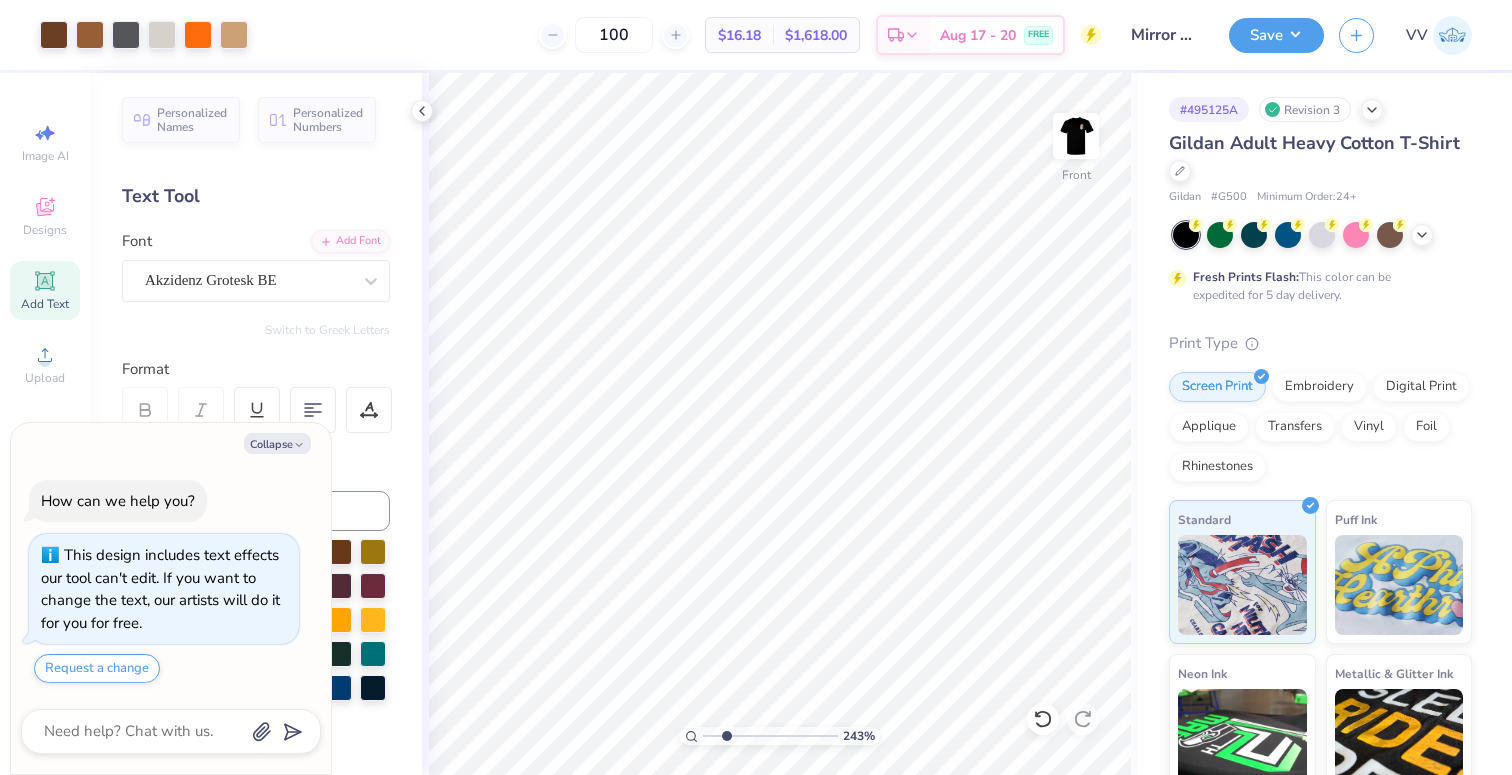 click at bounding box center [770, 736] 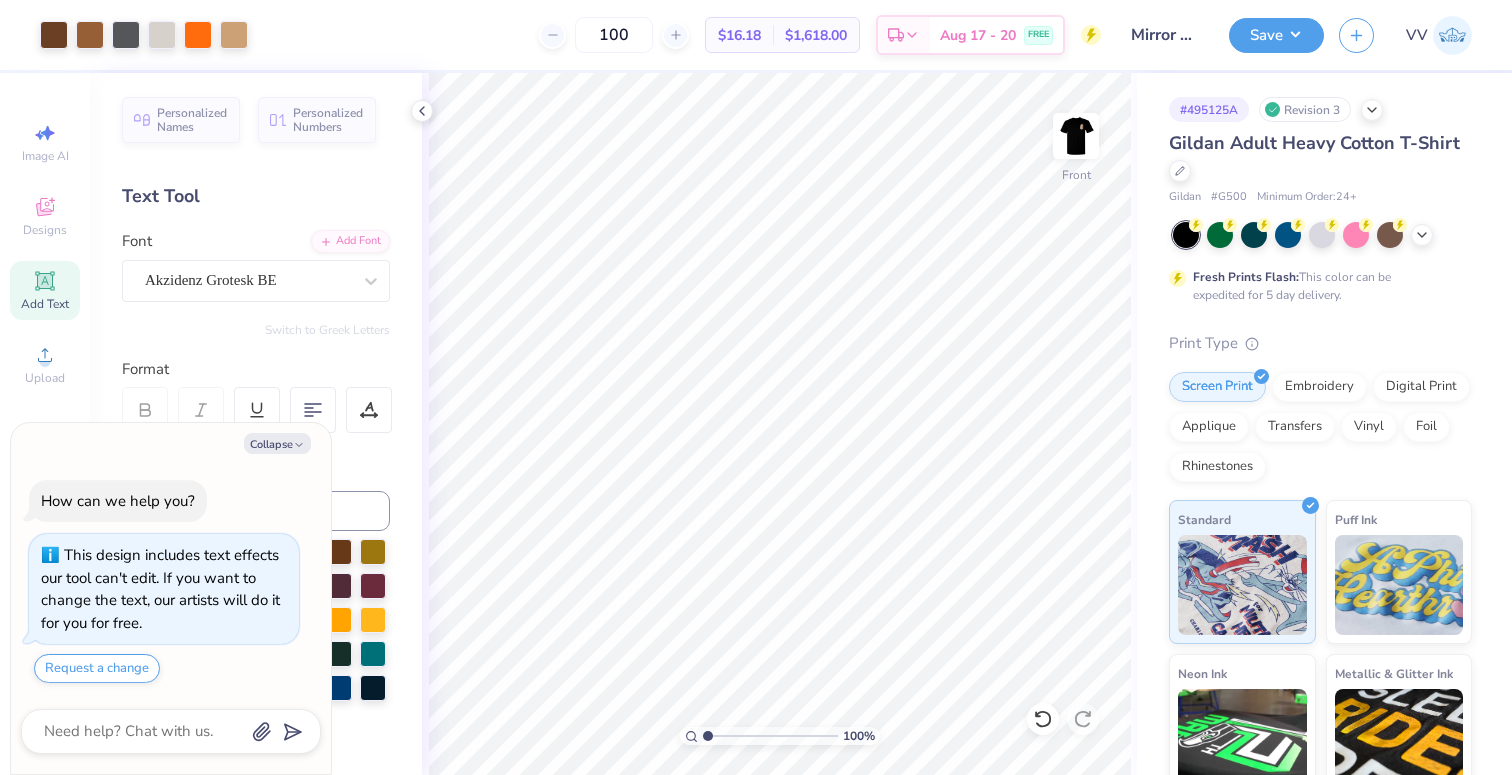 type on "1" 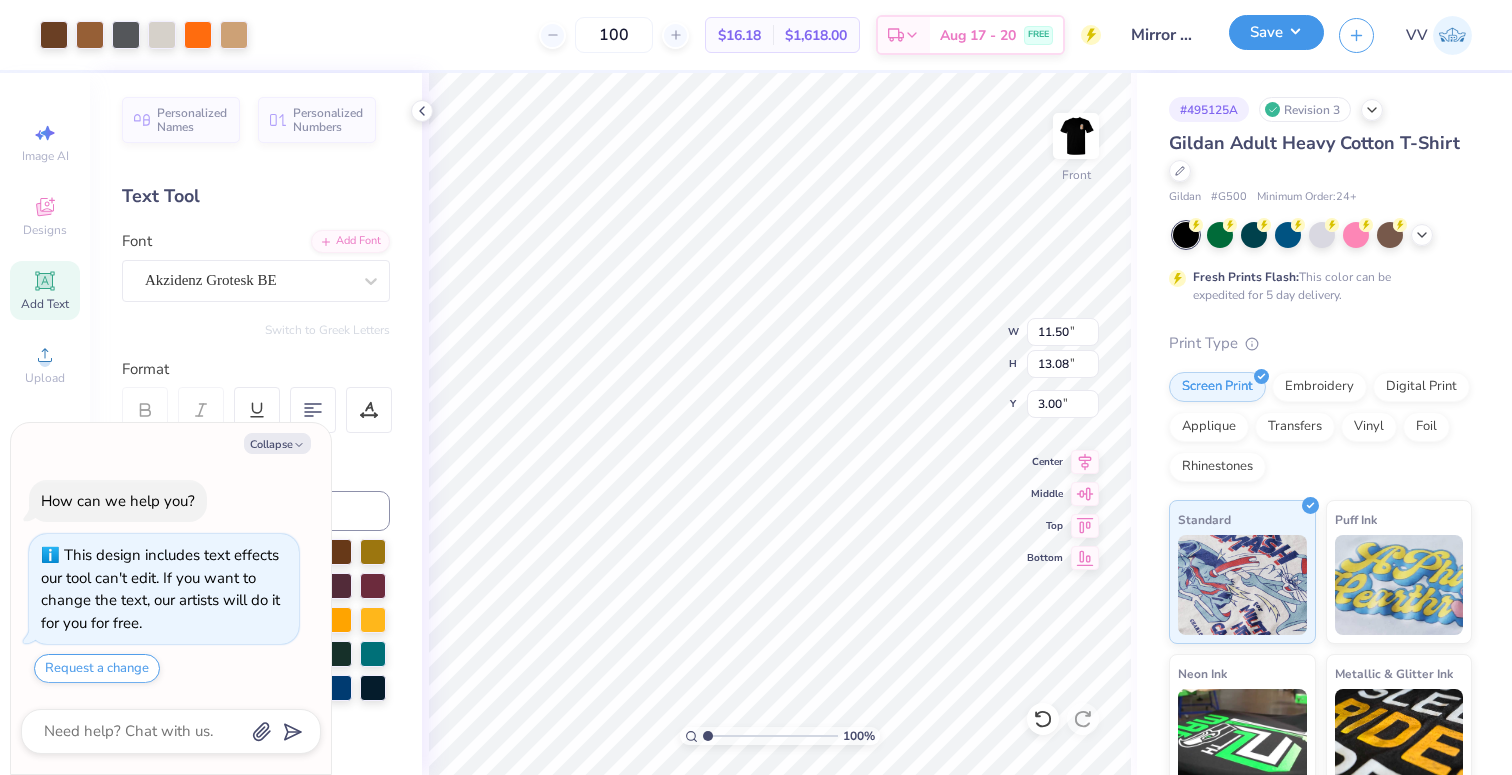click on "Save" at bounding box center [1276, 32] 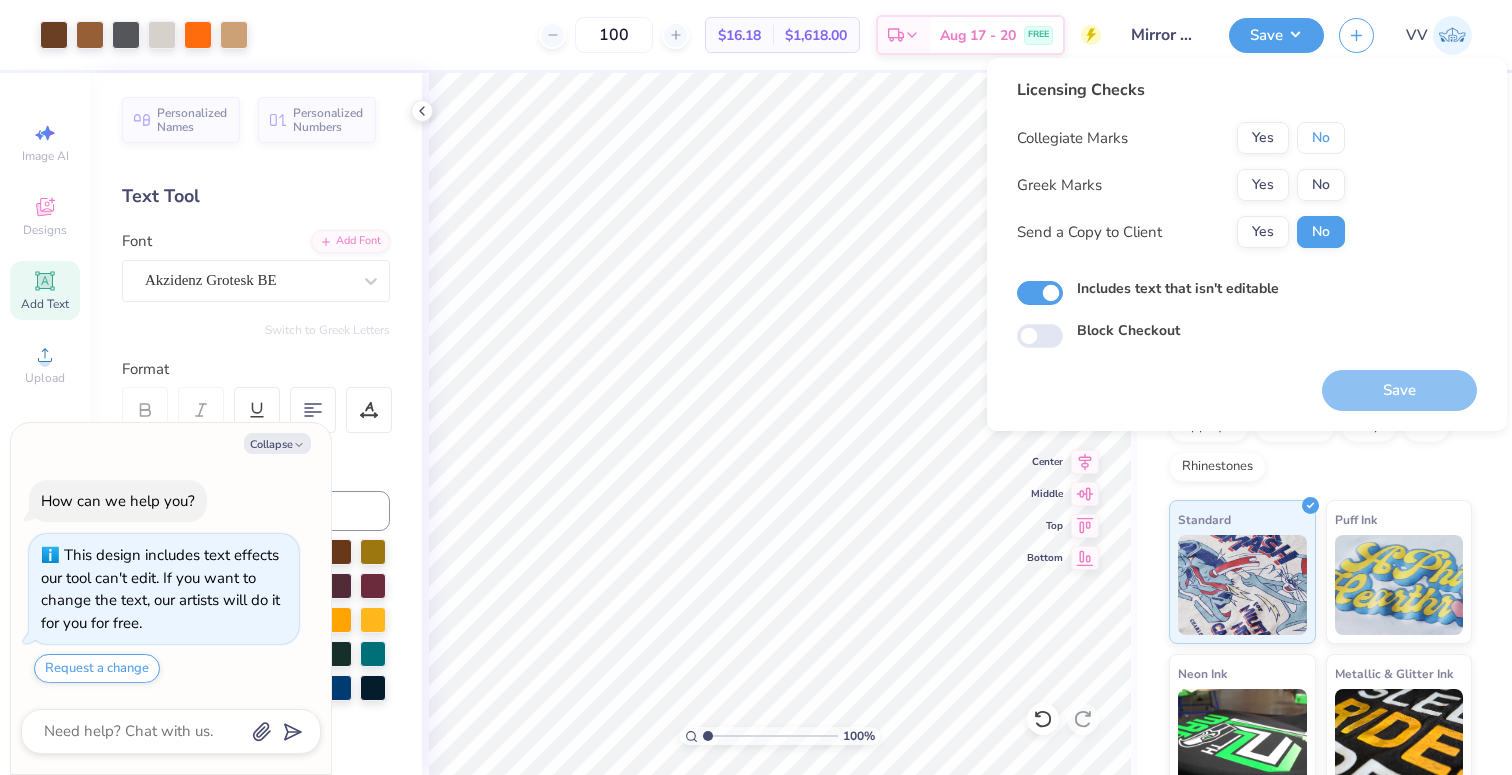 drag, startPoint x: 1311, startPoint y: 141, endPoint x: 1319, endPoint y: 165, distance: 25.298222 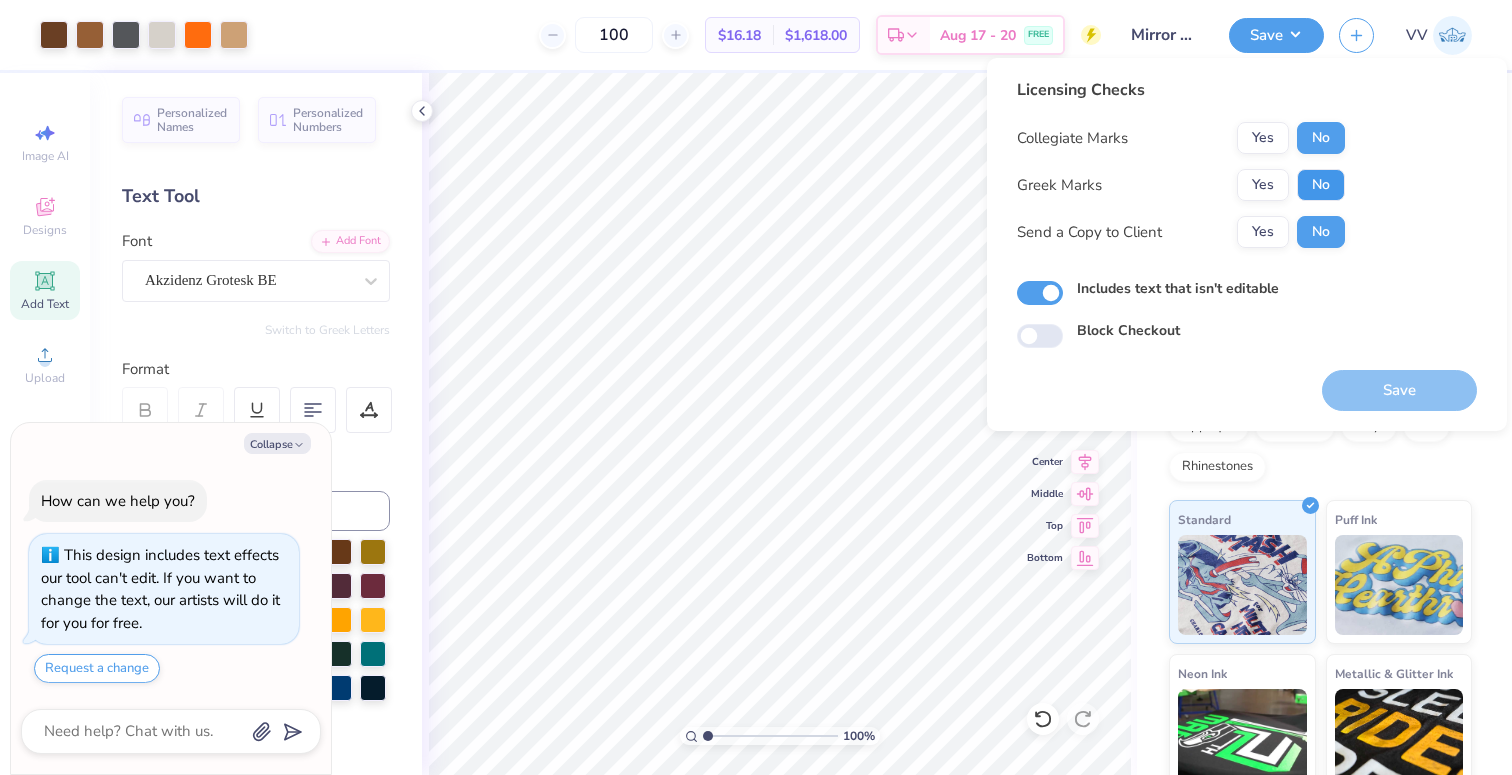 click on "No" at bounding box center [1321, 185] 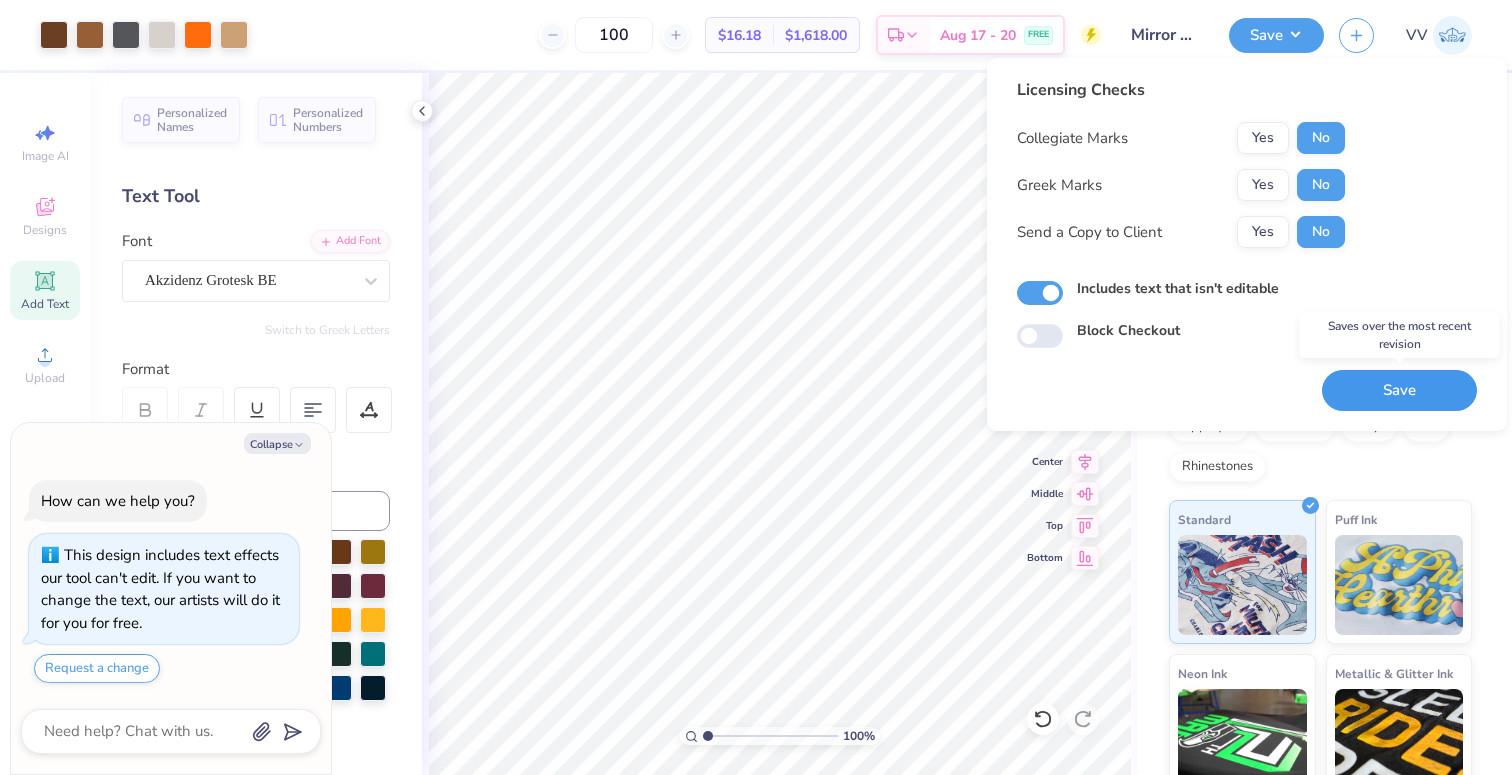 click on "Save" at bounding box center (1399, 390) 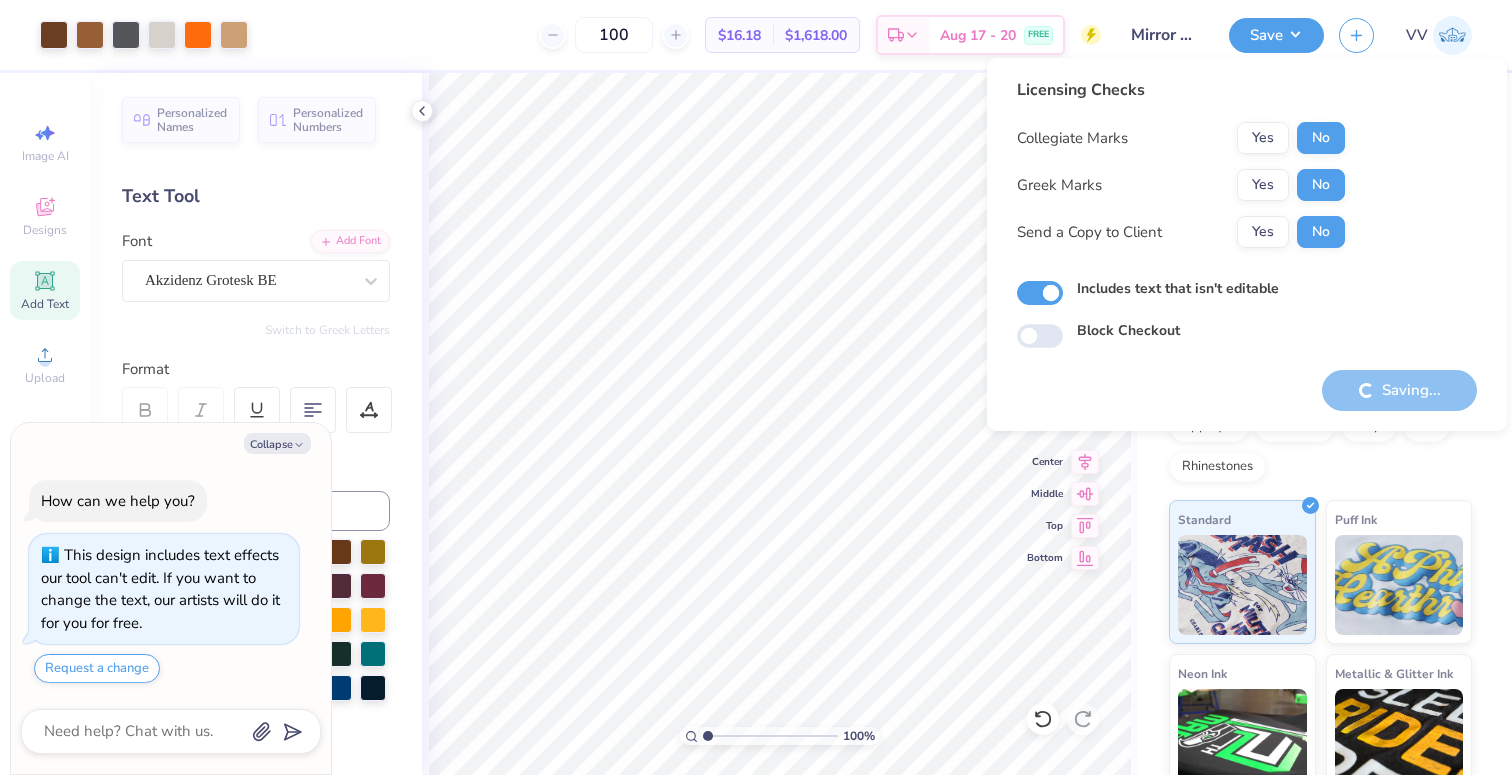type on "x" 